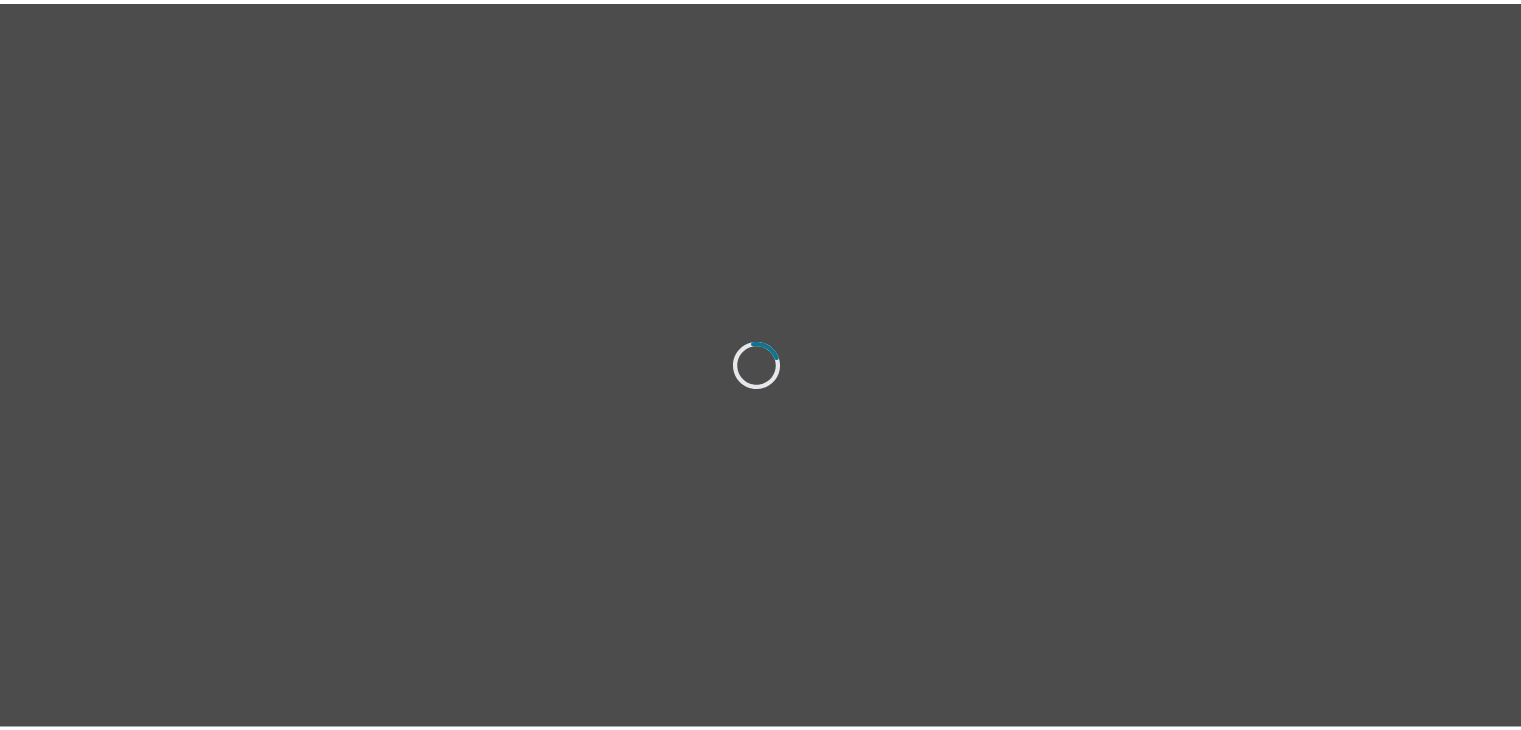 scroll, scrollTop: 0, scrollLeft: 0, axis: both 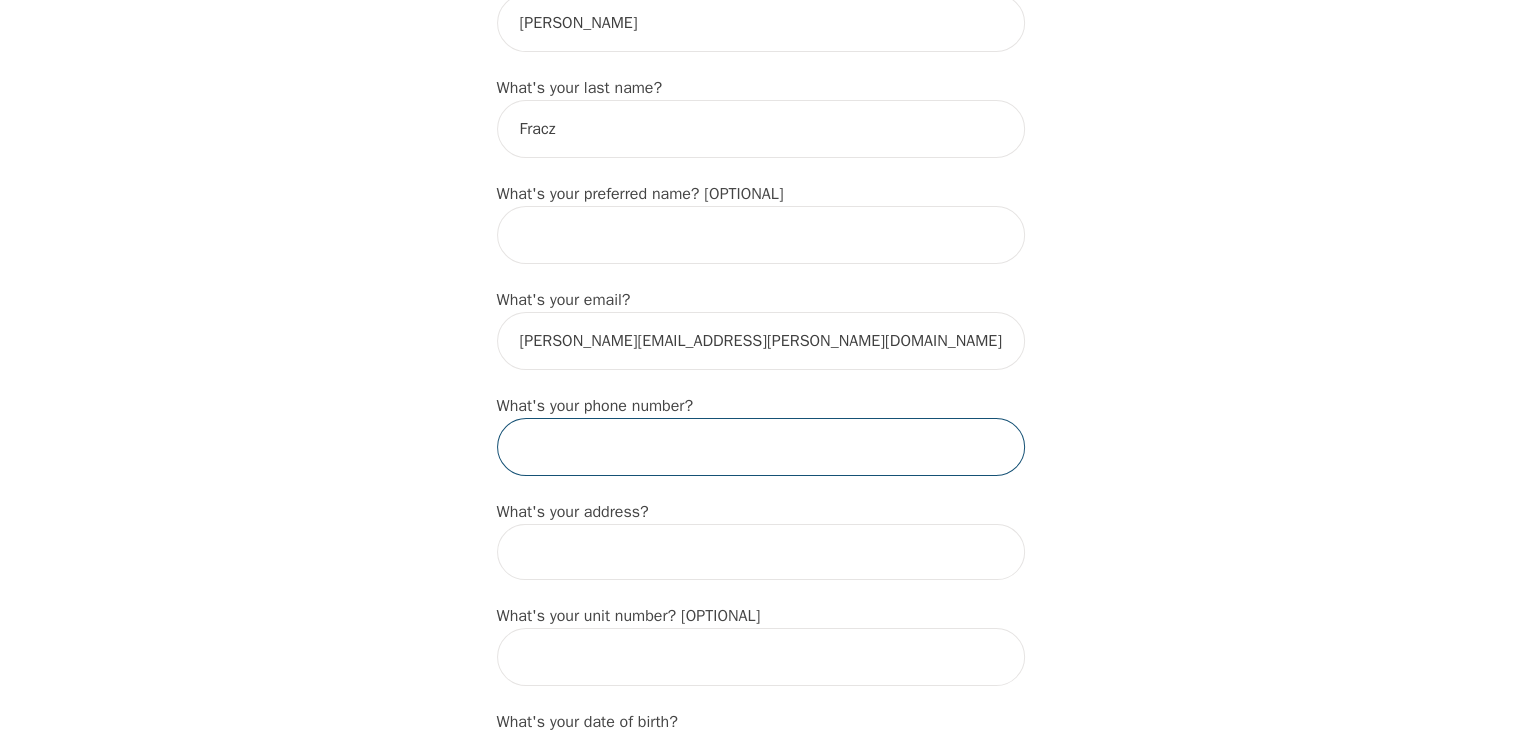 click at bounding box center [761, 447] 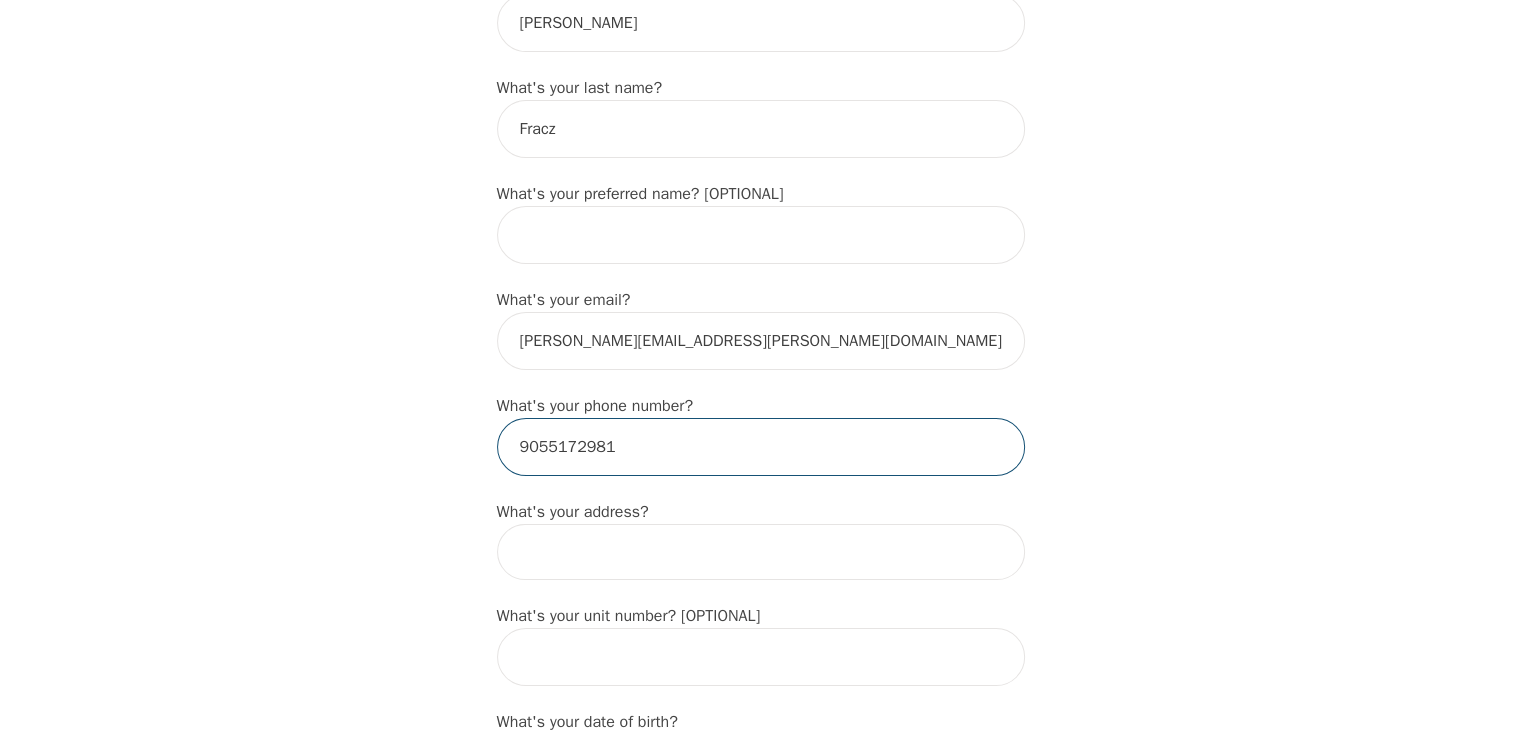 type on "9055172981" 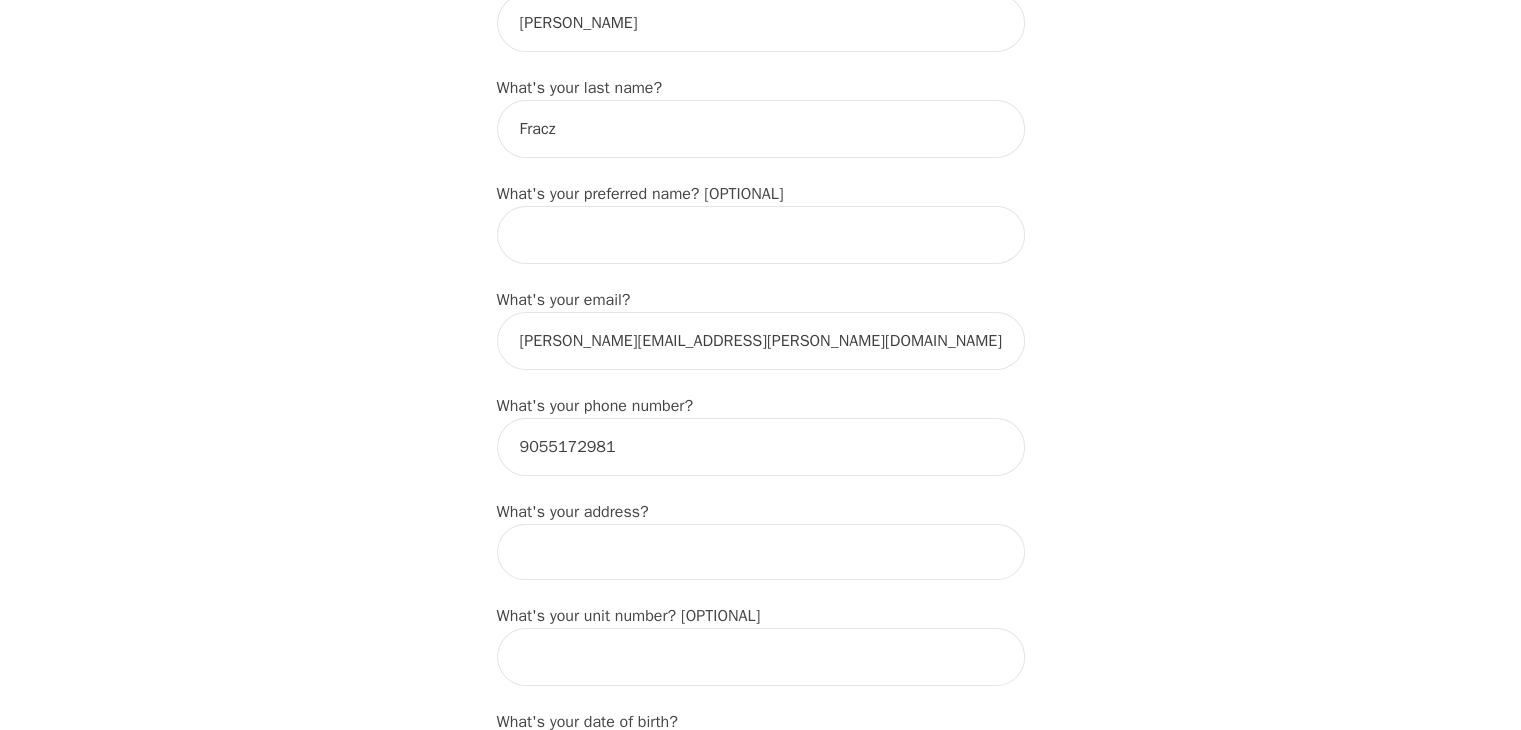 click at bounding box center (761, 552) 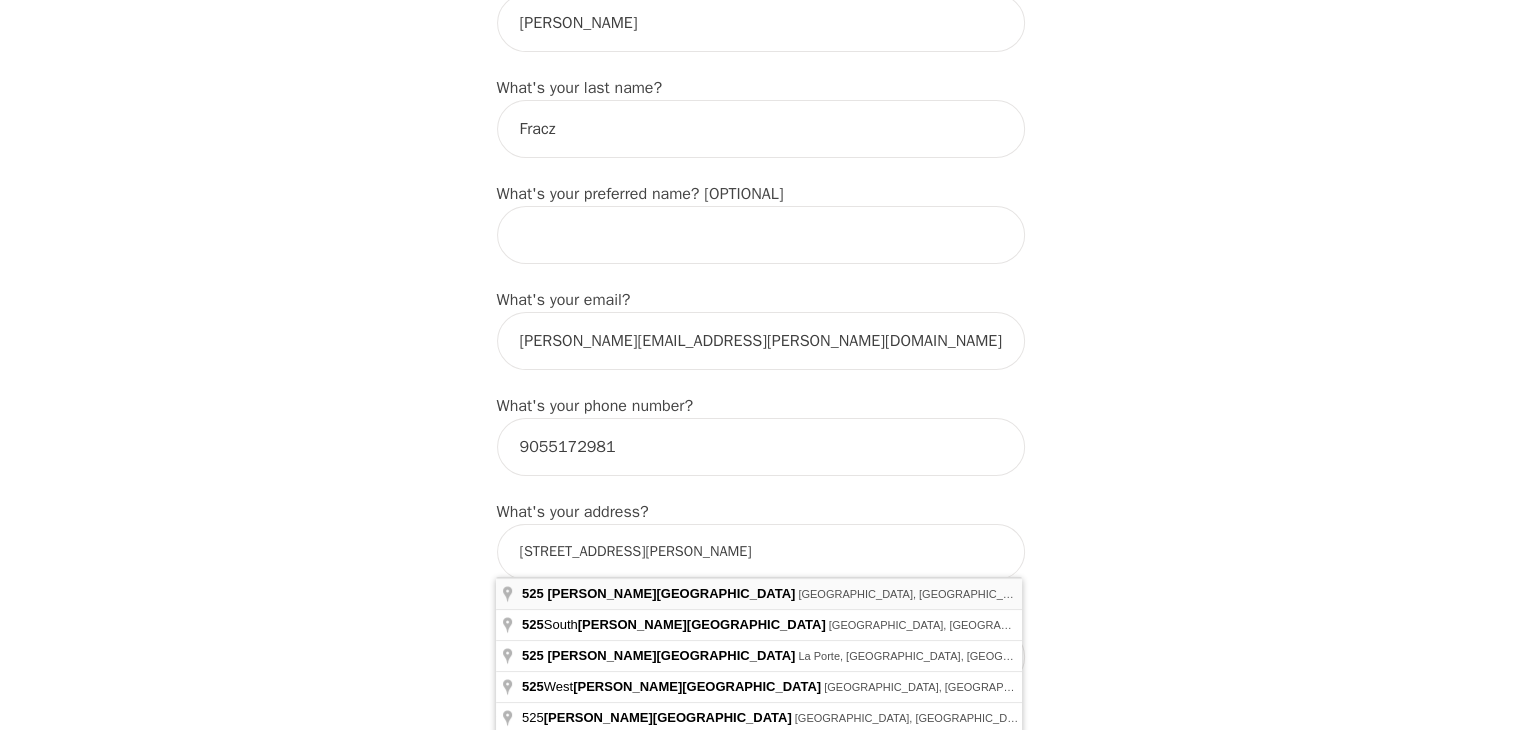 type on "[STREET_ADDRESS][PERSON_NAME]" 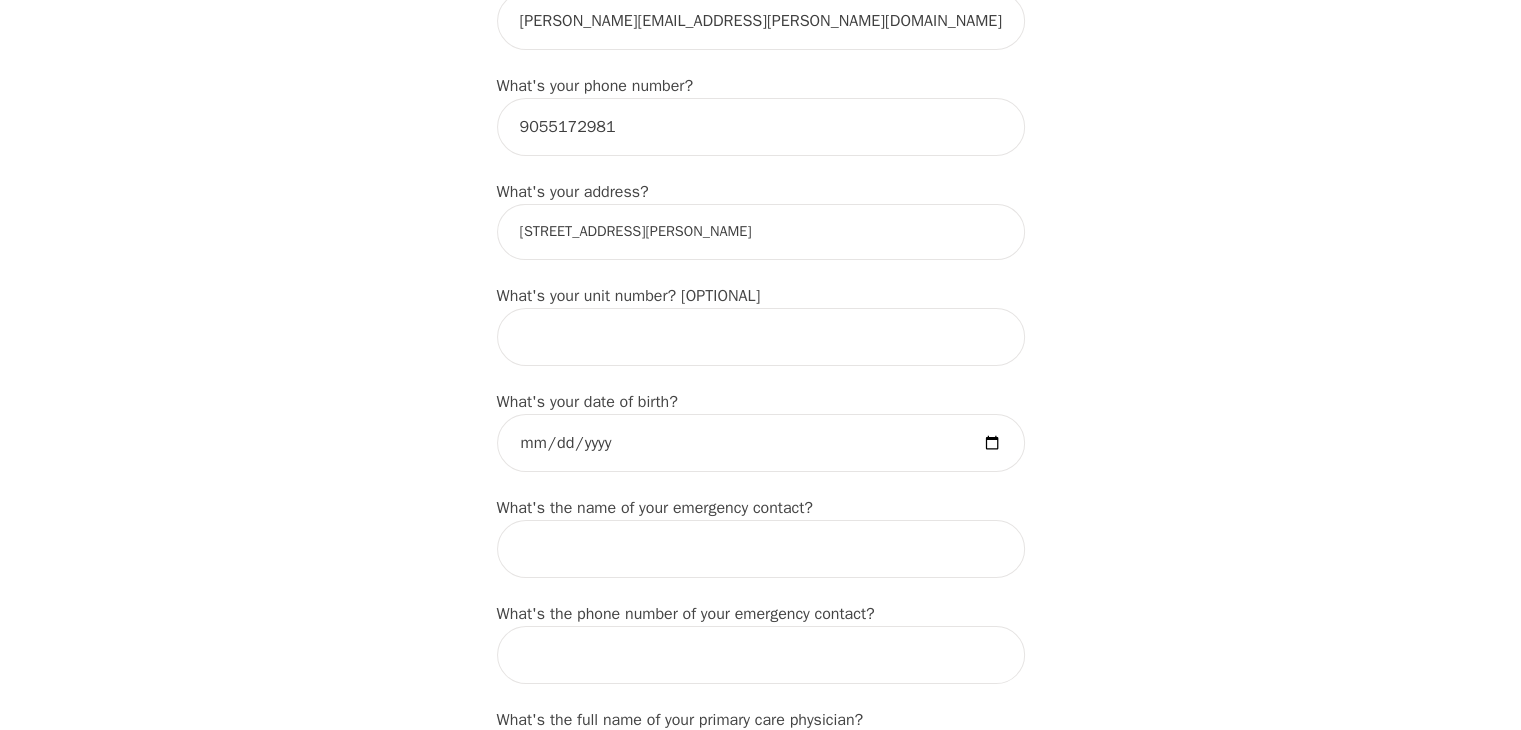 scroll, scrollTop: 800, scrollLeft: 0, axis: vertical 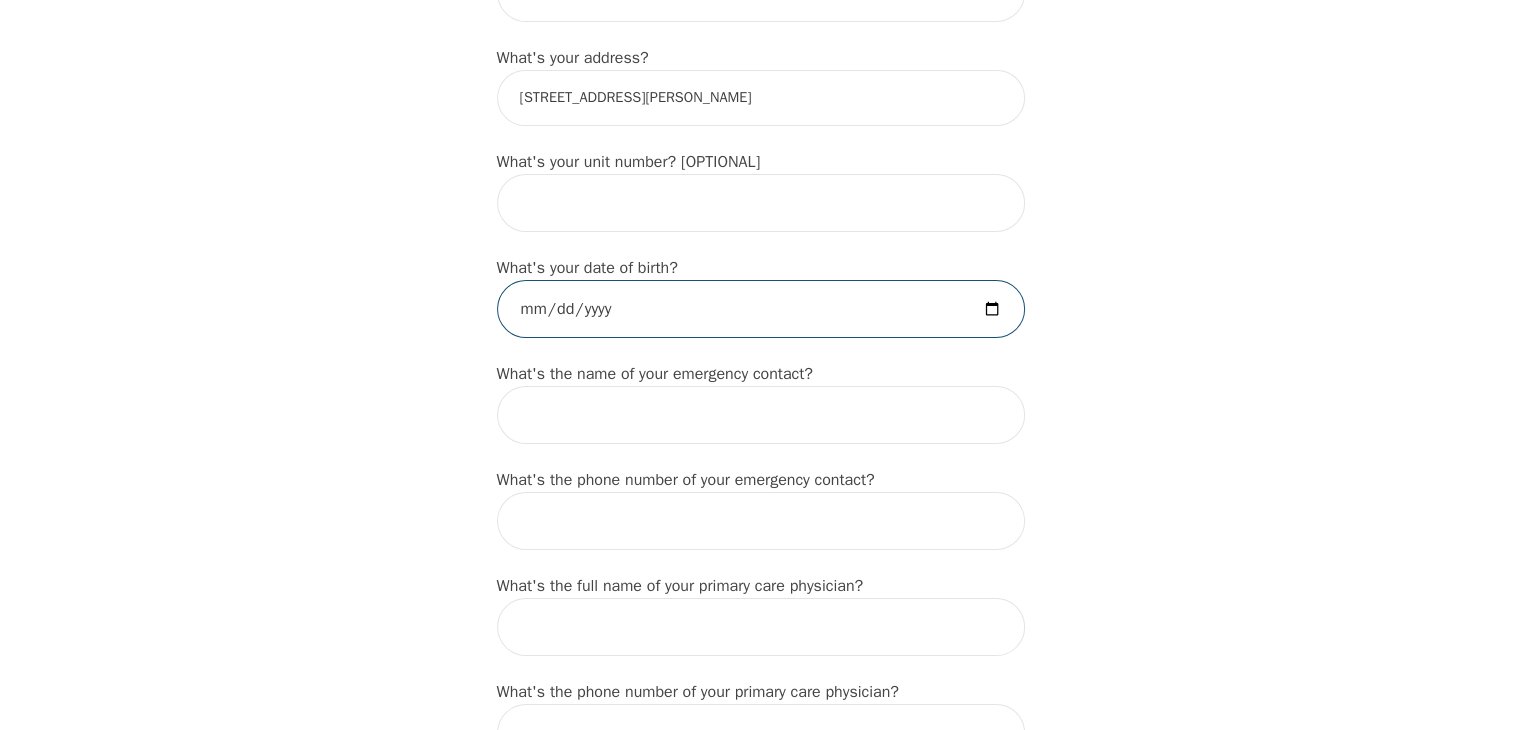 click at bounding box center [761, 309] 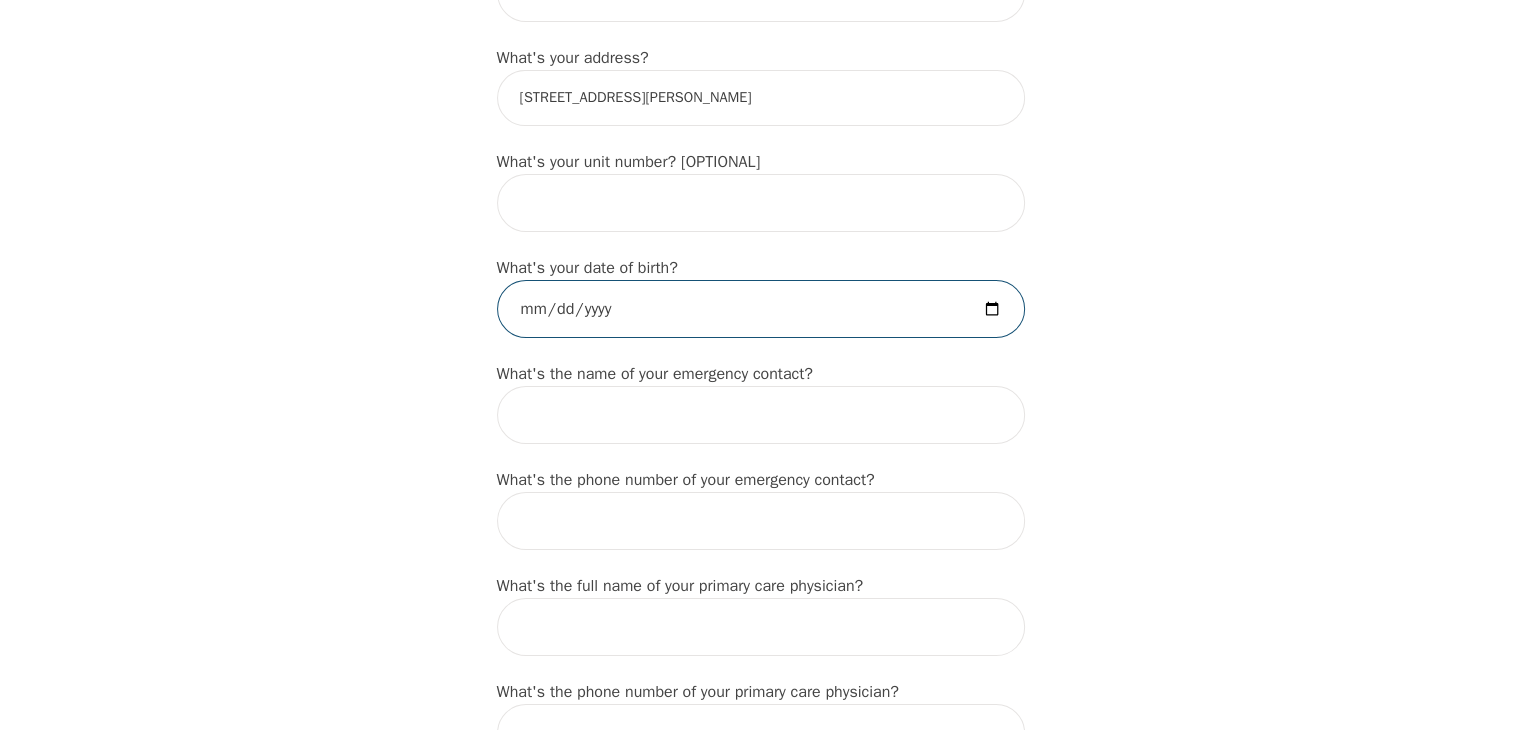 type on "[DATE]" 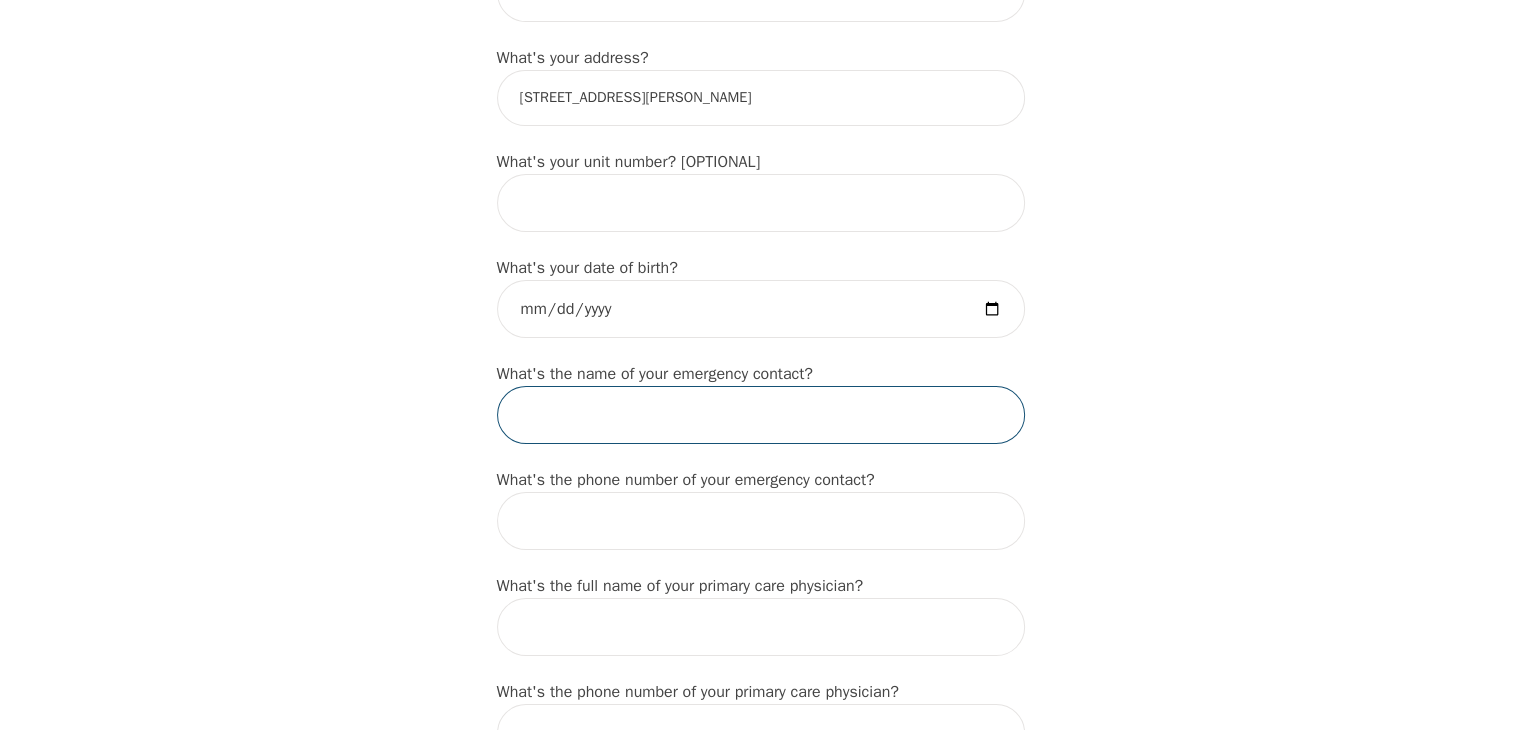 click at bounding box center [761, 415] 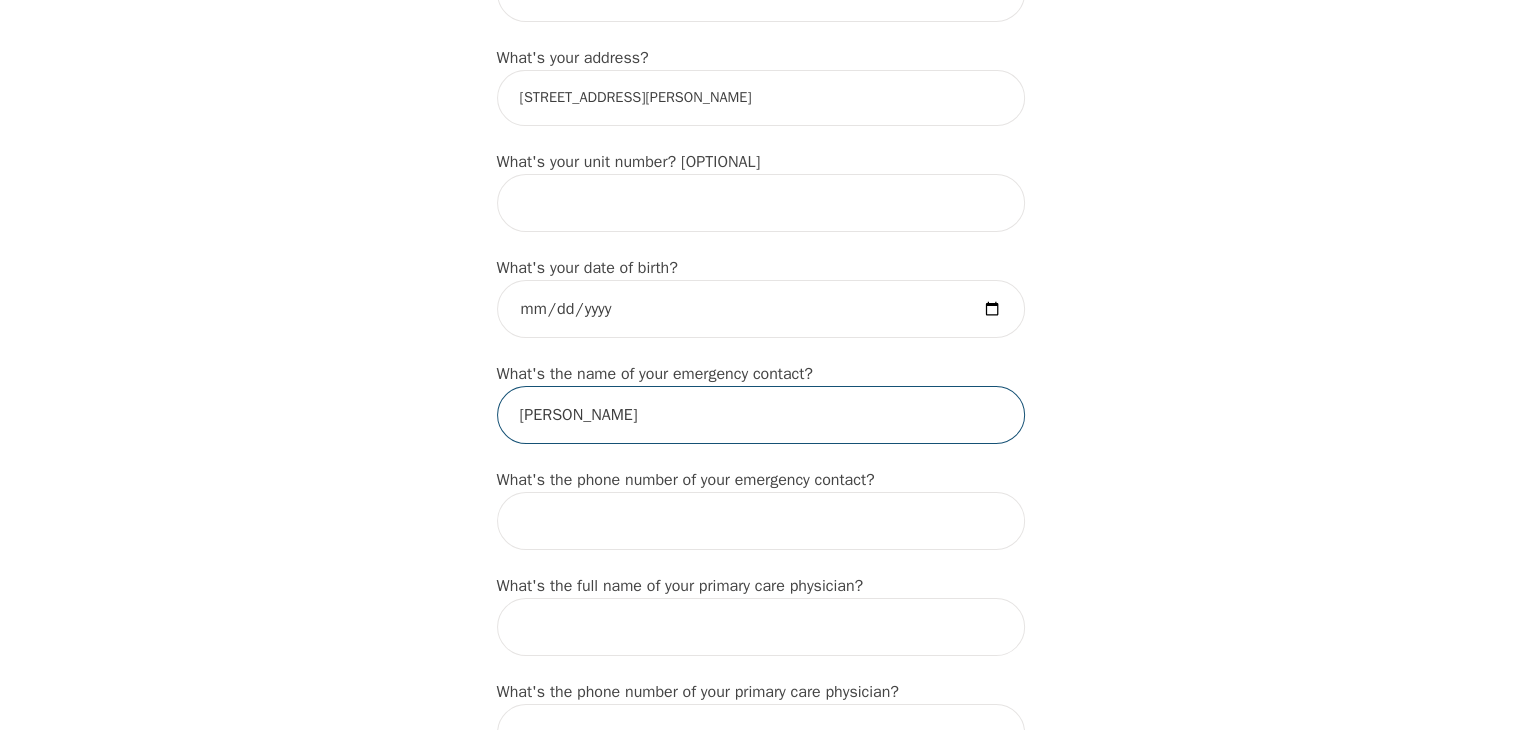 type on "[PERSON_NAME]" 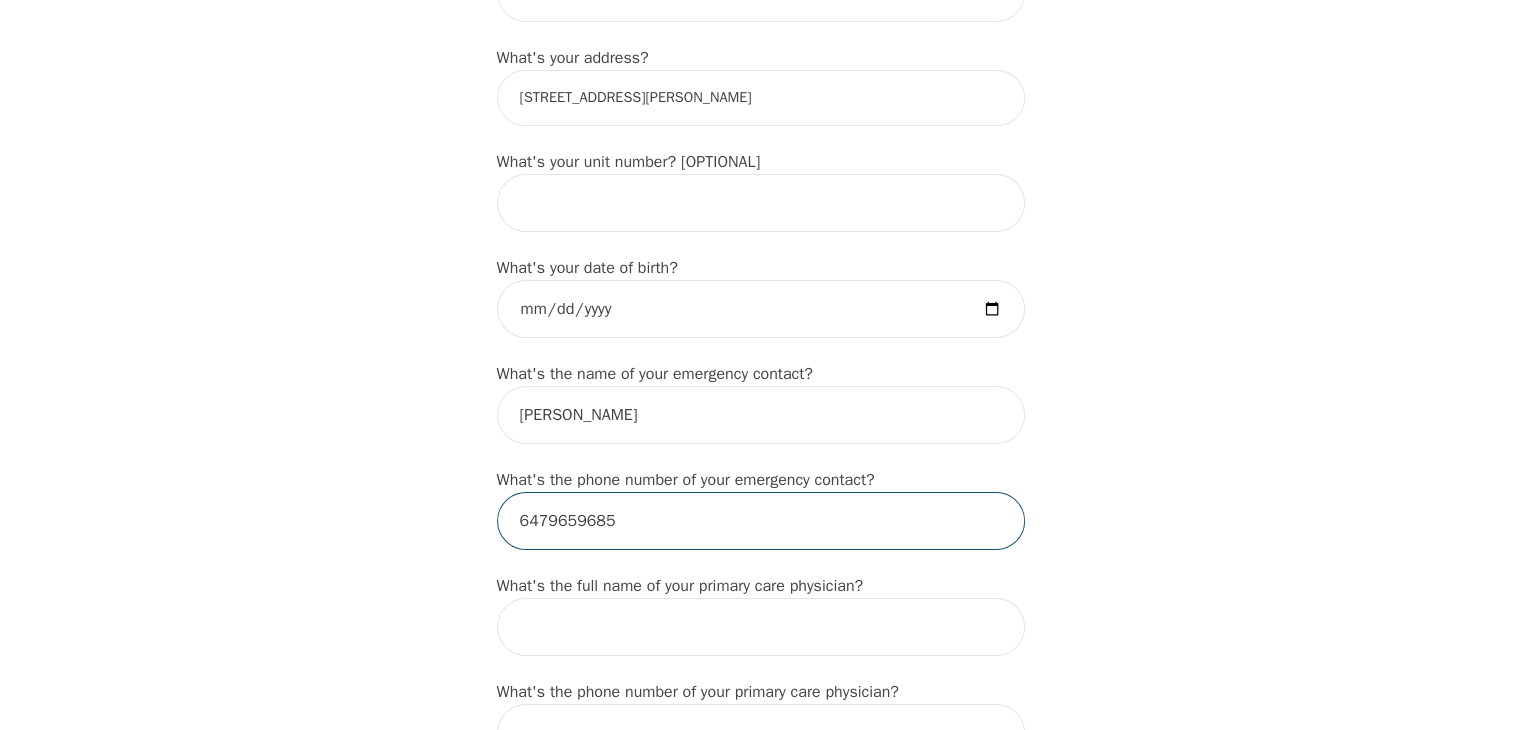 type on "6479659685" 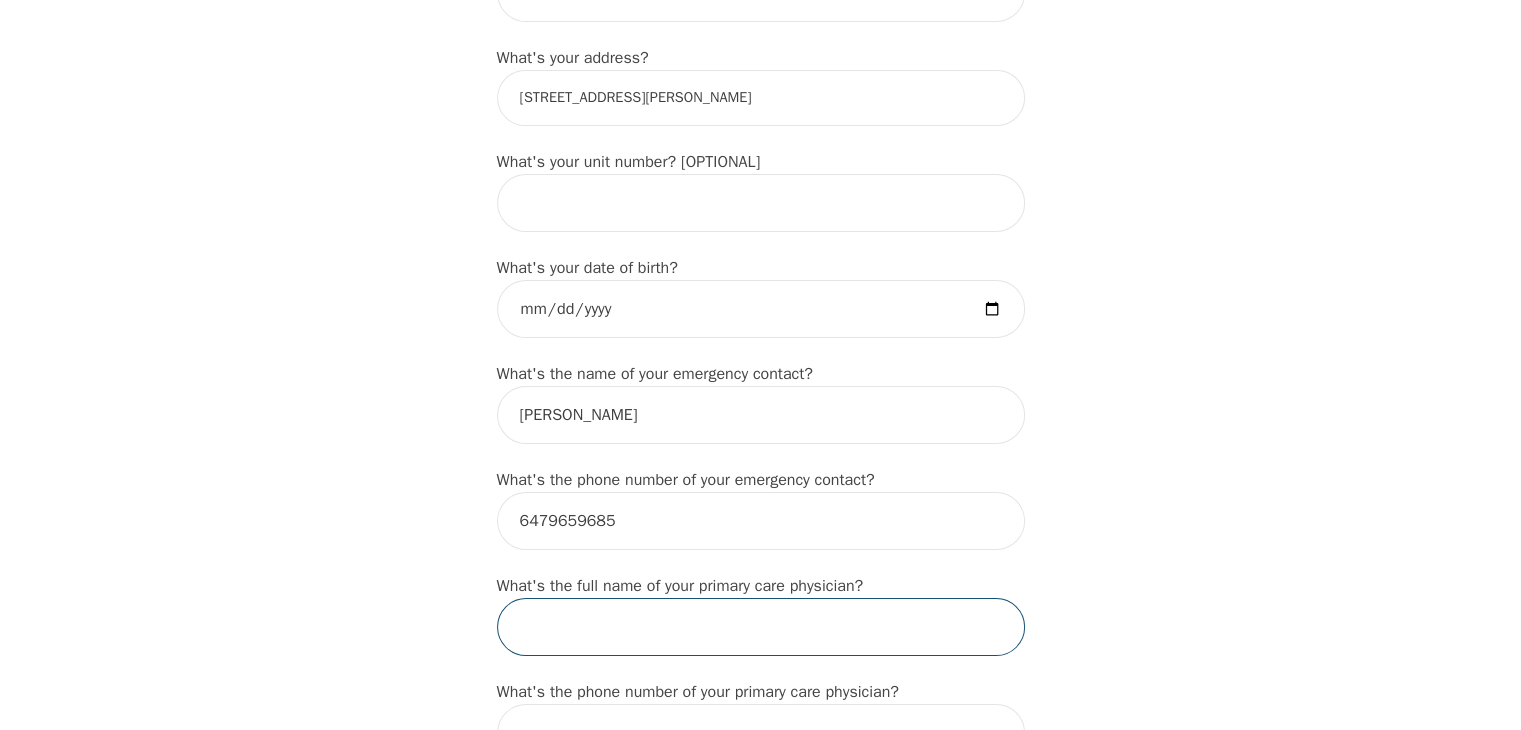 click at bounding box center (761, 627) 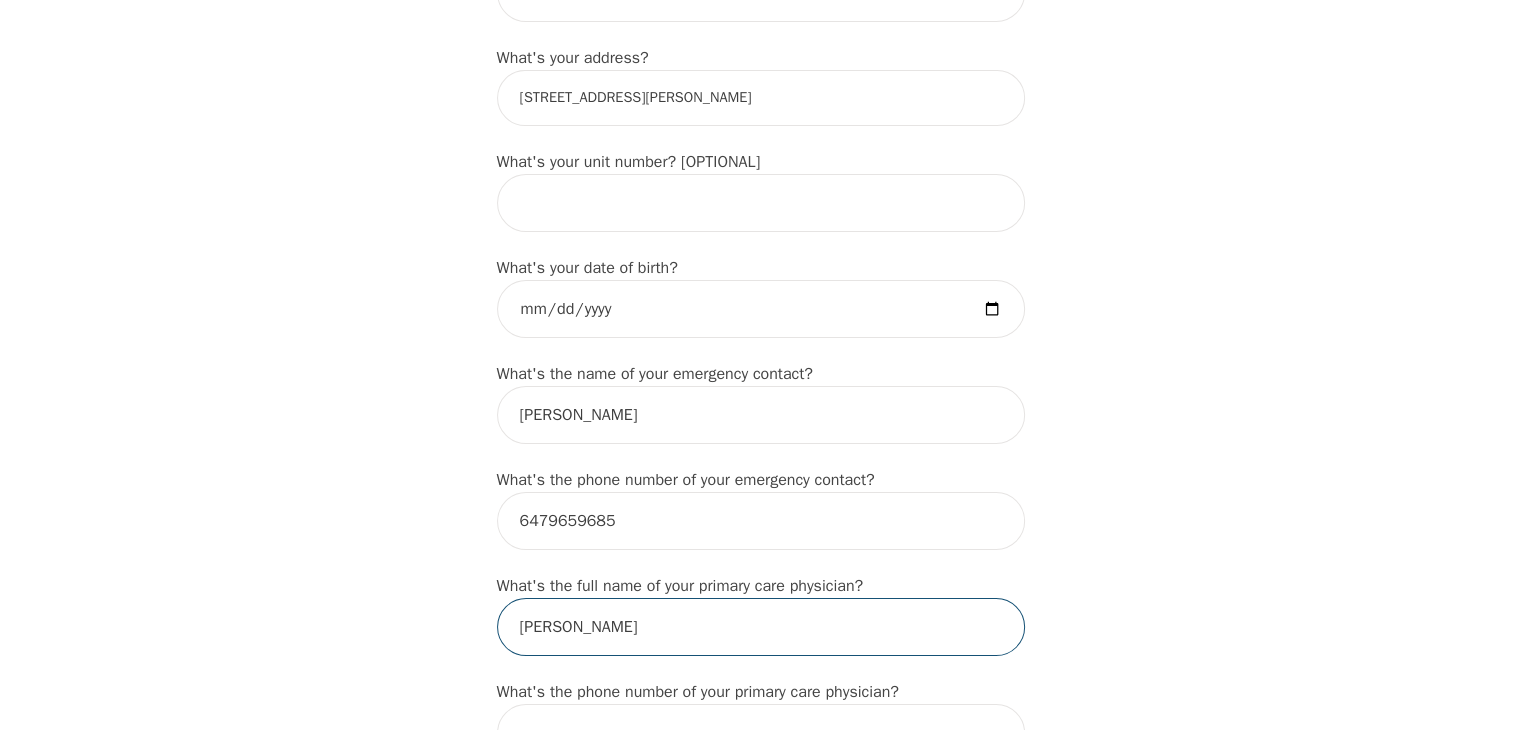 type on "[PERSON_NAME]" 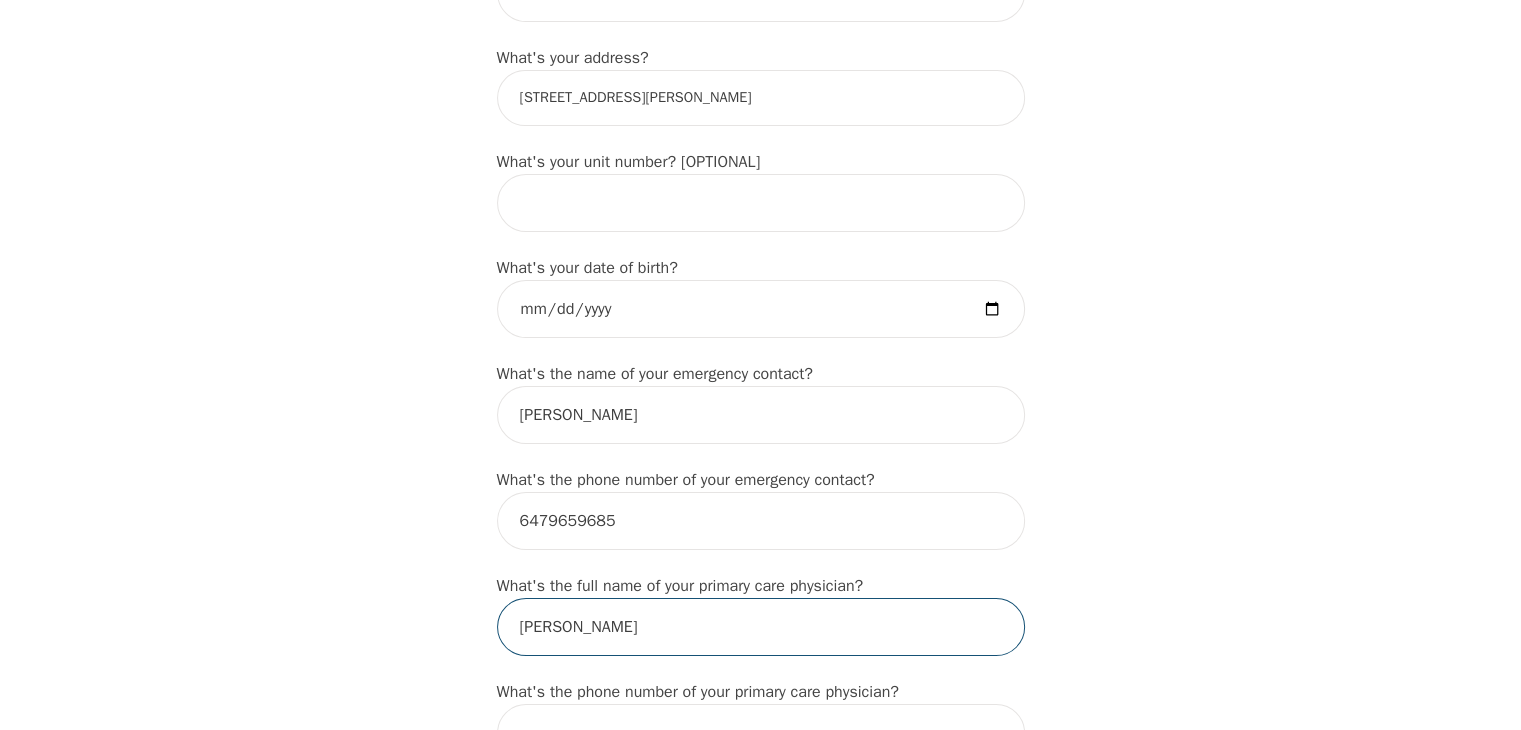 scroll, scrollTop: 1200, scrollLeft: 0, axis: vertical 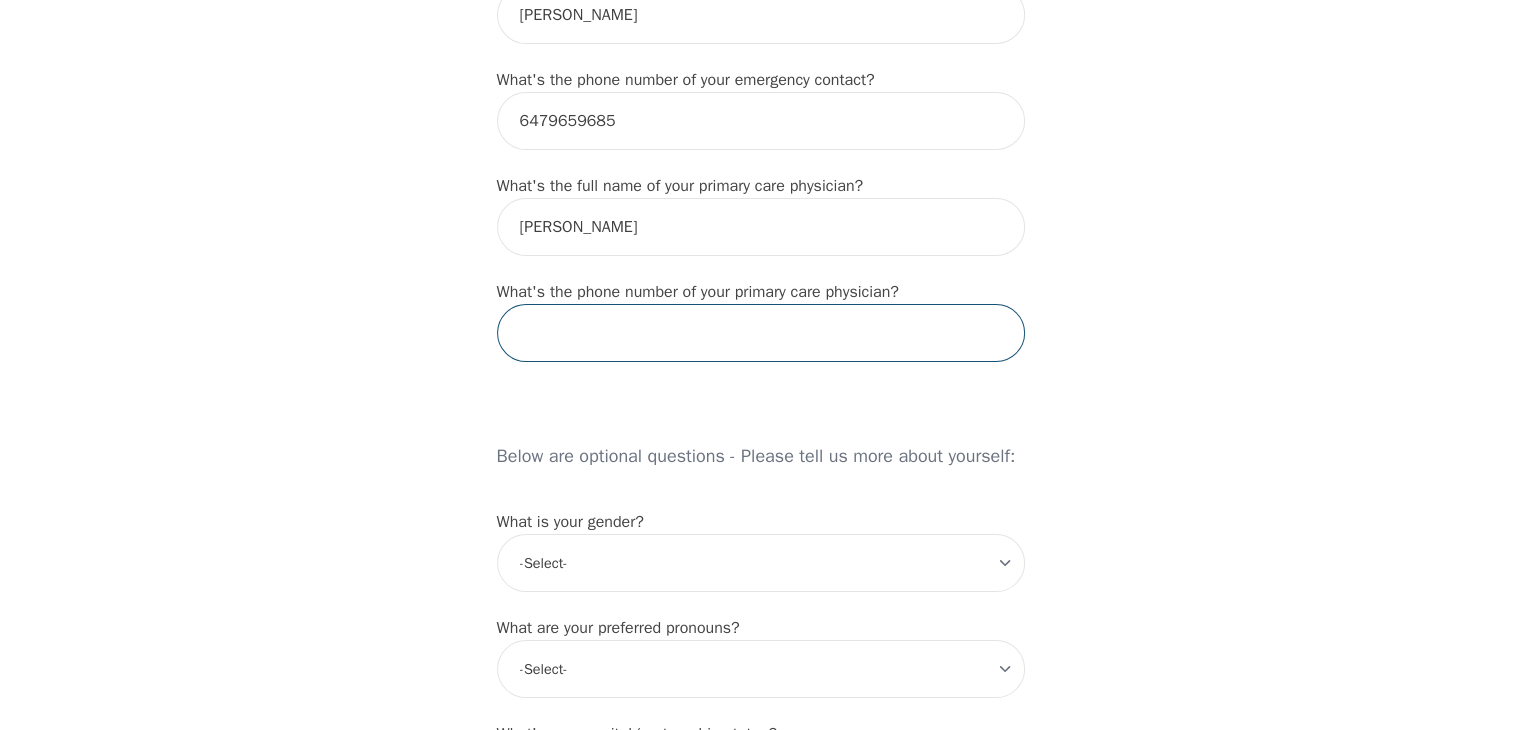 click at bounding box center (761, 333) 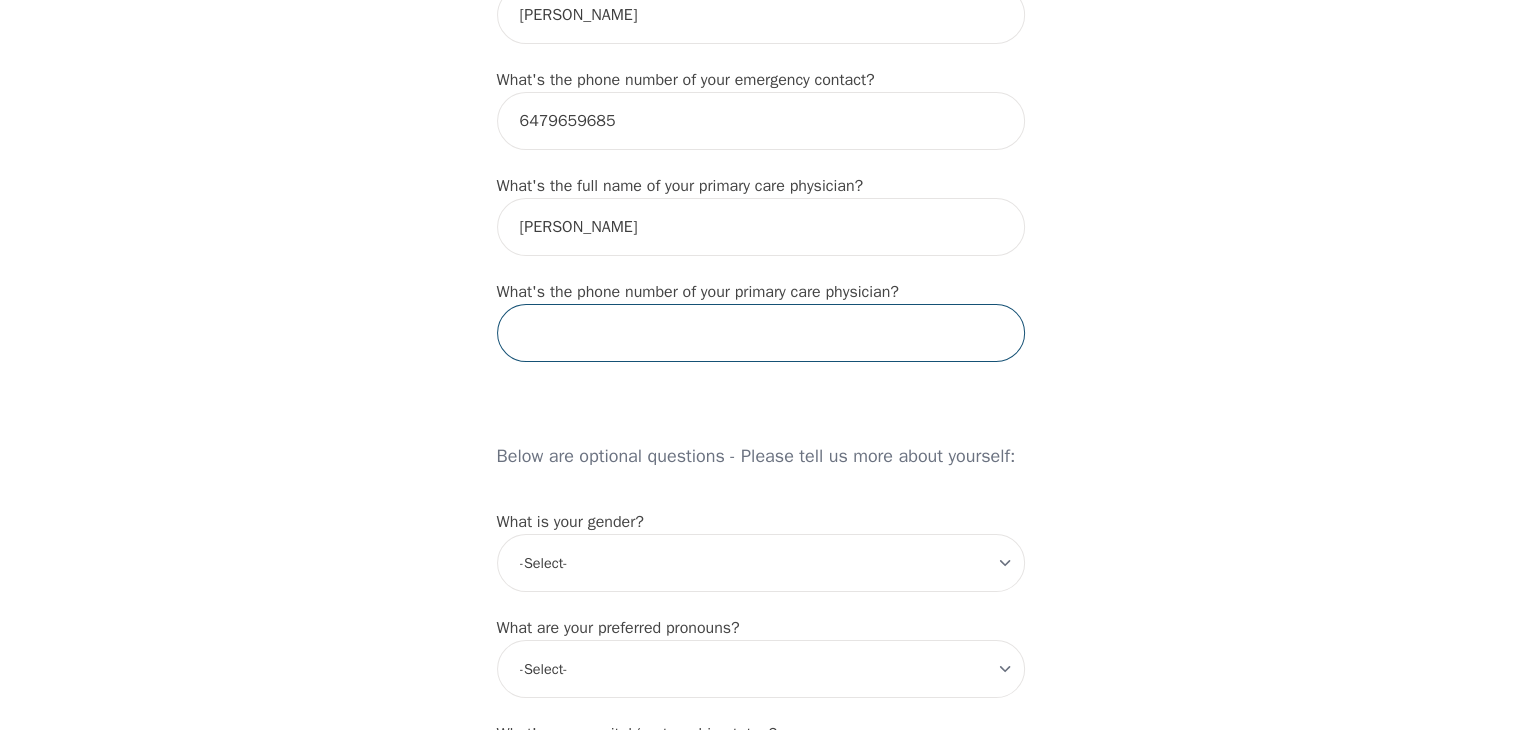 paste on "[PHONE_NUMBER]" 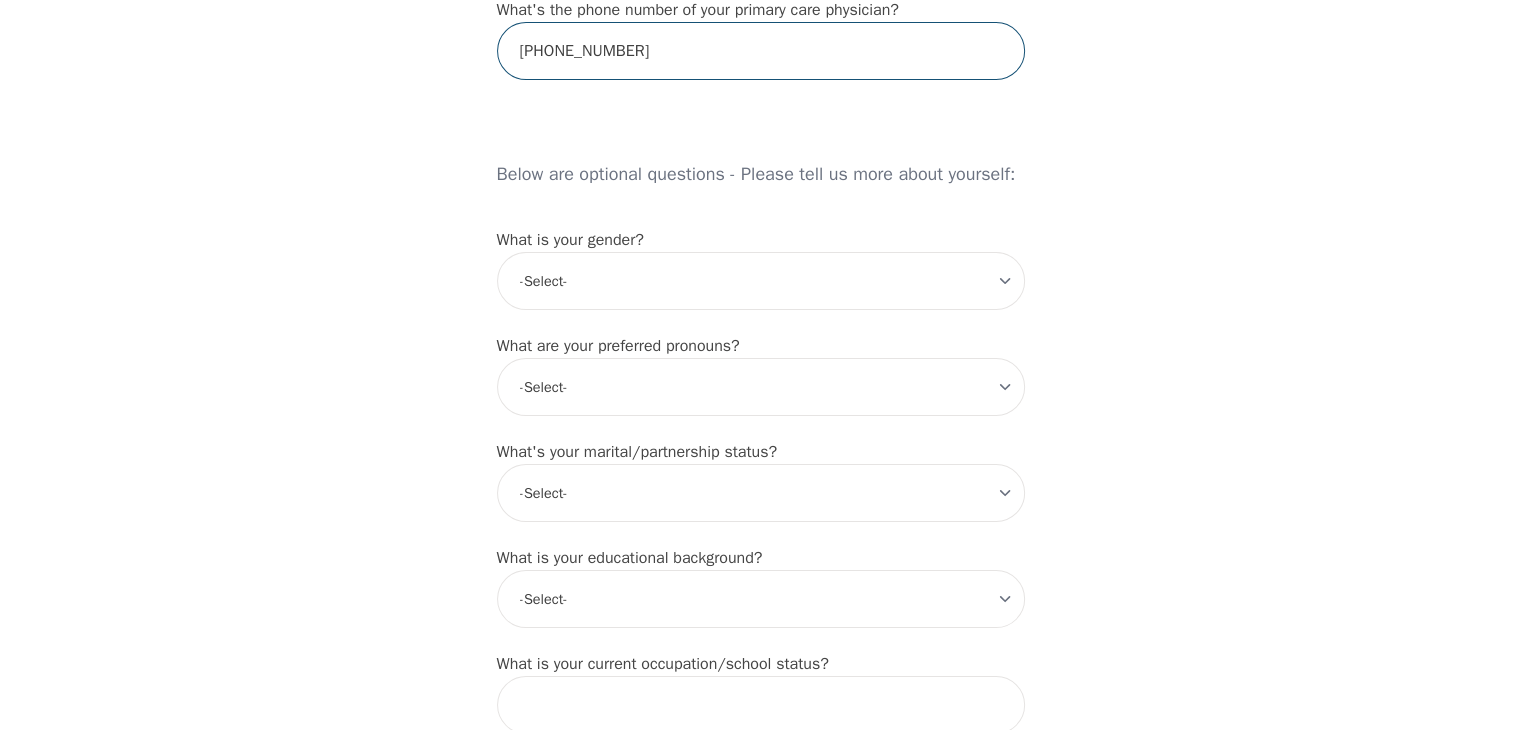 scroll, scrollTop: 1489, scrollLeft: 0, axis: vertical 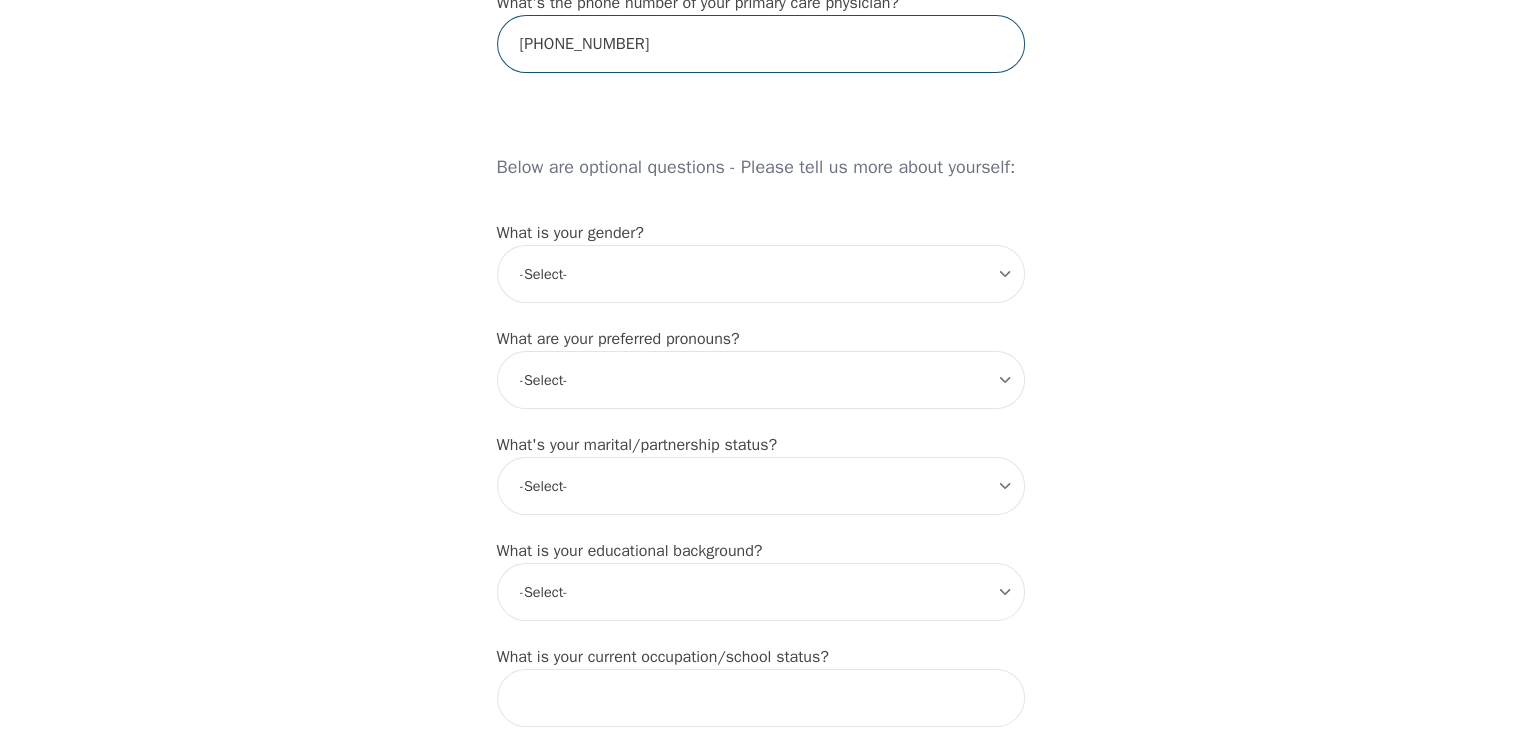 type on "[PHONE_NUMBER]" 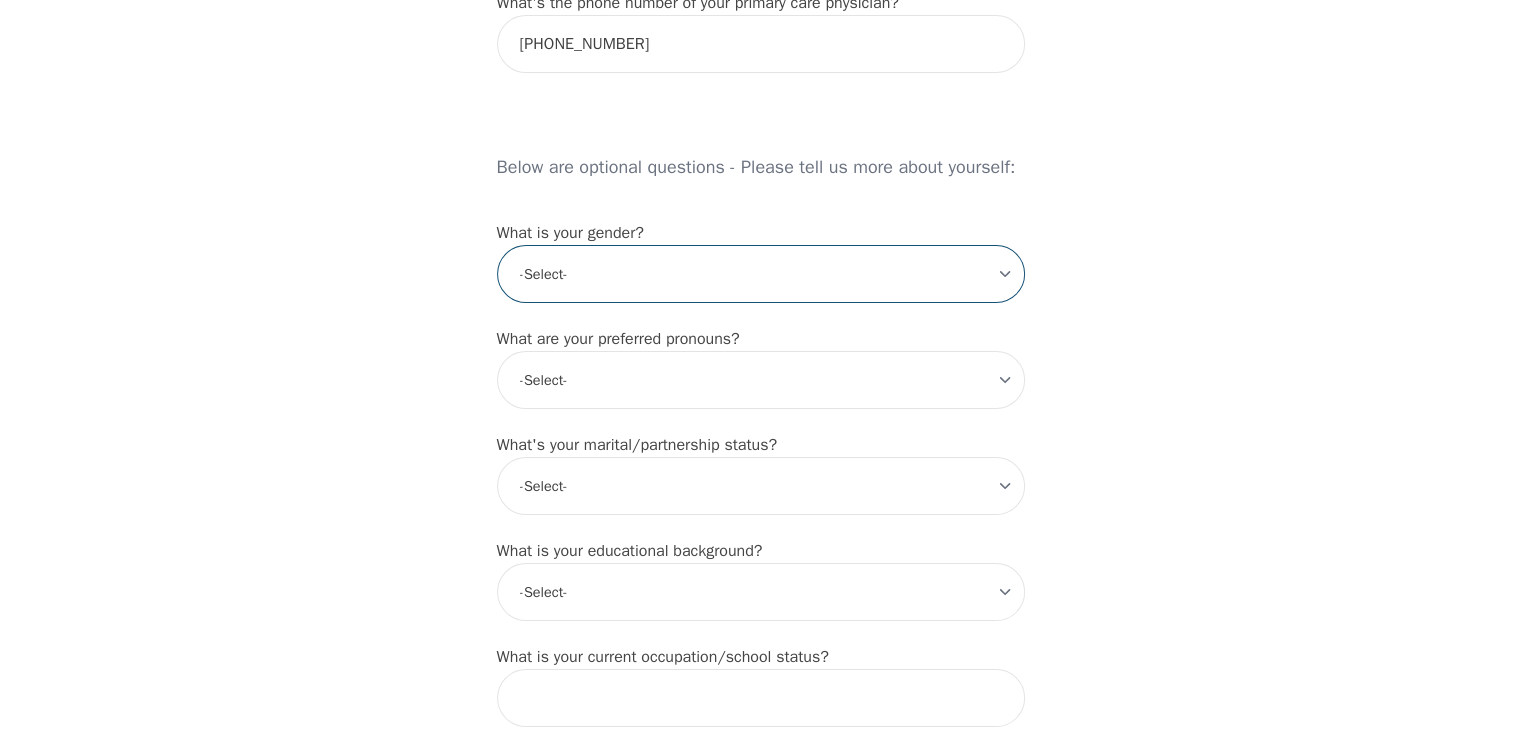click on "-Select- [DEMOGRAPHIC_DATA] [DEMOGRAPHIC_DATA] [DEMOGRAPHIC_DATA] [DEMOGRAPHIC_DATA] [DEMOGRAPHIC_DATA] prefer_not_to_say" at bounding box center (761, 274) 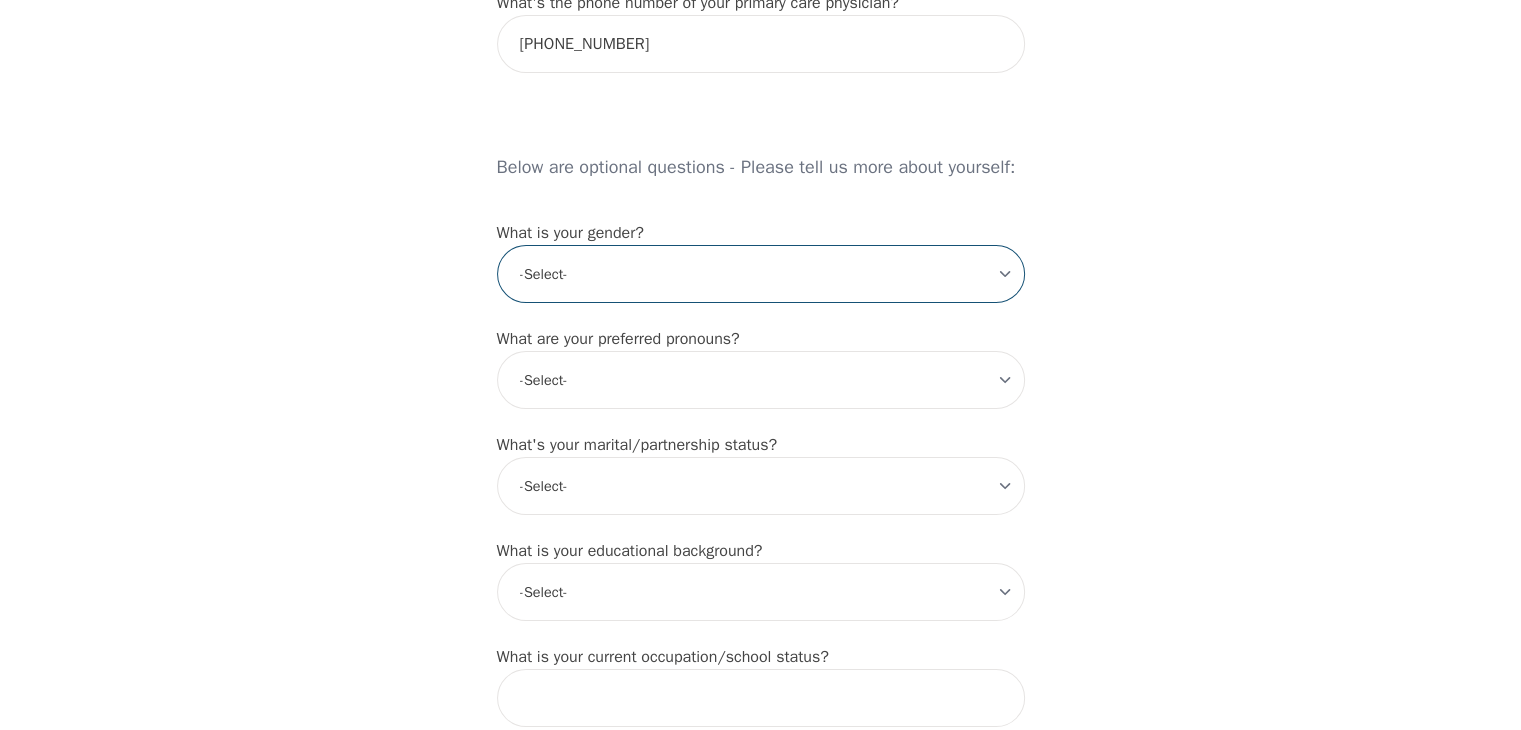select on "[DEMOGRAPHIC_DATA]" 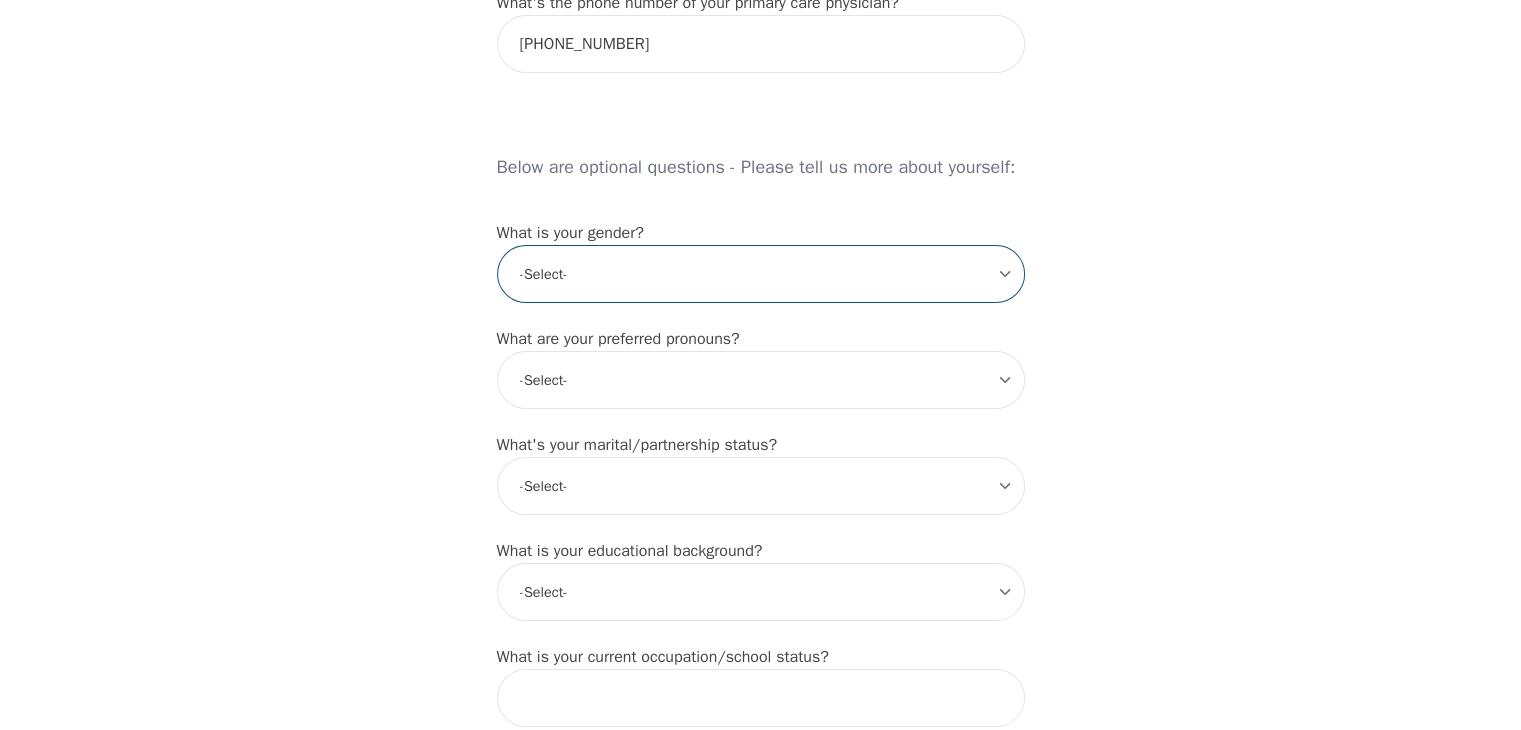 click on "-Select- [DEMOGRAPHIC_DATA] [DEMOGRAPHIC_DATA] [DEMOGRAPHIC_DATA] [DEMOGRAPHIC_DATA] [DEMOGRAPHIC_DATA] prefer_not_to_say" at bounding box center [761, 274] 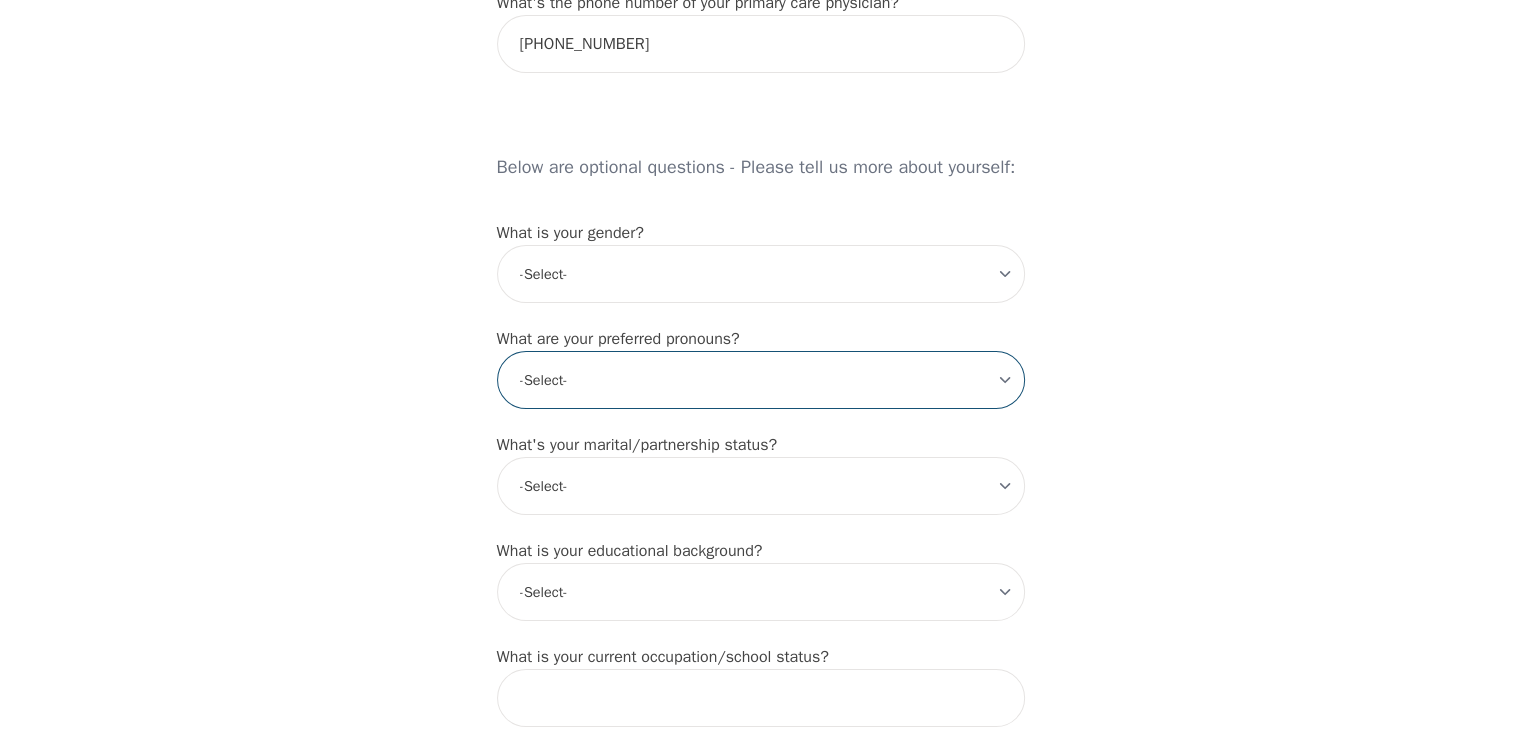 click on "-Select- he/him she/her they/them ze/zir xe/xem ey/em ve/ver tey/ter e/e per/per prefer_not_to_say" at bounding box center [761, 380] 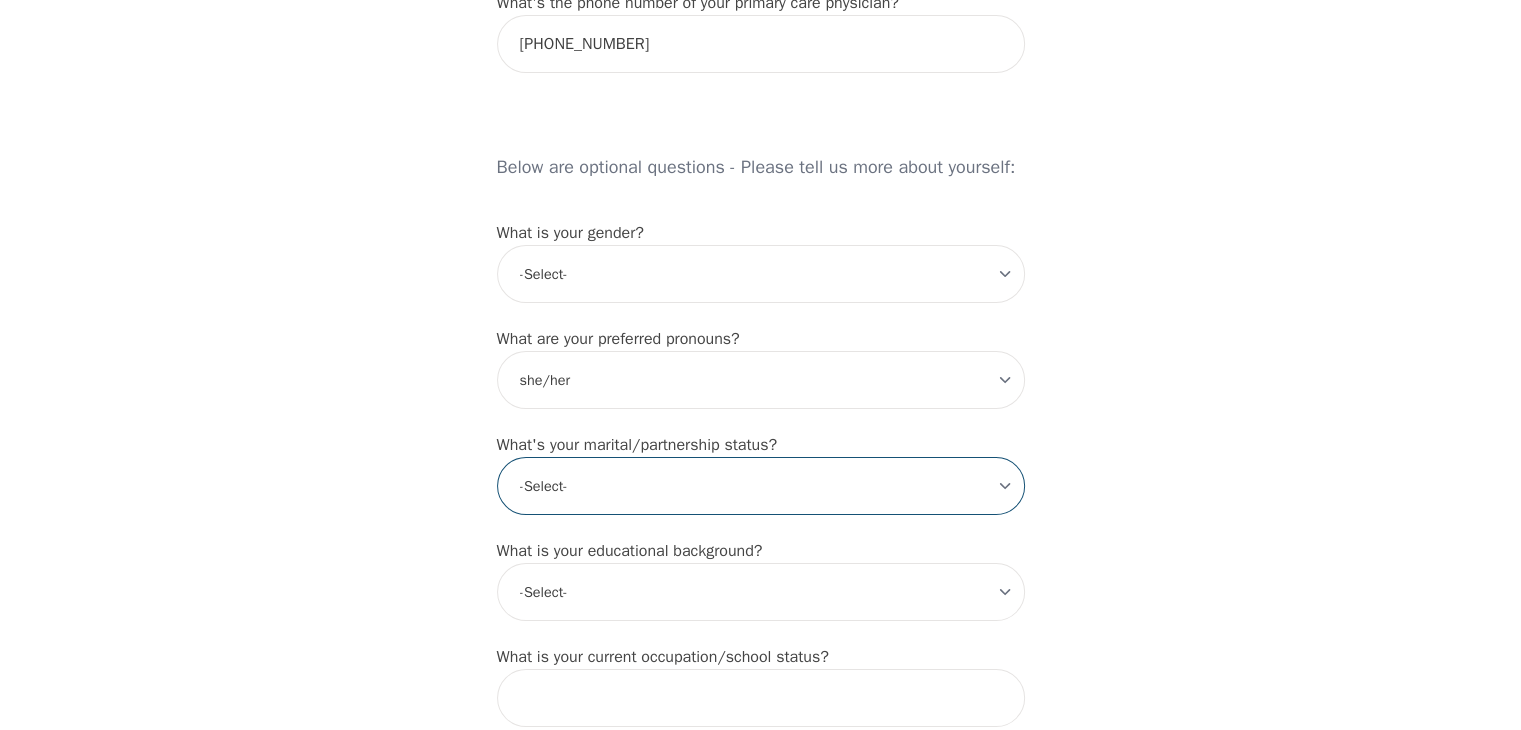 click on "-Select- Single Partnered Married Common Law Widowed Separated Divorced" at bounding box center (761, 486) 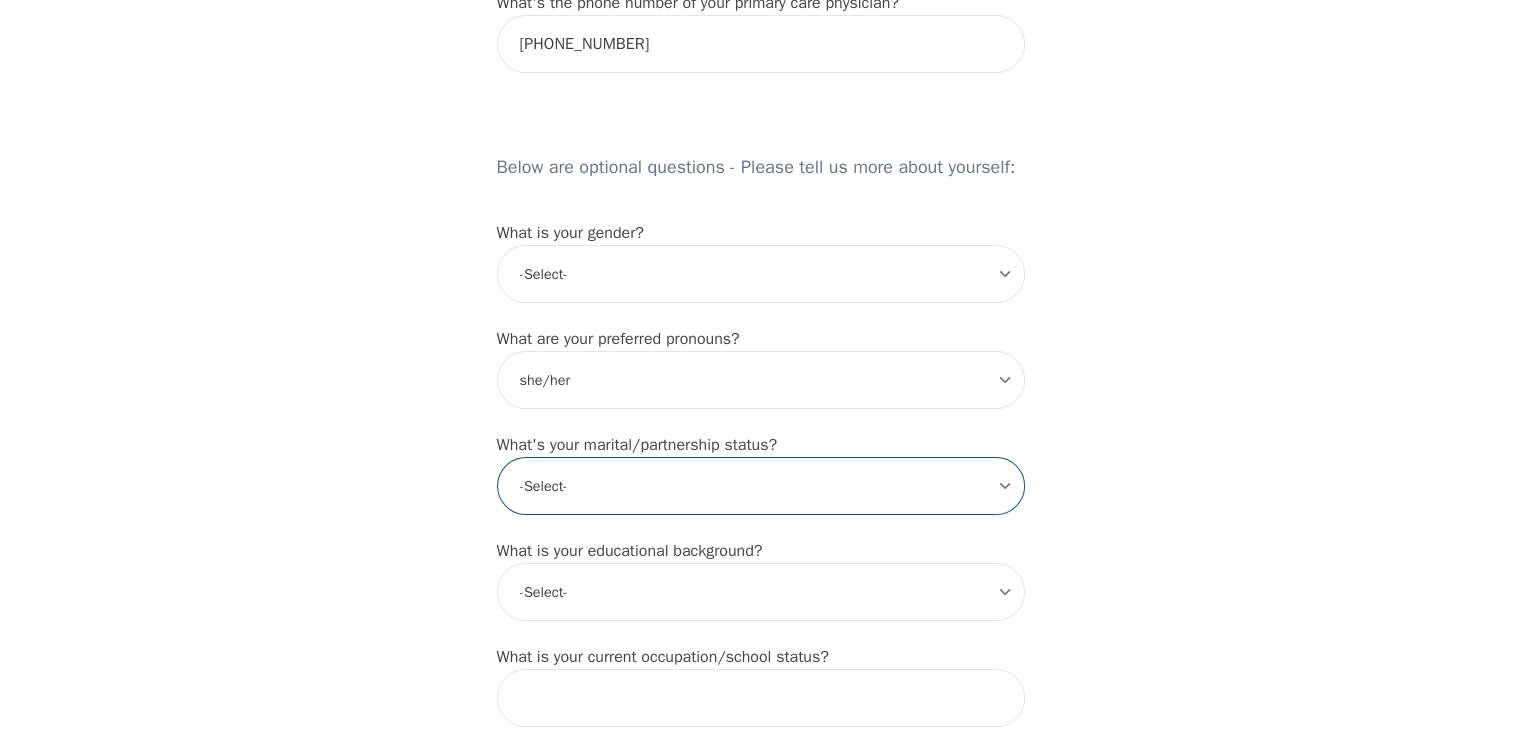 select on "Married" 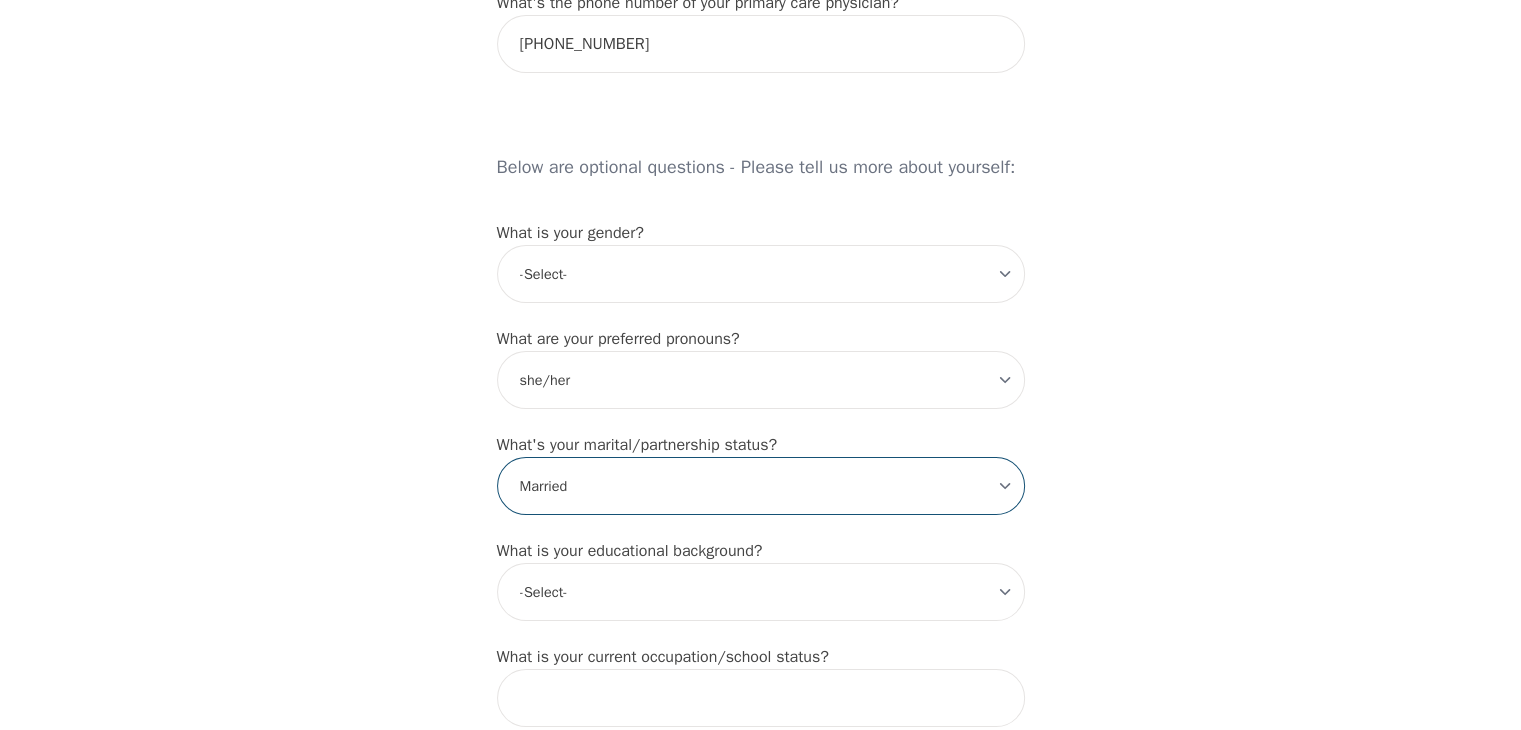 click on "-Select- Single Partnered Married Common Law Widowed Separated Divorced" at bounding box center [761, 486] 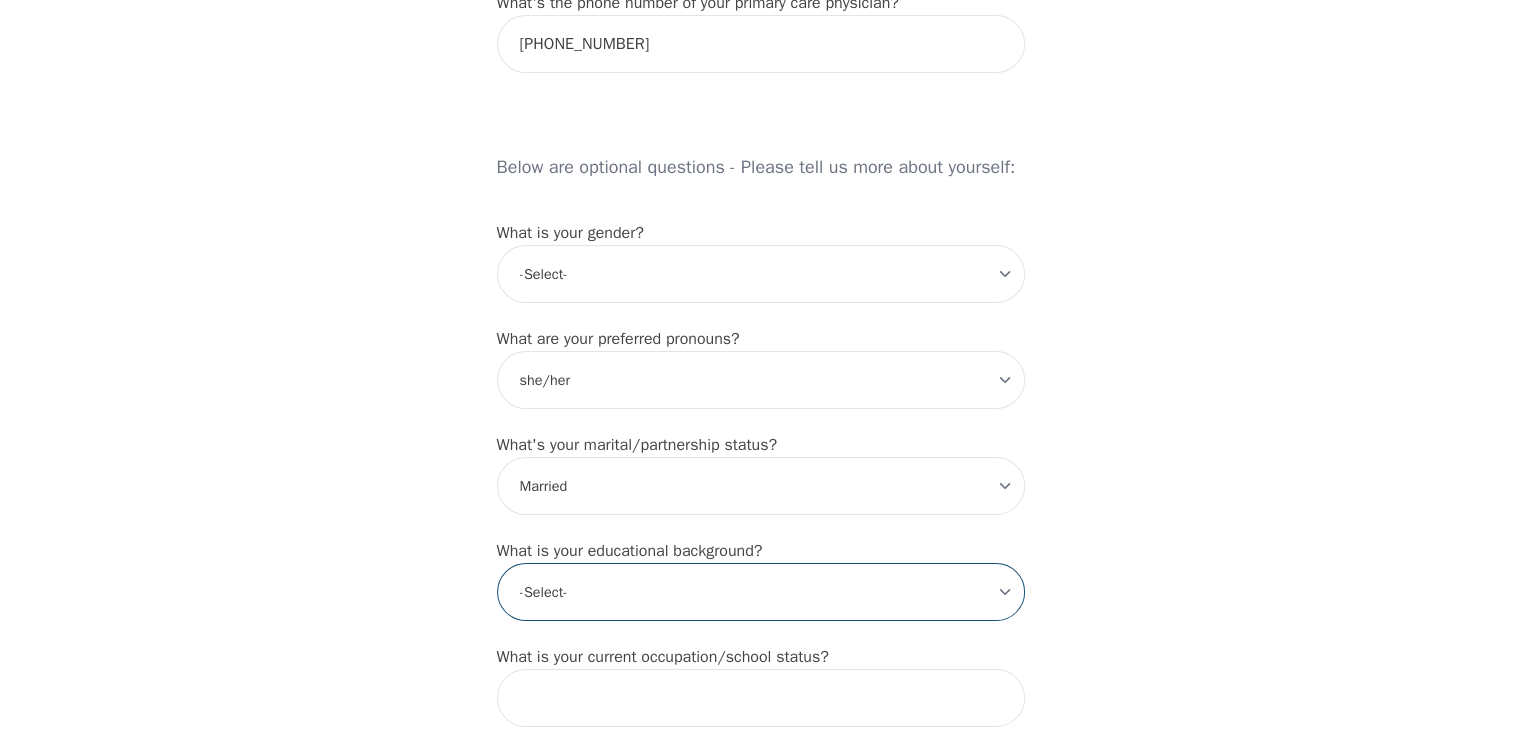 click on "-Select- Less than high school High school Associate degree Bachelor degree Master's degree Professional degree Doctorial degree" at bounding box center (761, 592) 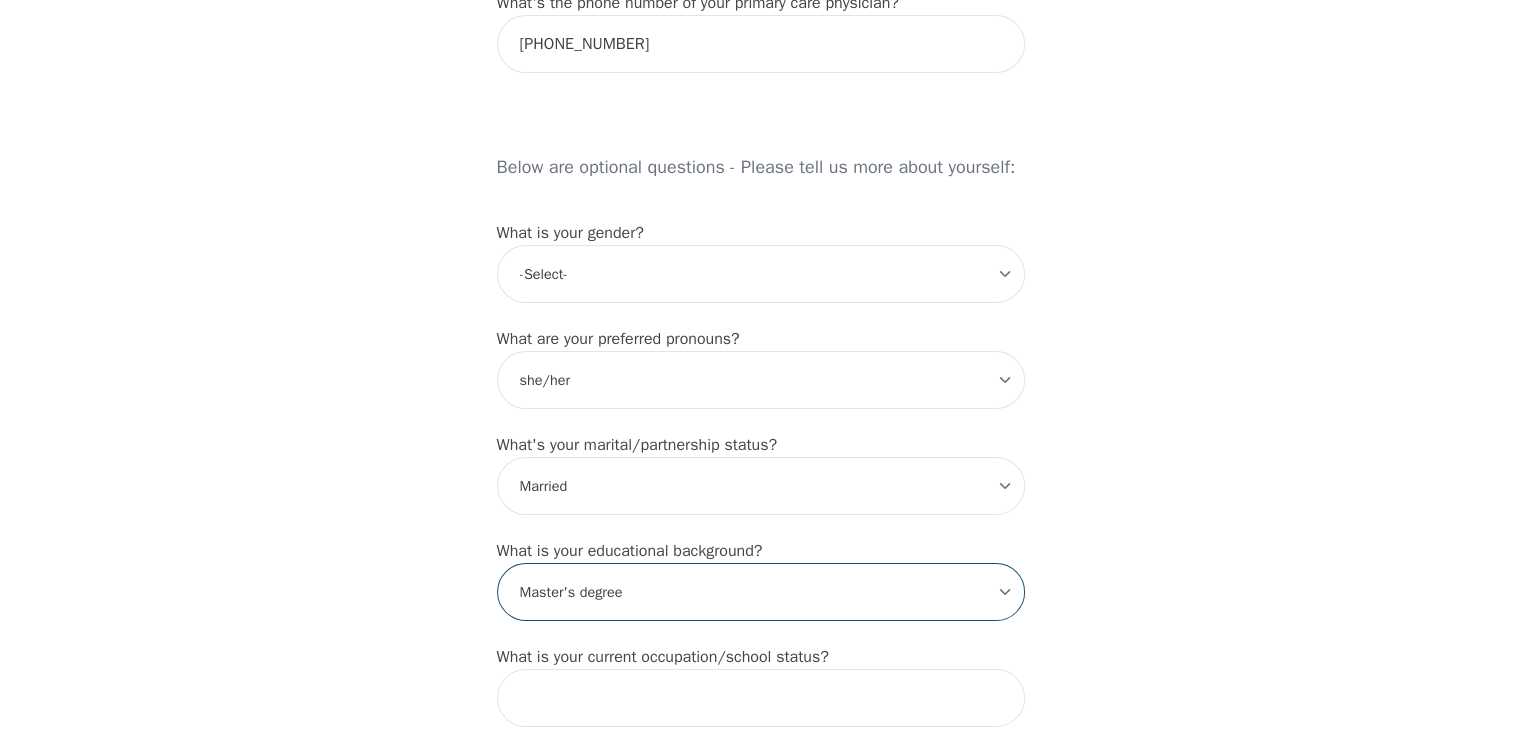 click on "-Select- Less than high school High school Associate degree Bachelor degree Master's degree Professional degree Doctorial degree" at bounding box center [761, 592] 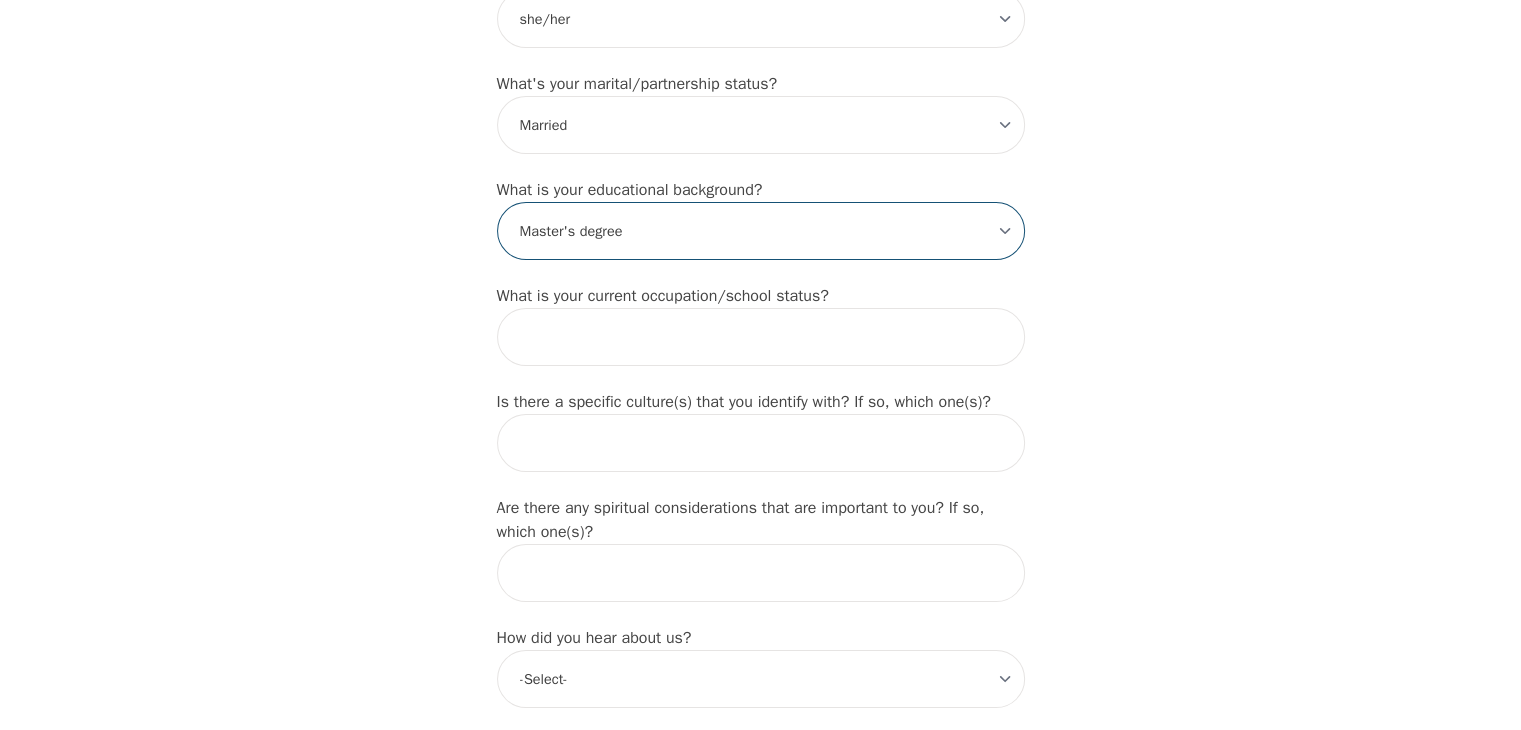 scroll, scrollTop: 1860, scrollLeft: 0, axis: vertical 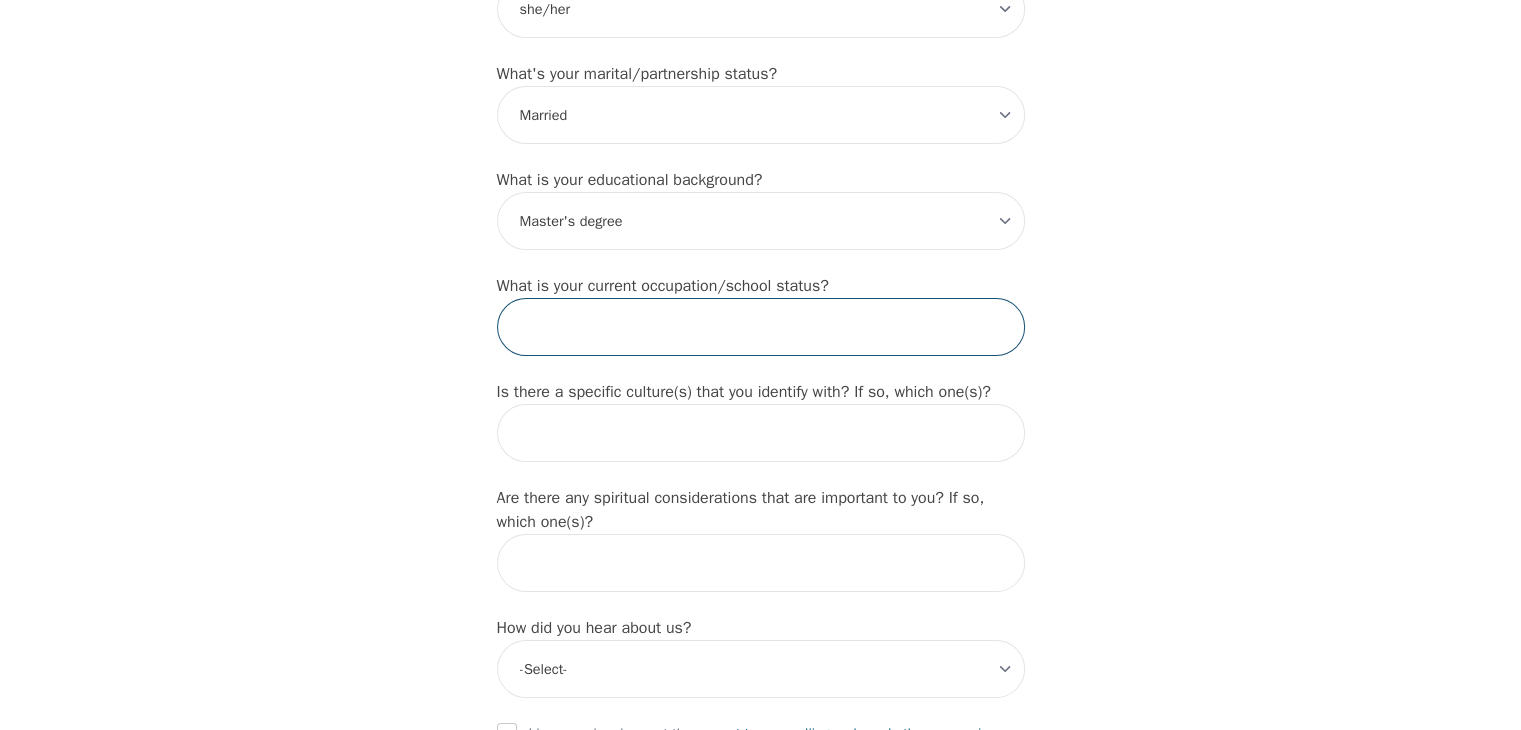click at bounding box center (761, 327) 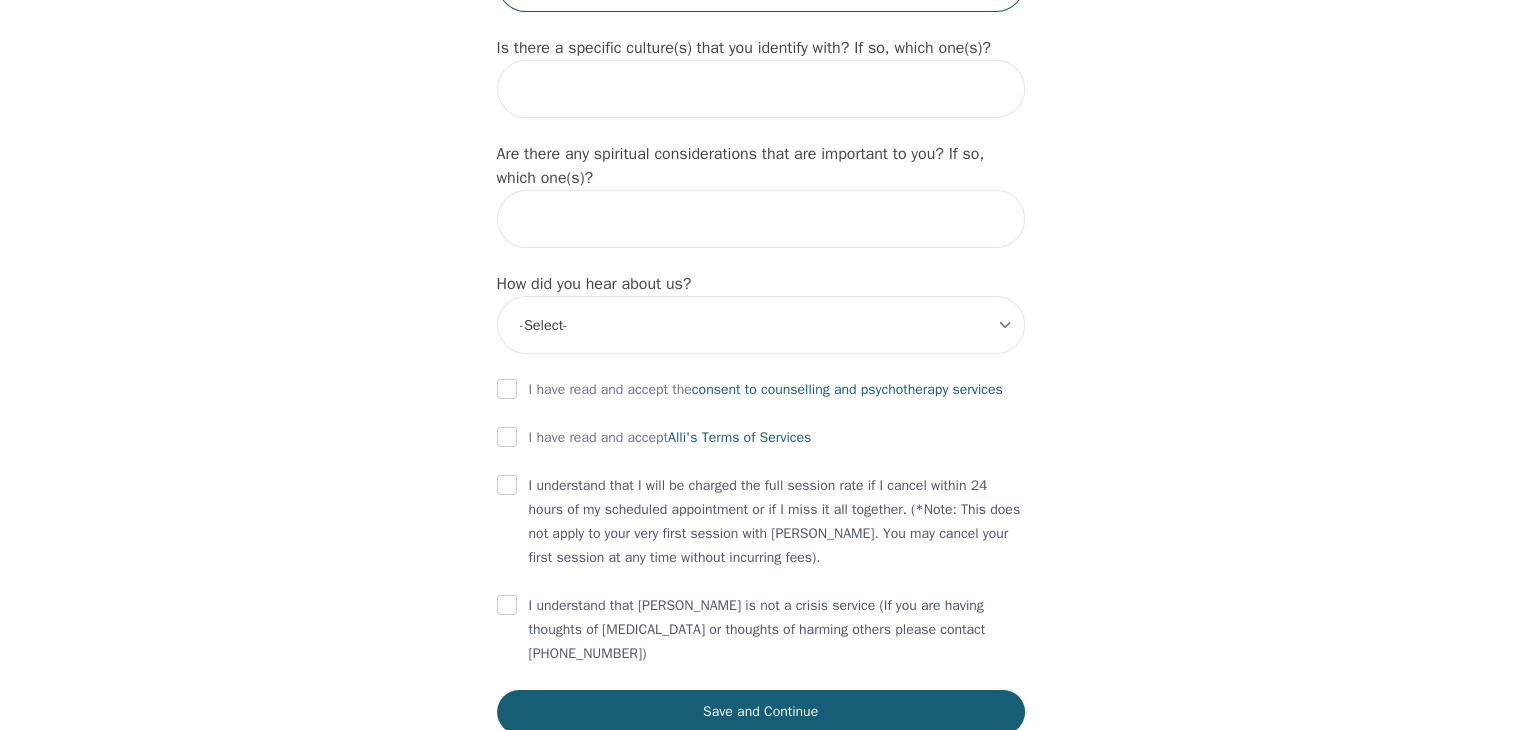 scroll, scrollTop: 2225, scrollLeft: 0, axis: vertical 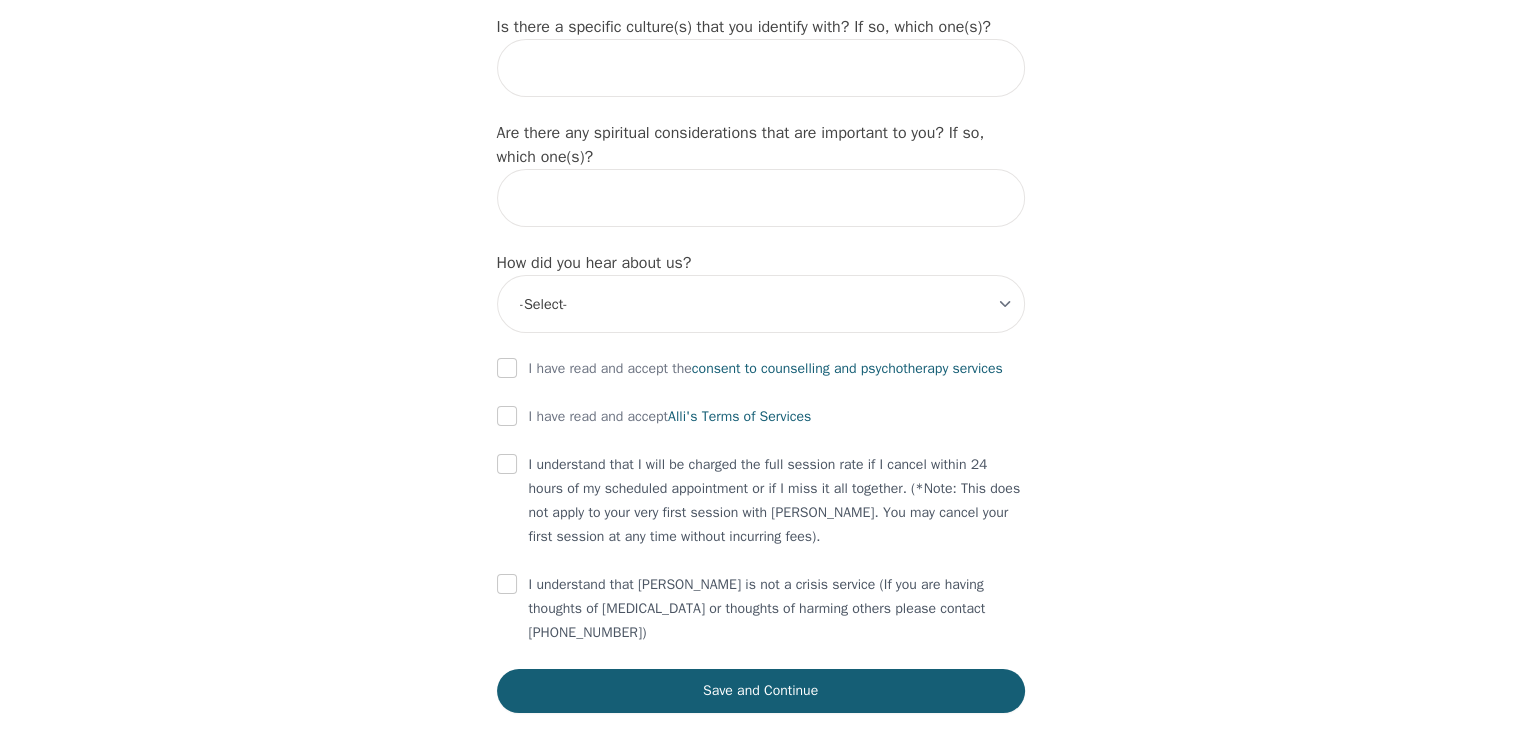 type on "Policy Advisor" 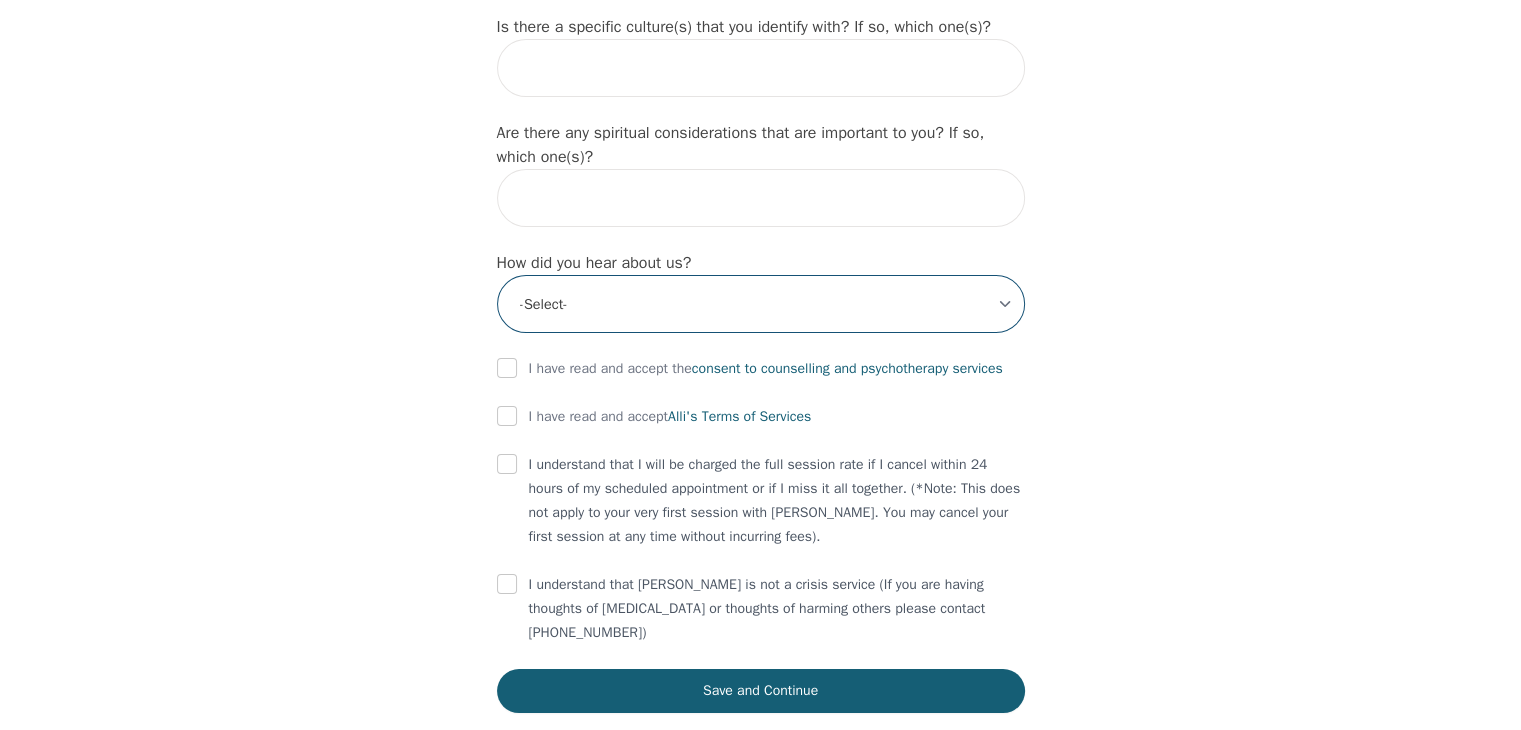 click on "-Select- Physician/Specialist Friend Facebook Instagram Google Search Google Ads Facebook/Instagram Ads Other" at bounding box center [761, 304] 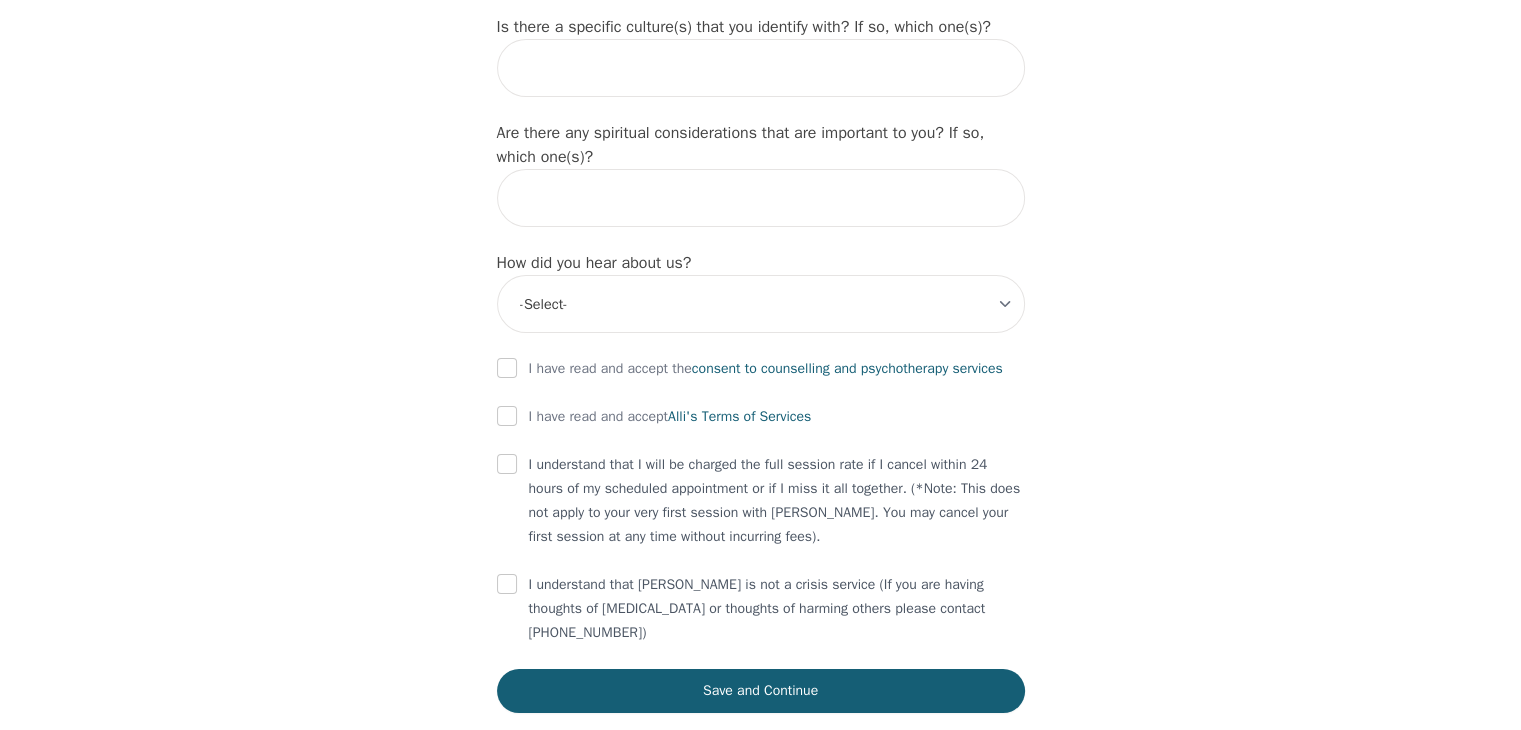 click on "I understand that [PERSON_NAME] is not a crisis service (If you are having thoughts of [MEDICAL_DATA] or thoughts of harming others please contact [PHONE_NUMBER])" at bounding box center (777, 609) 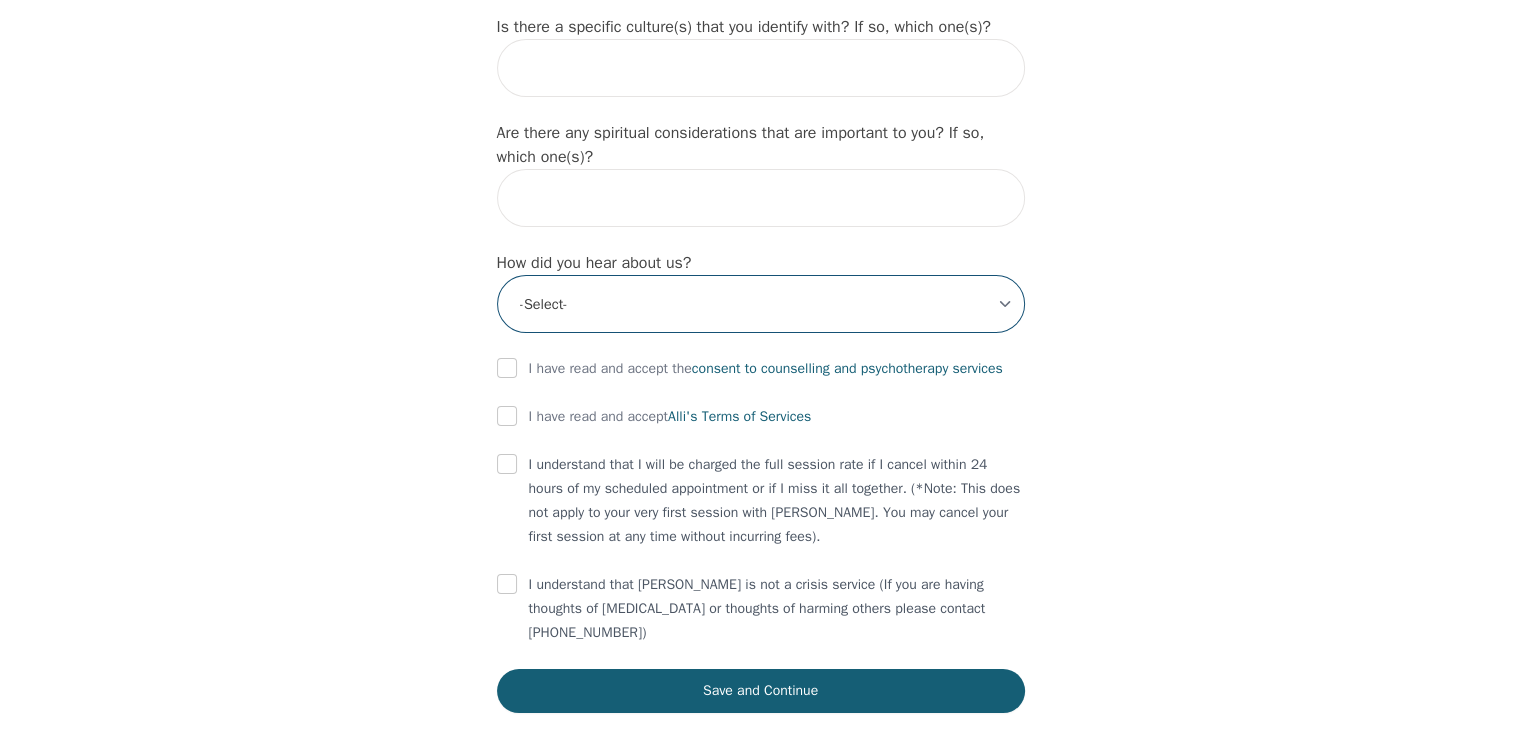 click on "-Select- Physician/Specialist Friend Facebook Instagram Google Search Google Ads Facebook/Instagram Ads Other" at bounding box center [761, 304] 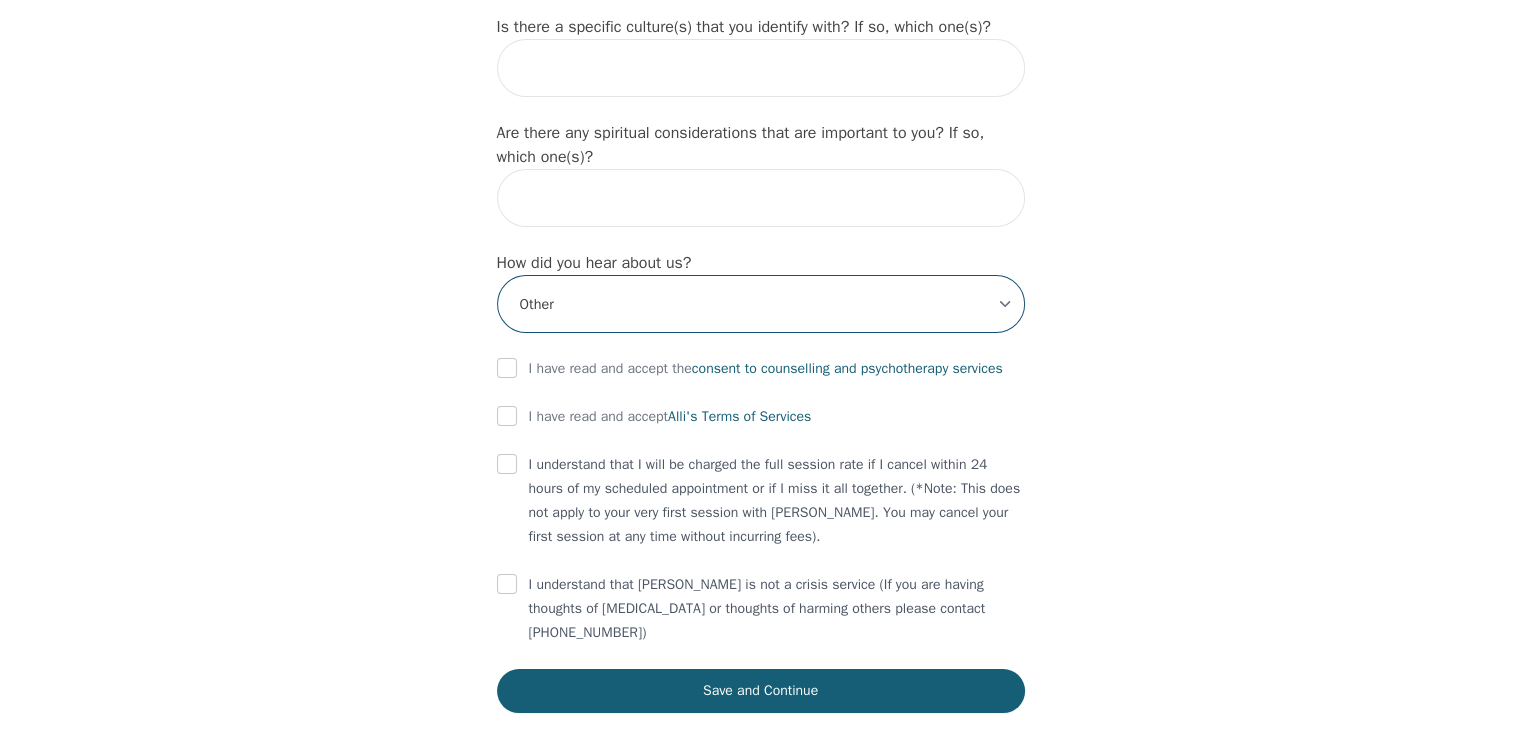 click on "-Select- Physician/Specialist Friend Facebook Instagram Google Search Google Ads Facebook/Instagram Ads Other" at bounding box center [761, 304] 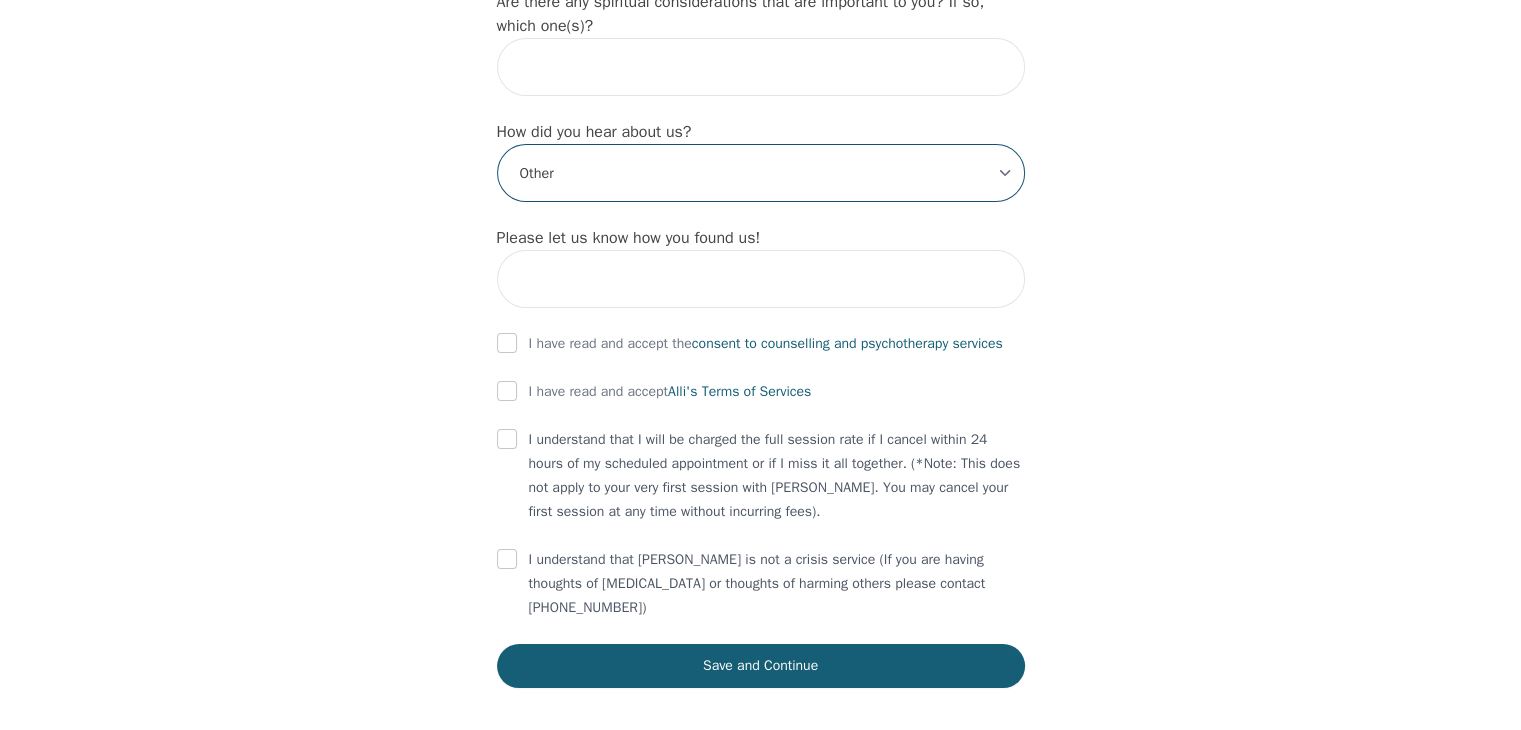 scroll, scrollTop: 2361, scrollLeft: 0, axis: vertical 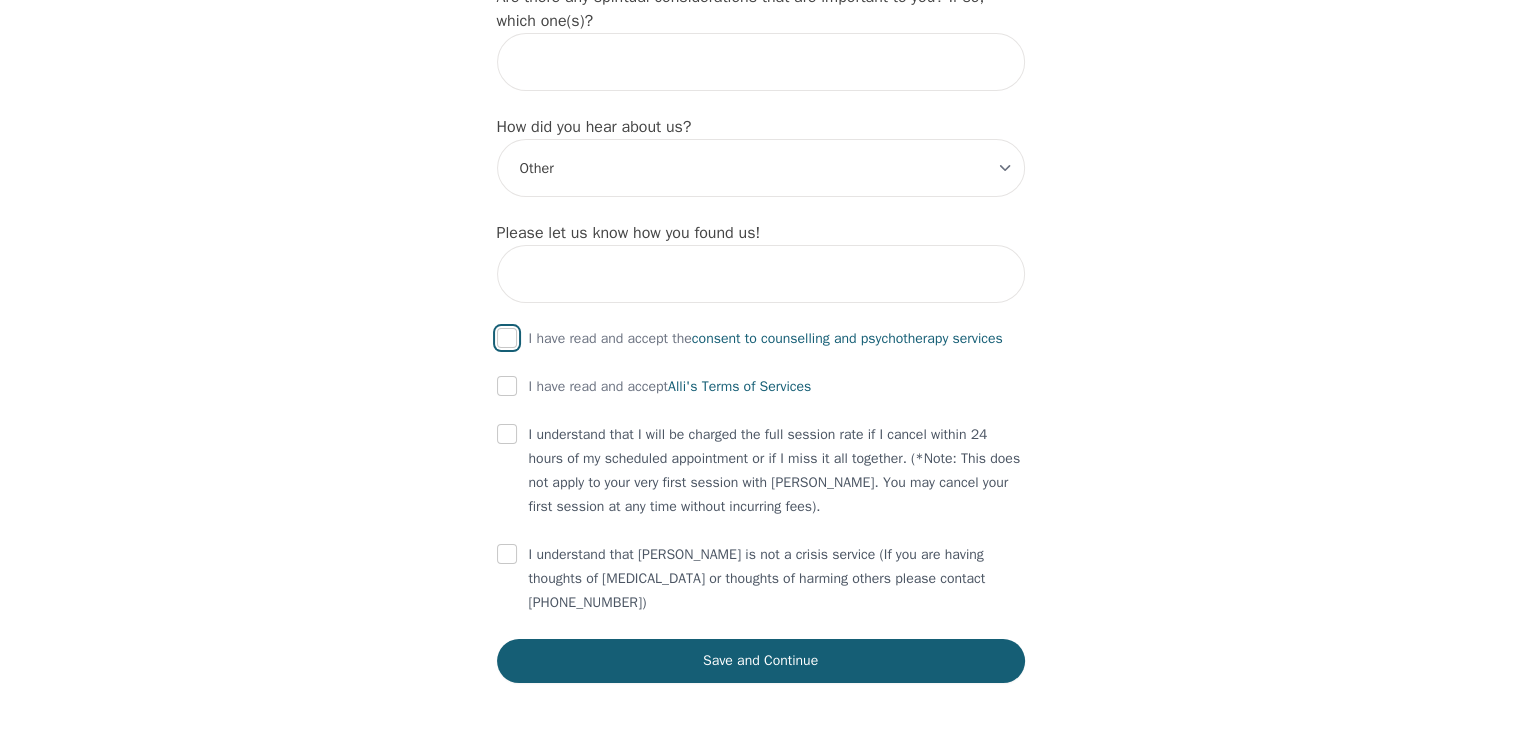 click at bounding box center [507, 338] 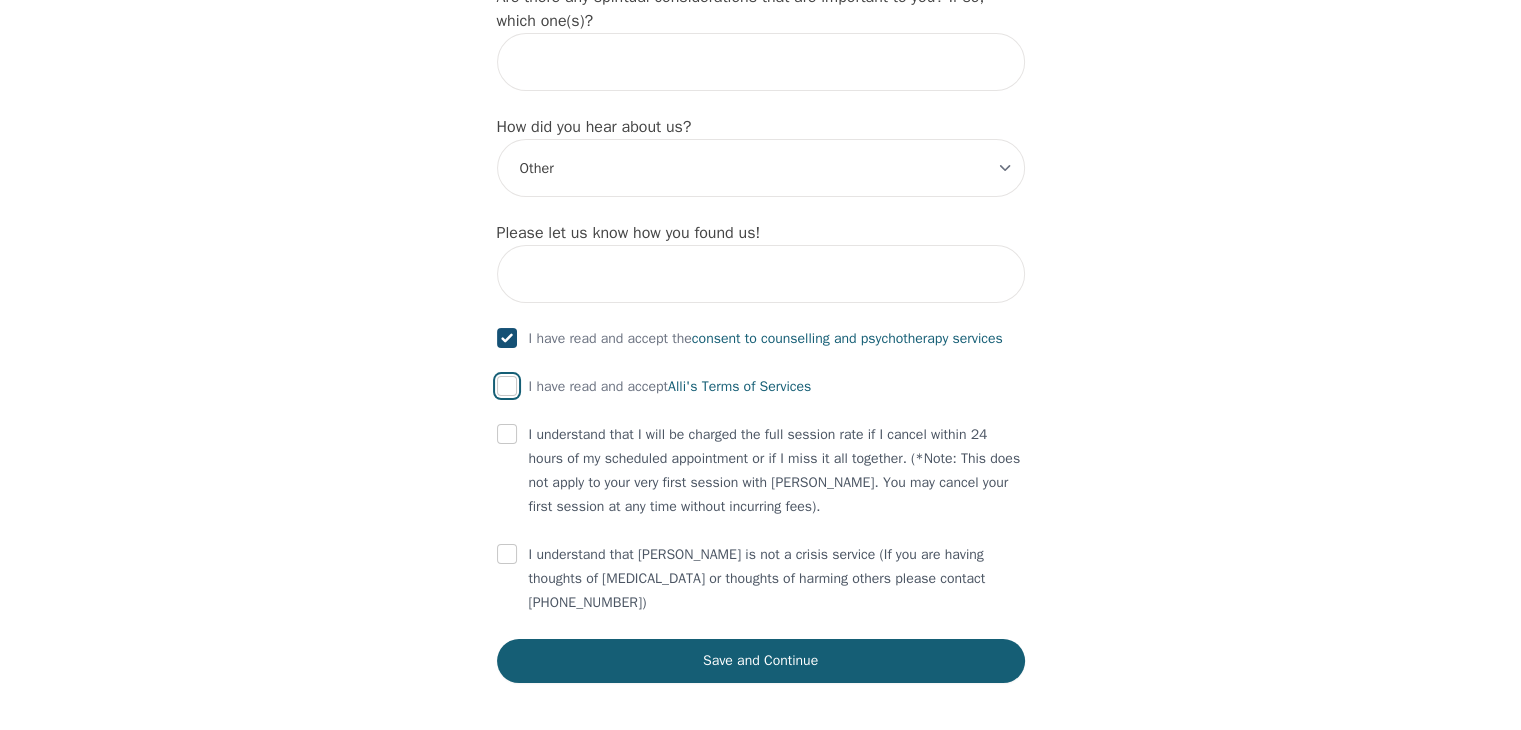 click at bounding box center [507, 386] 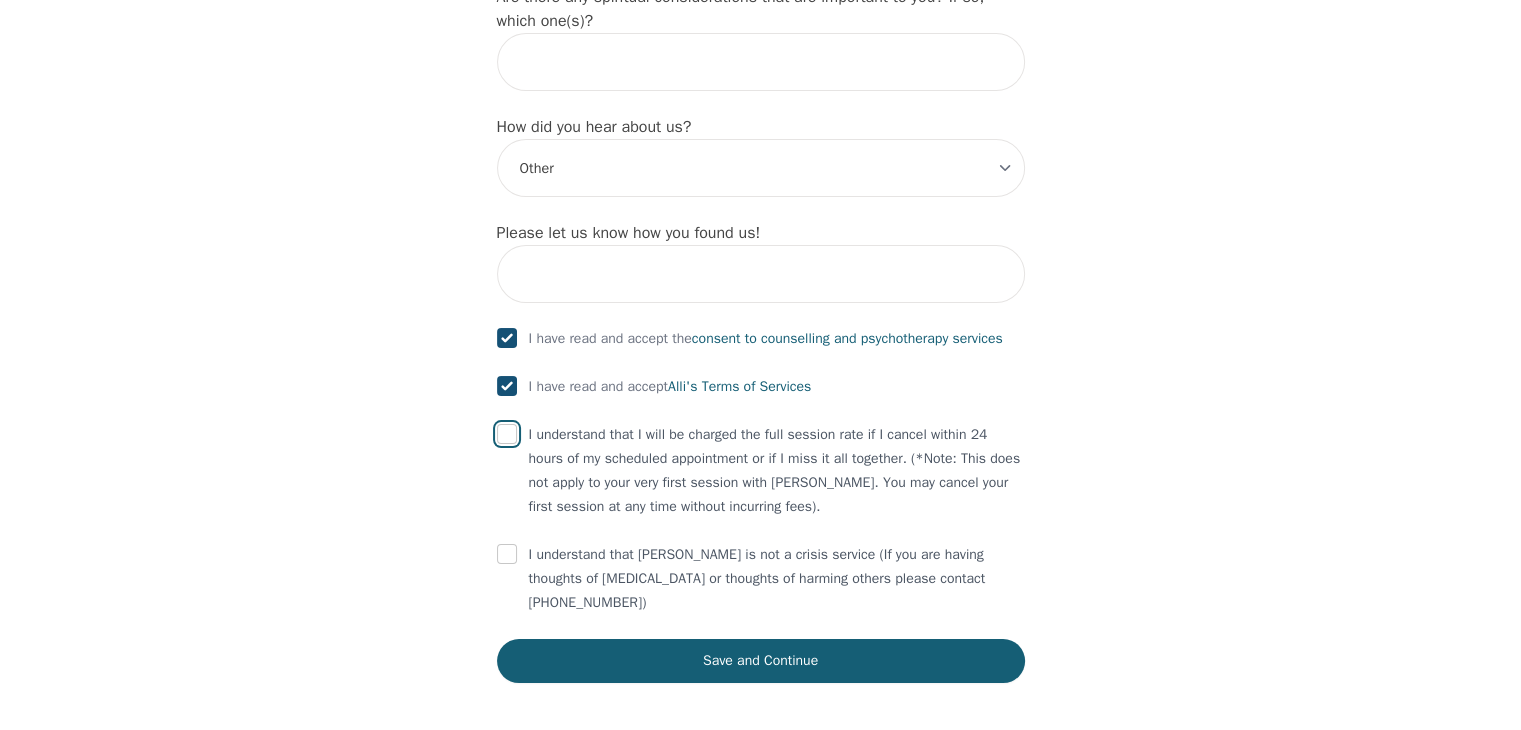 click at bounding box center (507, 434) 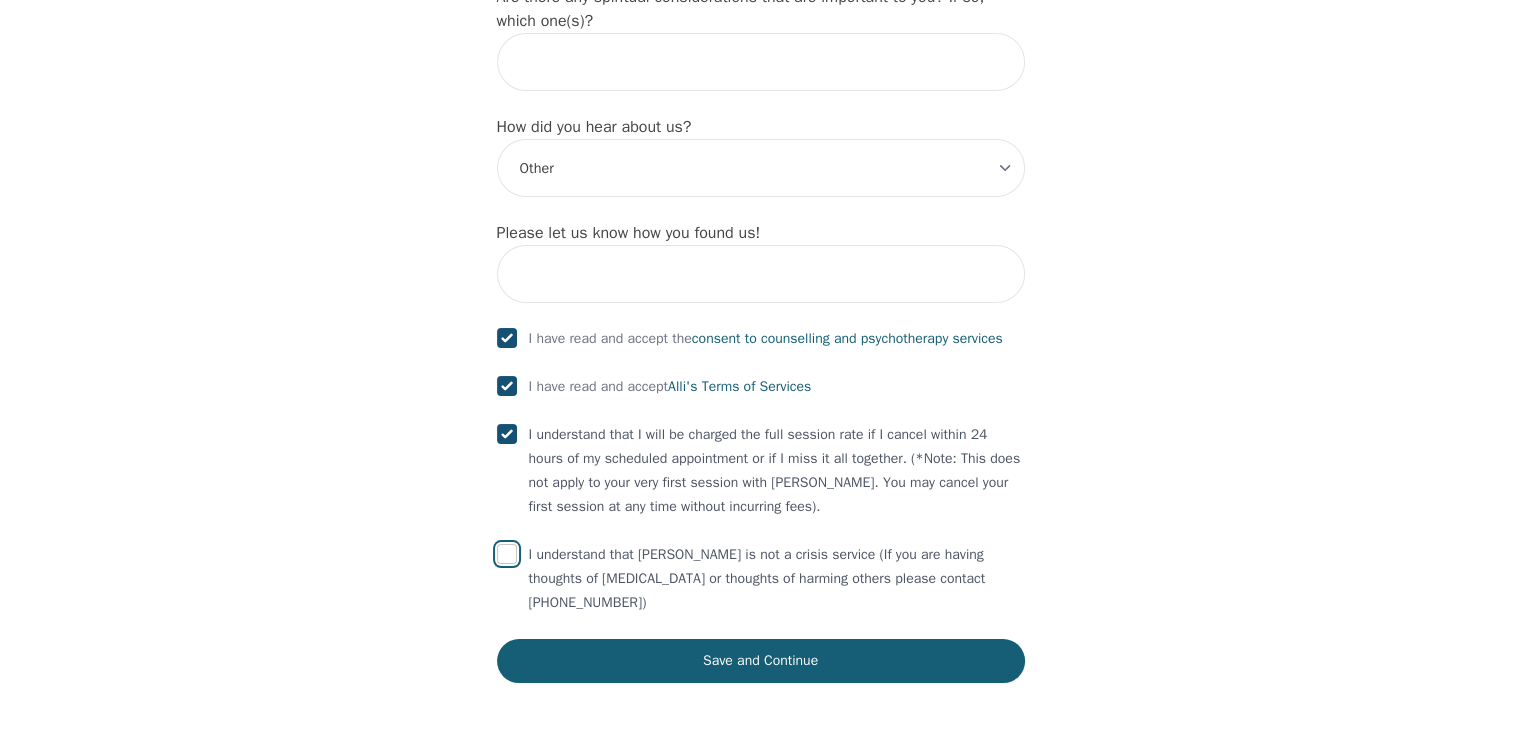 click at bounding box center [507, 554] 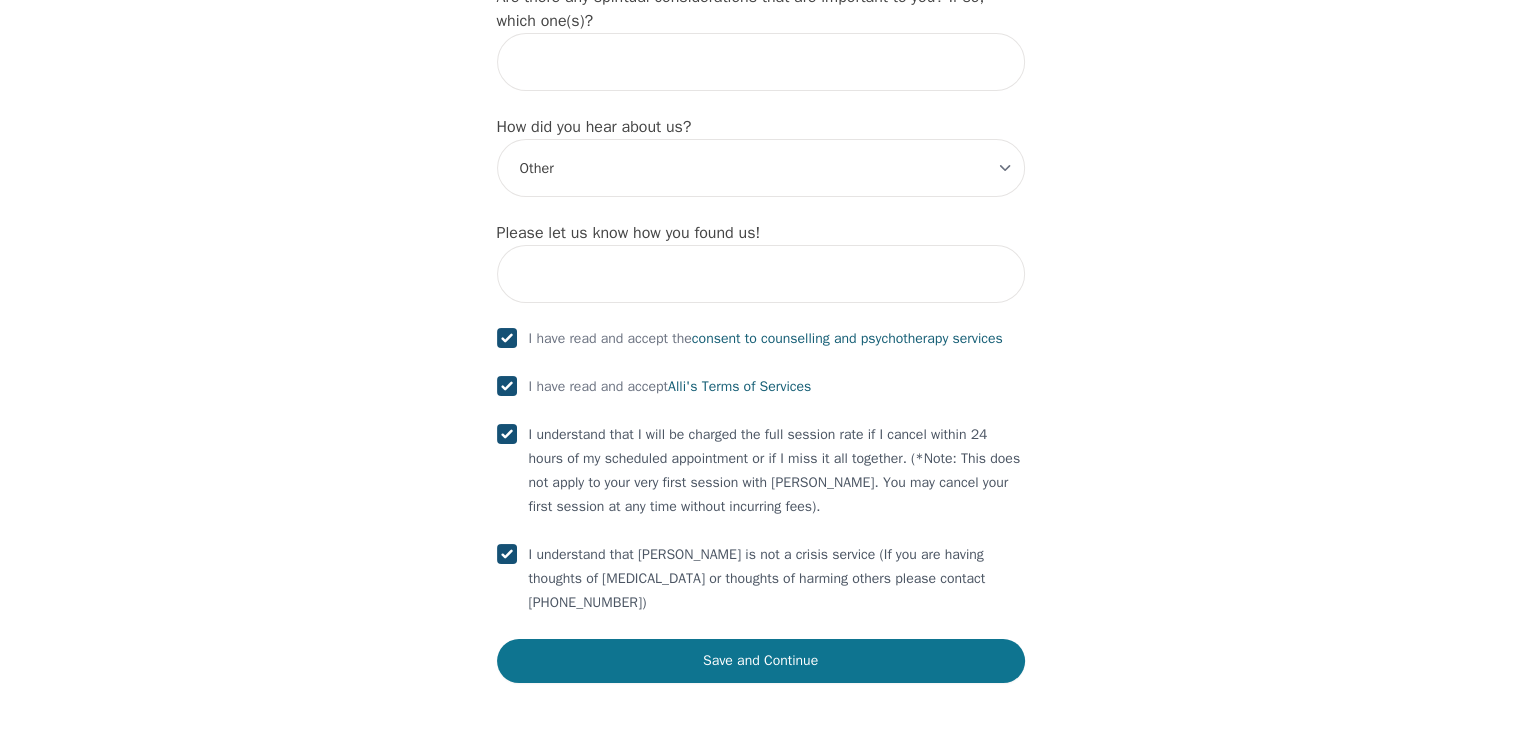 click on "Save and Continue" at bounding box center (761, 661) 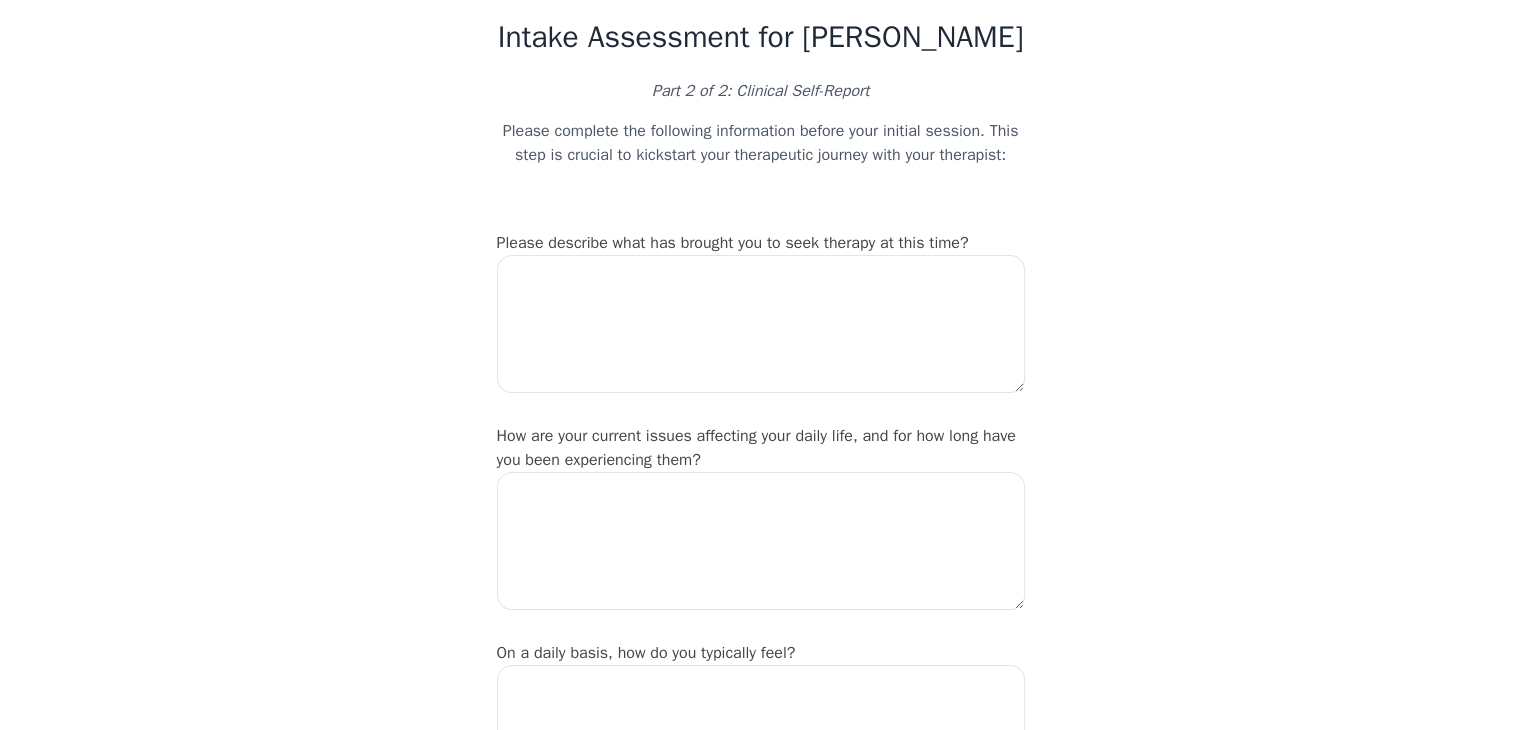 scroll, scrollTop: 65, scrollLeft: 0, axis: vertical 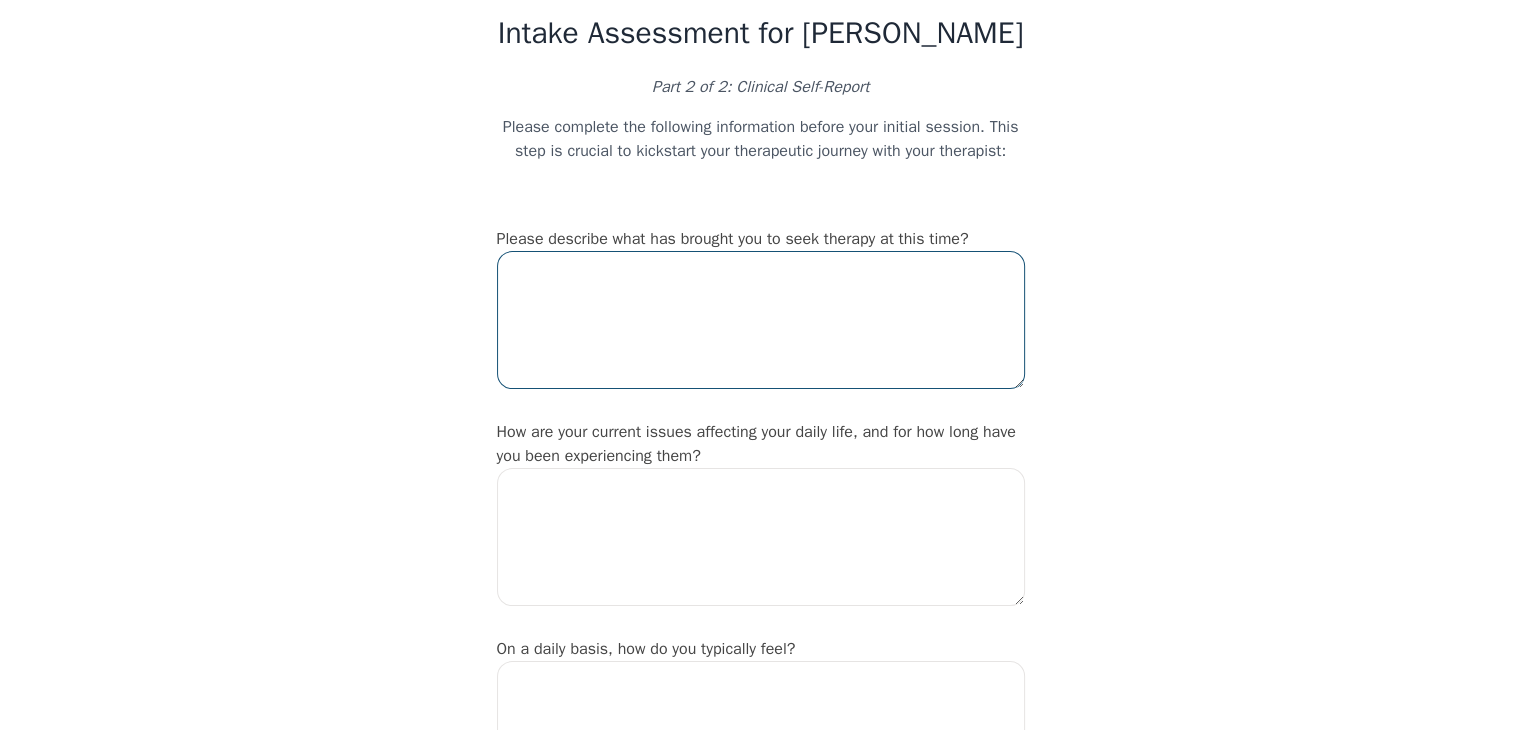 click at bounding box center (761, 320) 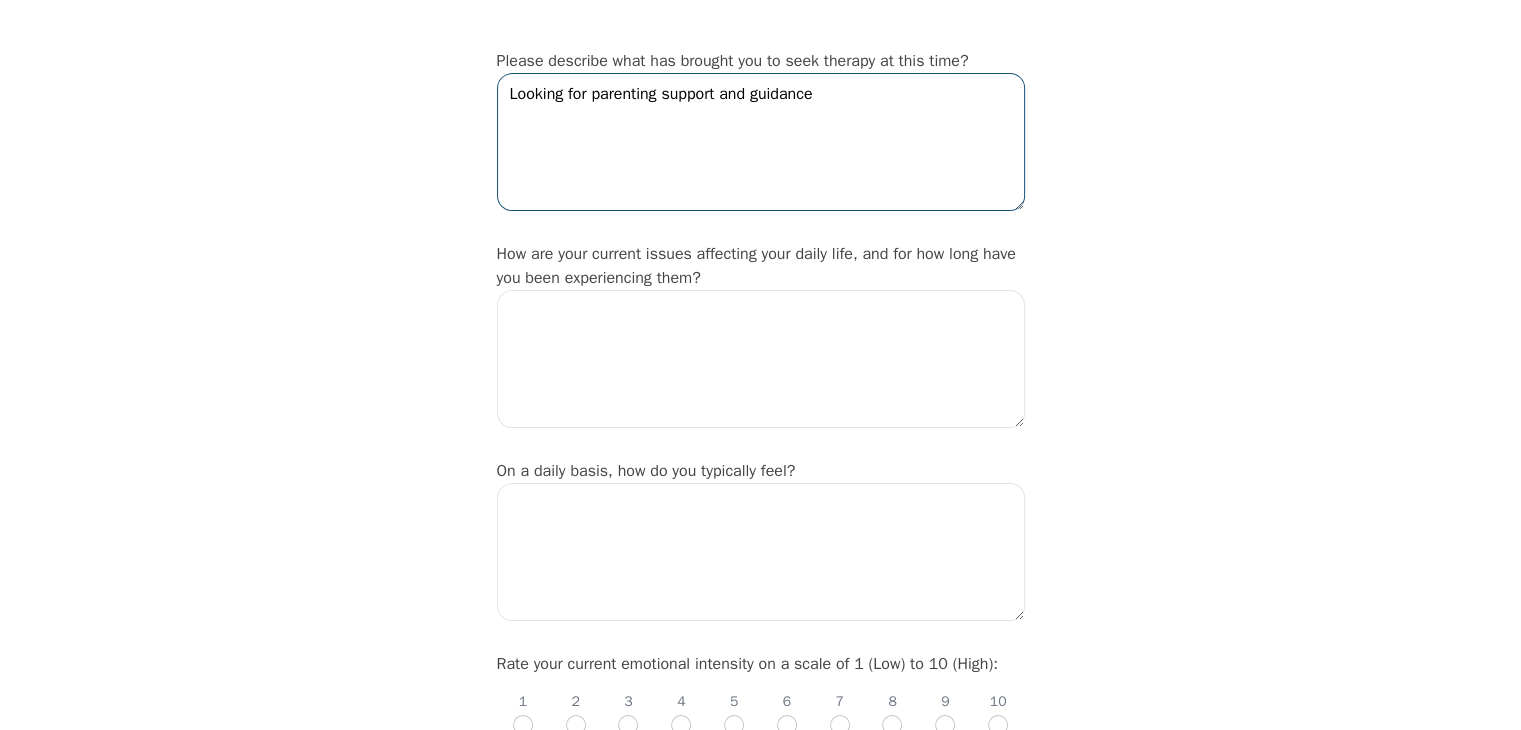 scroll, scrollTop: 272, scrollLeft: 0, axis: vertical 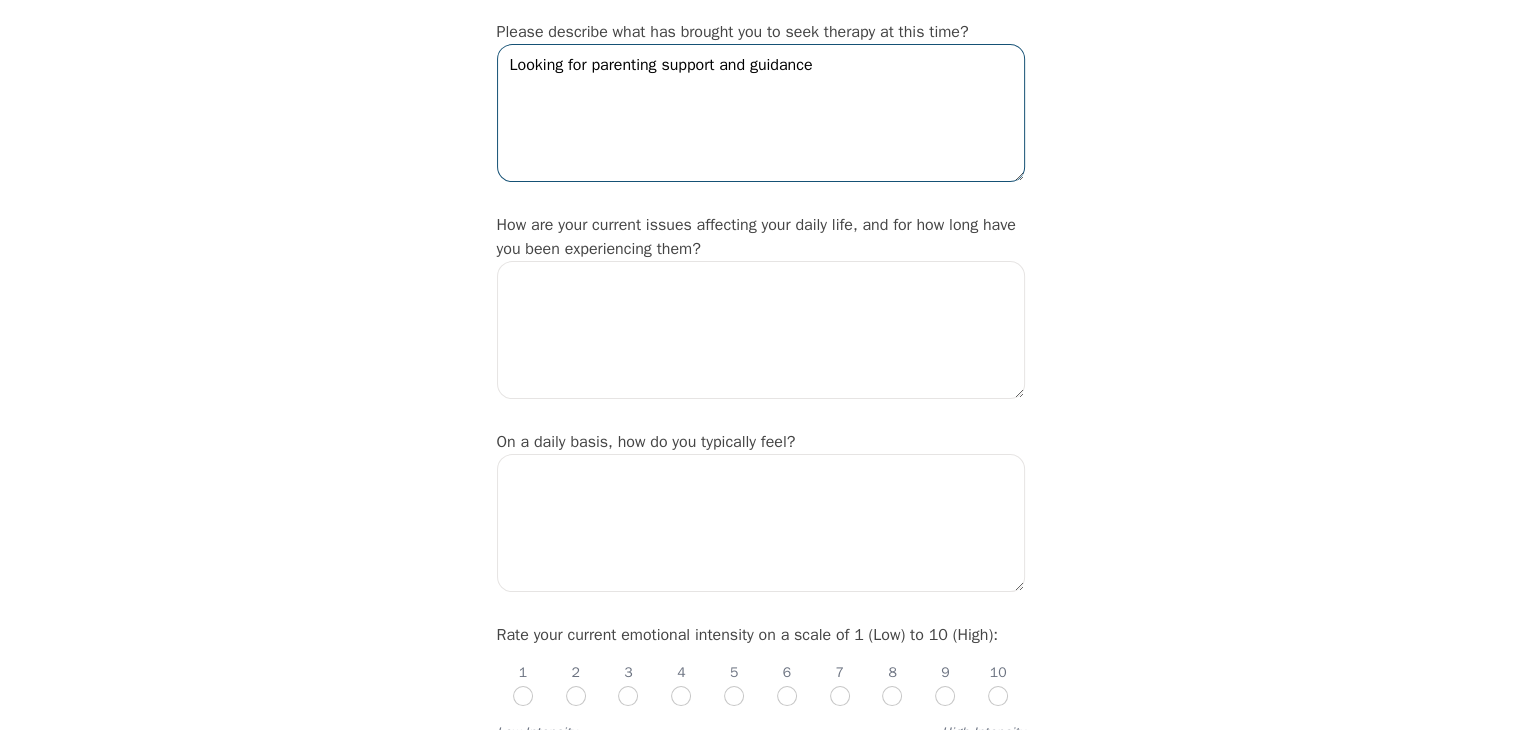 type on "Looking for parenting support and guidance" 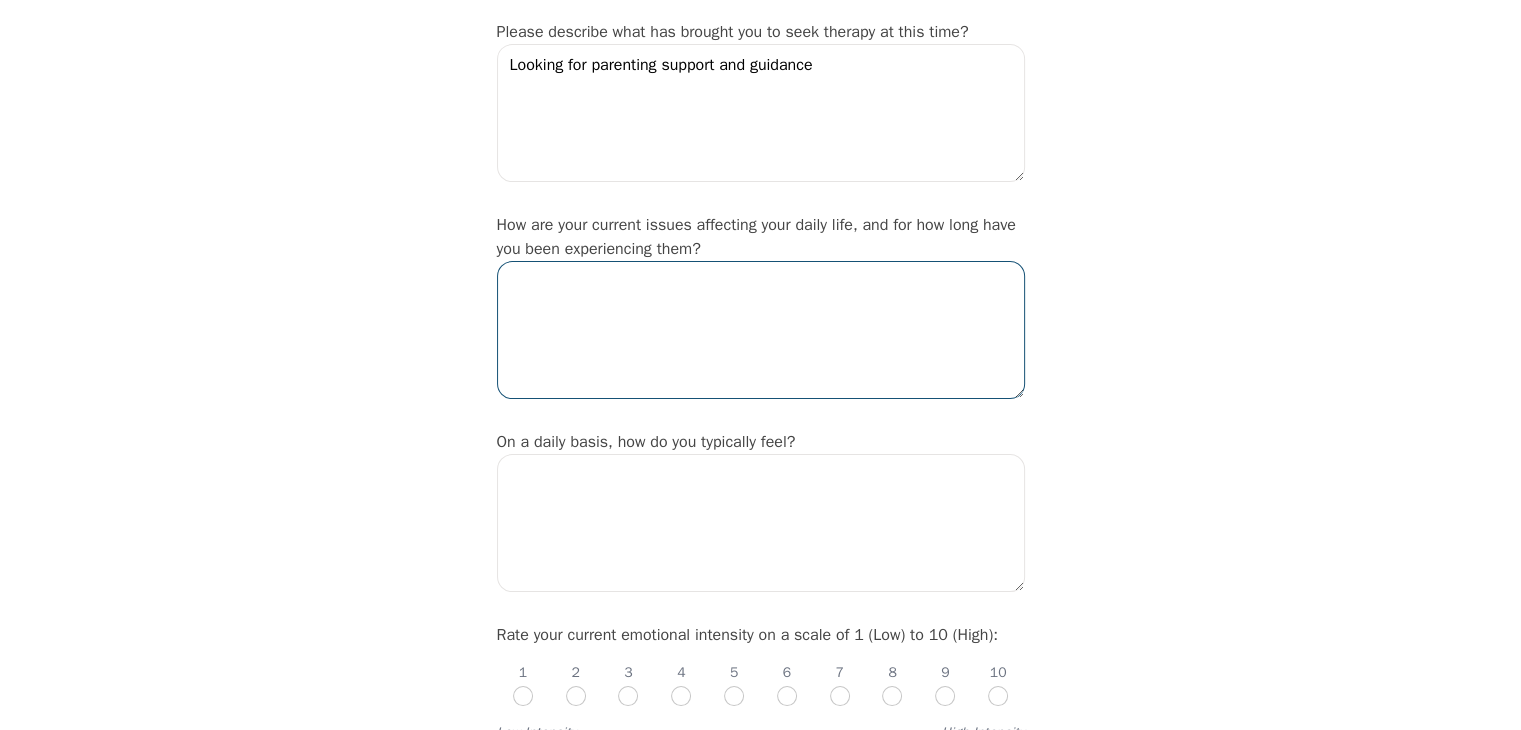 click at bounding box center (761, 330) 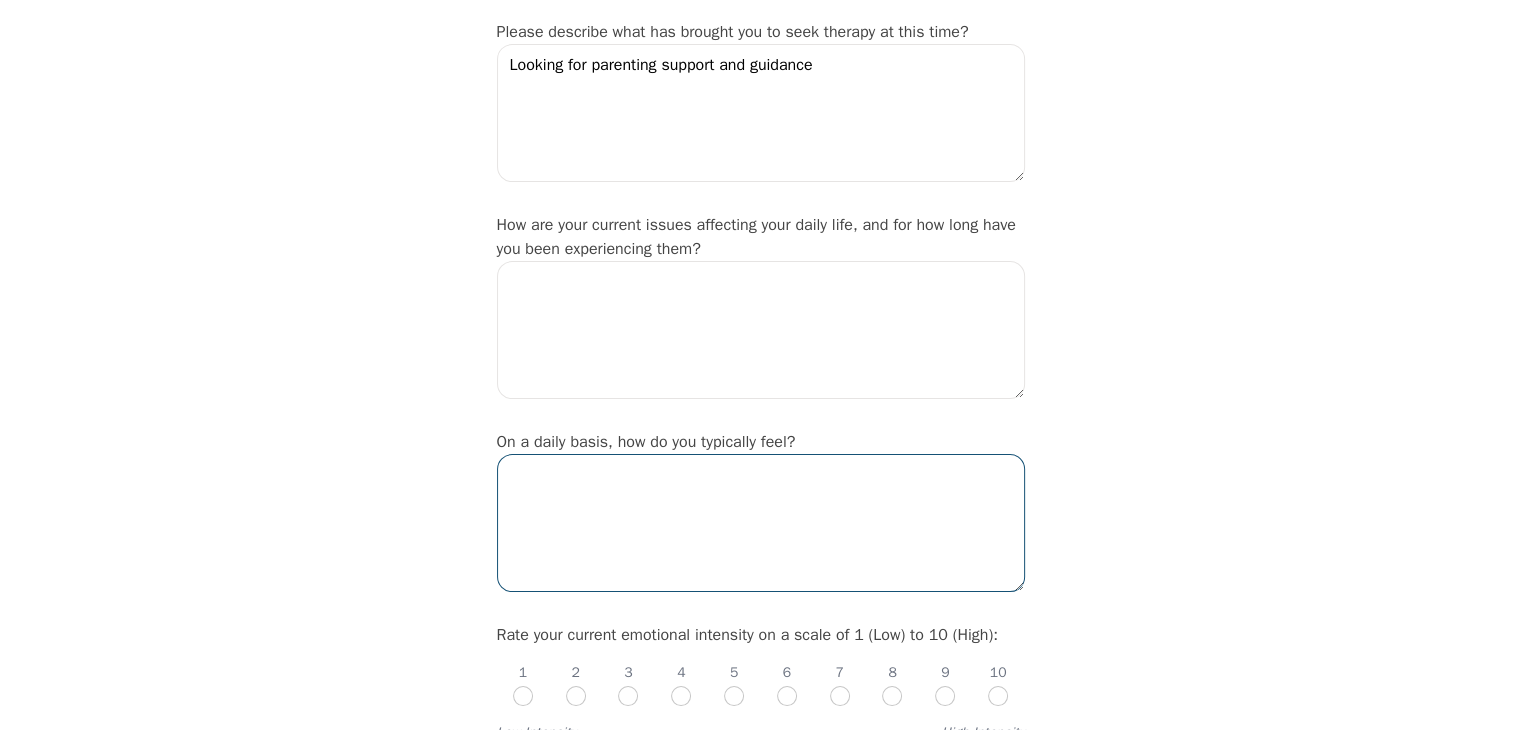 click at bounding box center [761, 523] 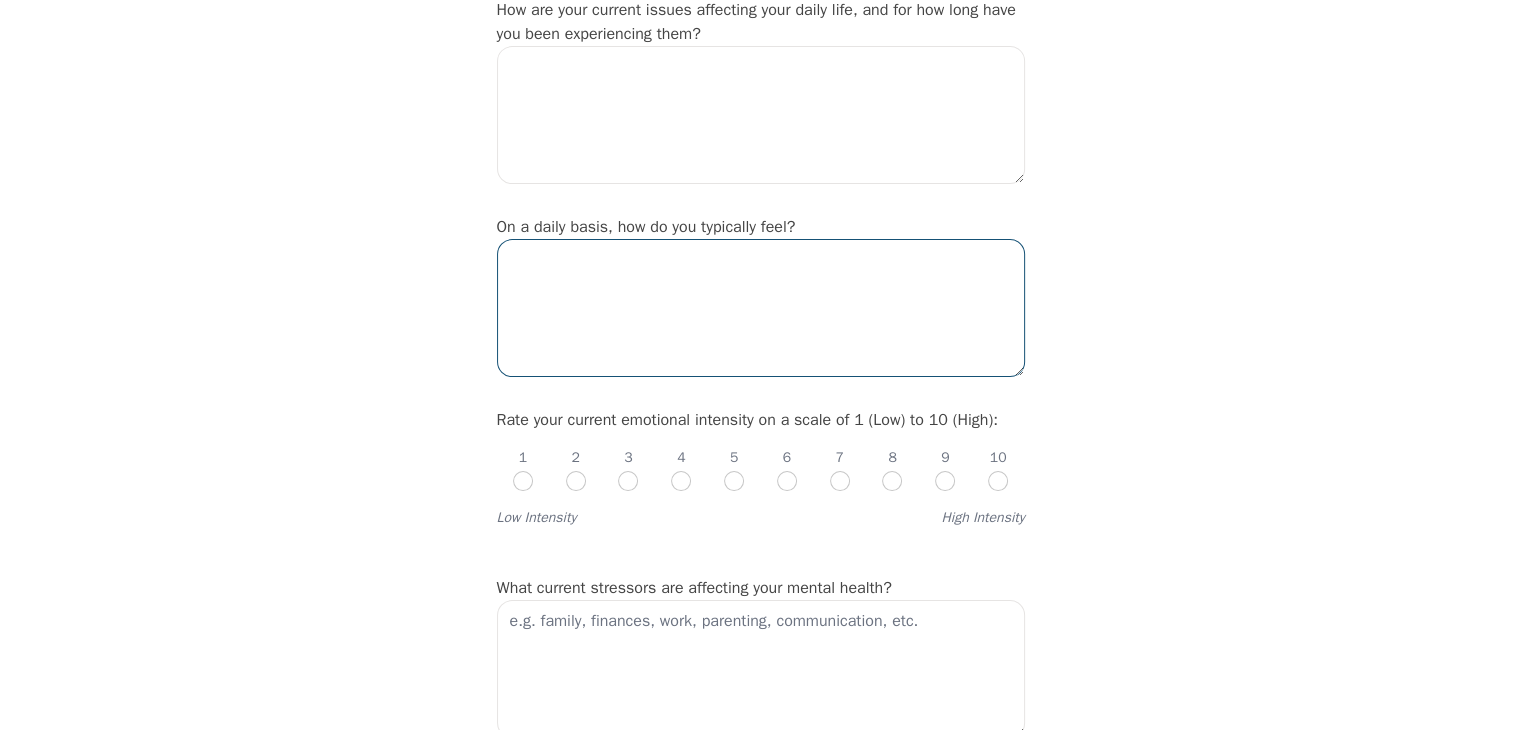 scroll, scrollTop: 492, scrollLeft: 0, axis: vertical 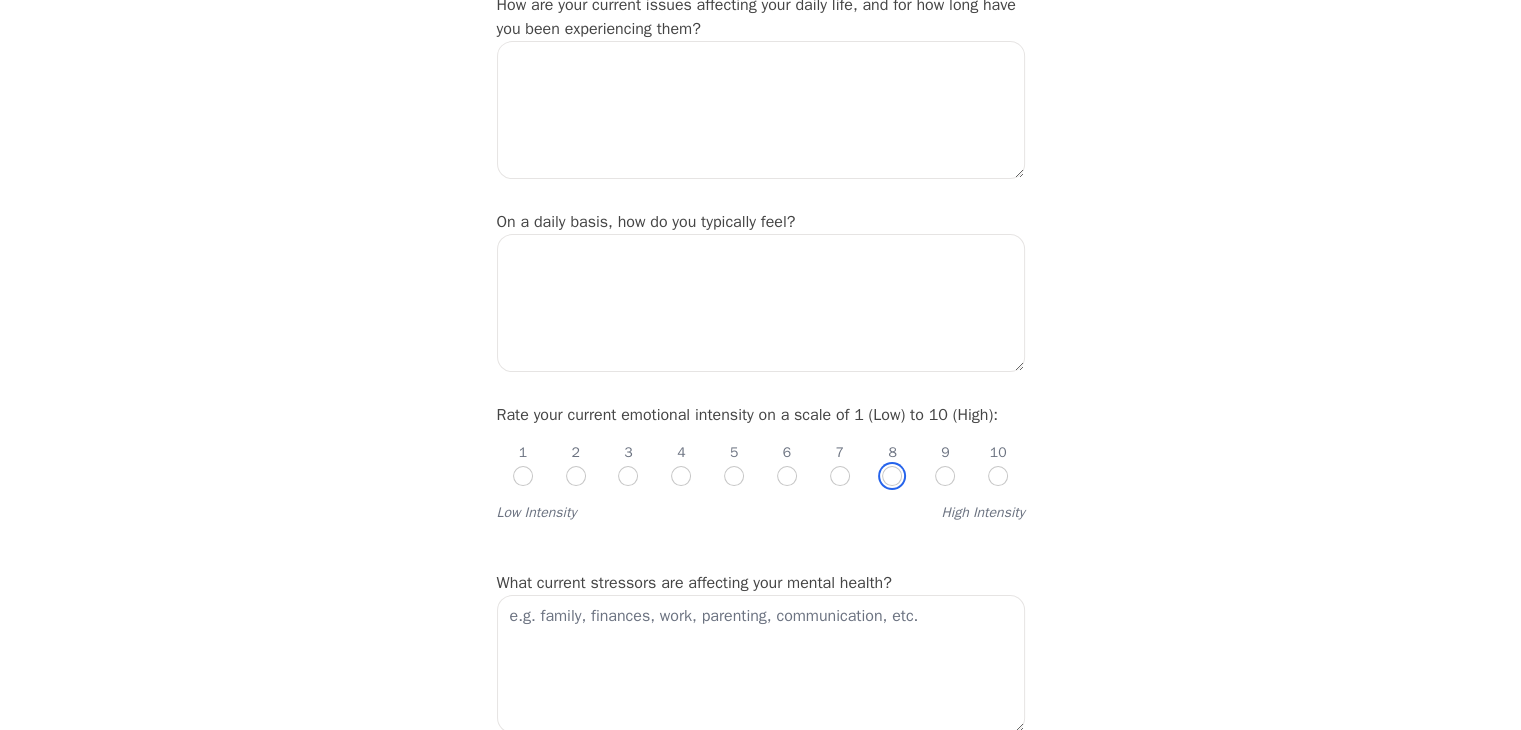 click at bounding box center [892, 476] 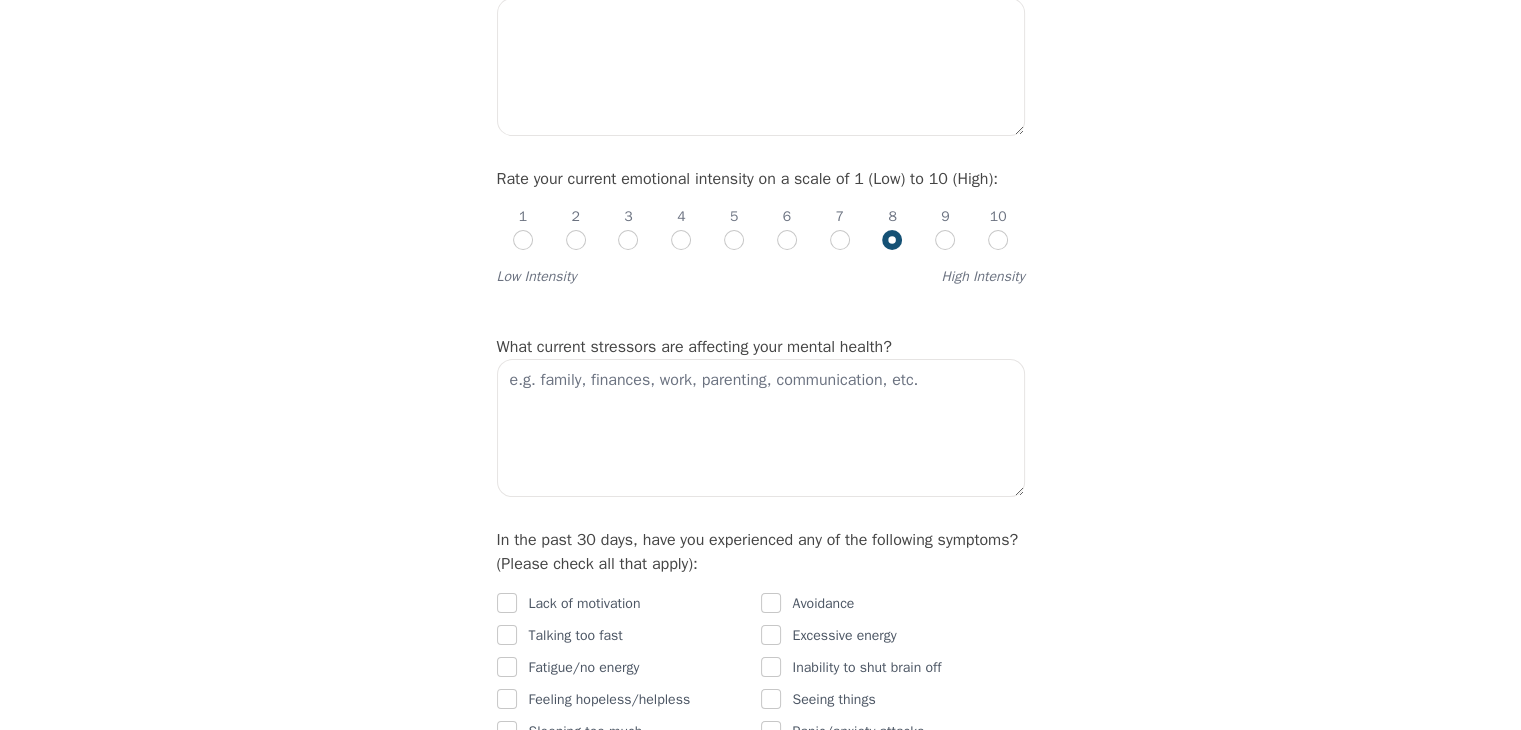 scroll, scrollTop: 744, scrollLeft: 0, axis: vertical 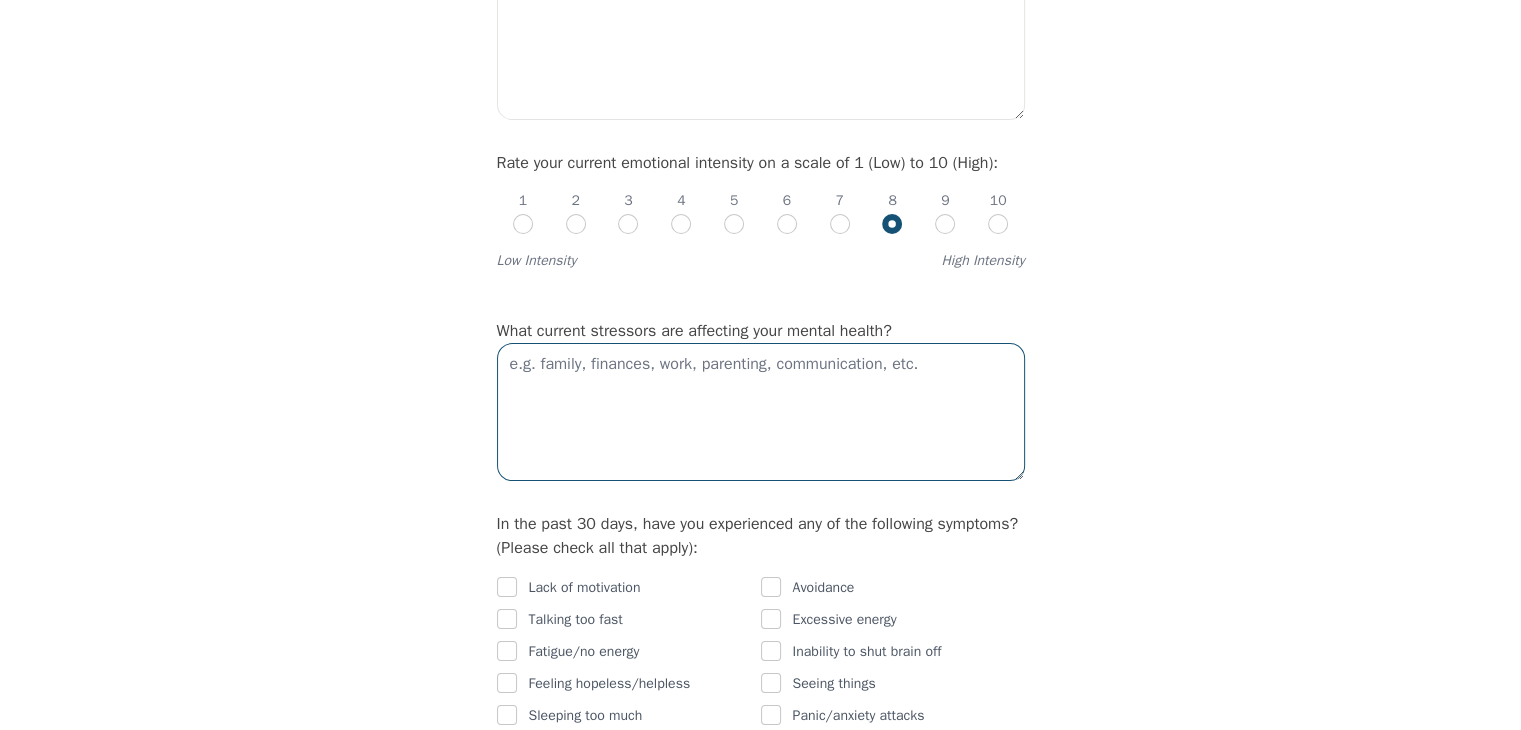 click at bounding box center [761, 412] 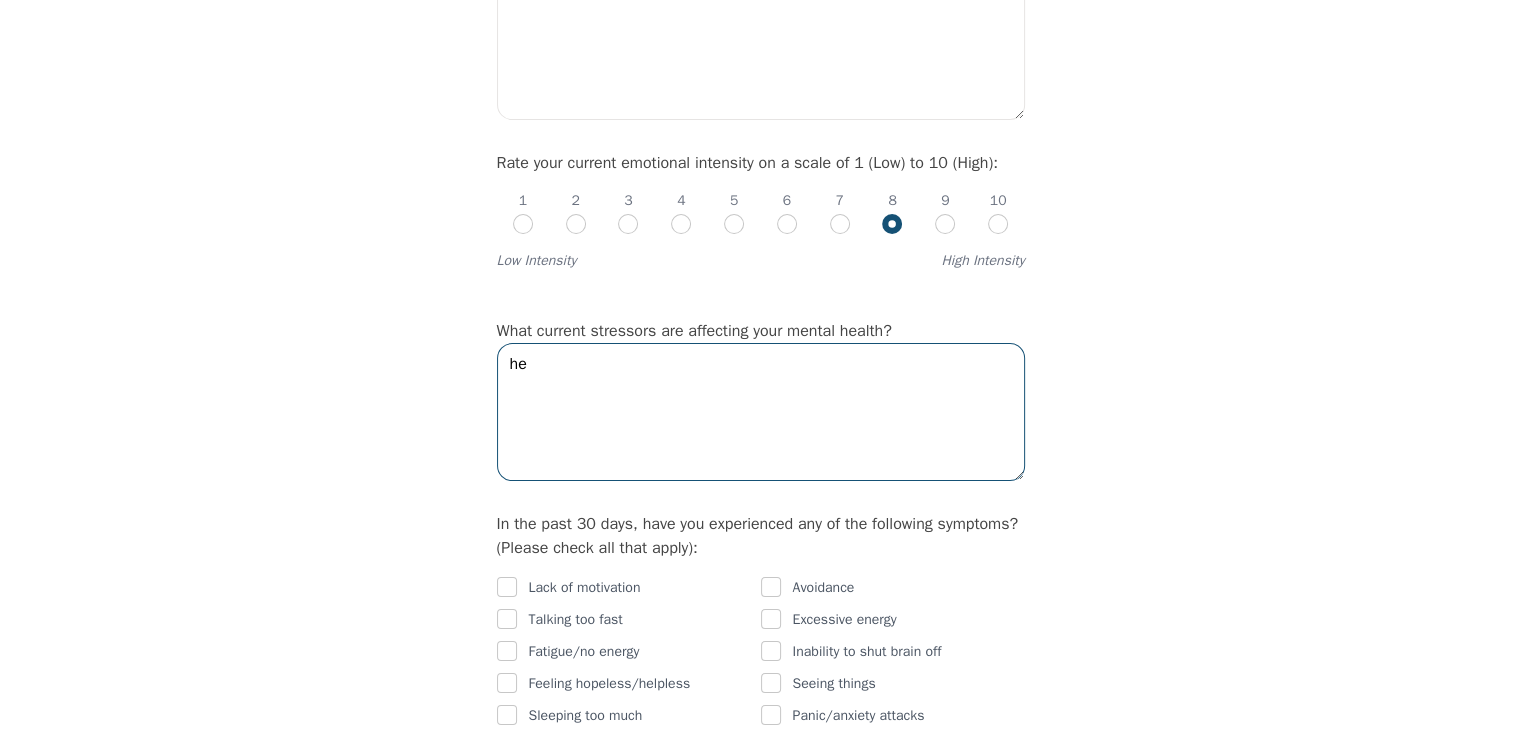 type on "h" 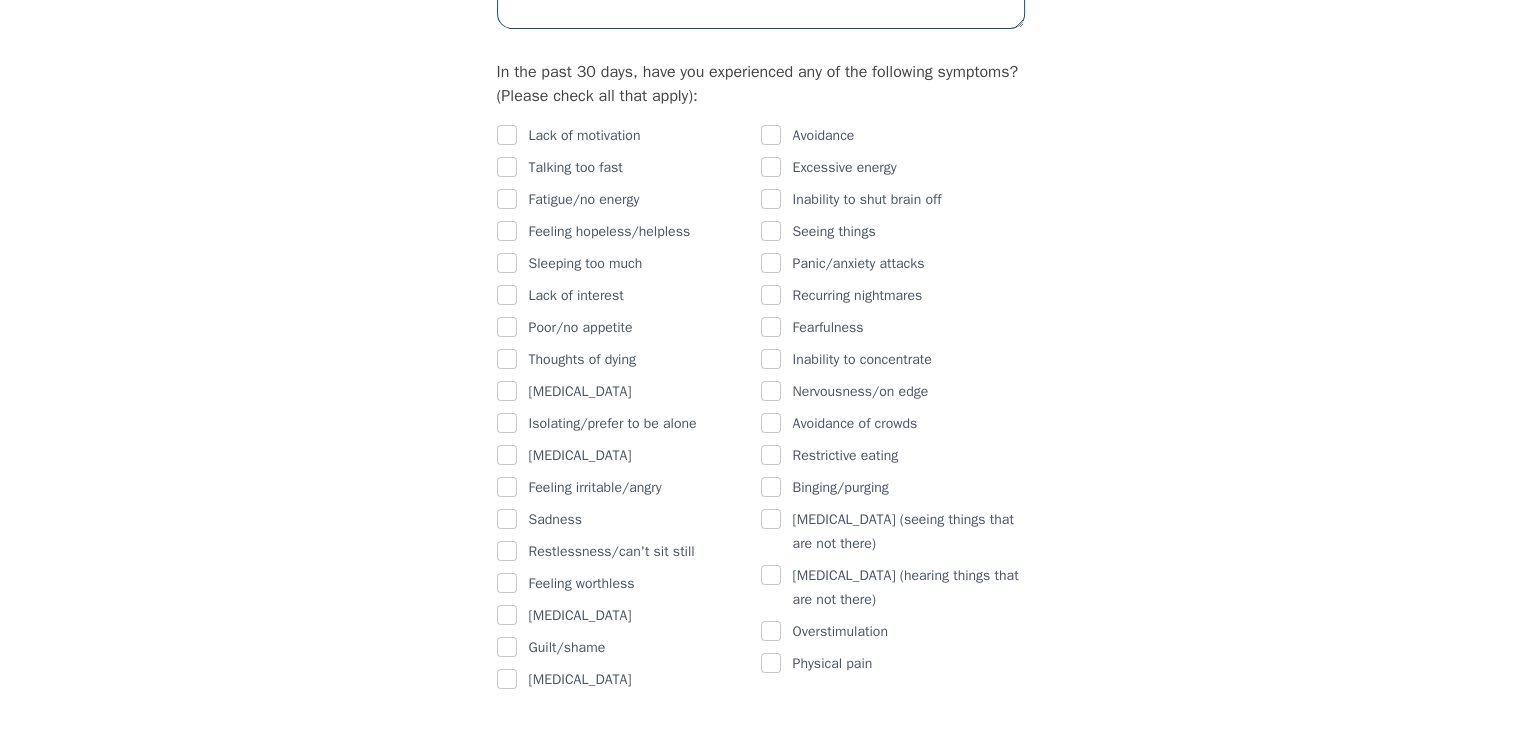 scroll, scrollTop: 1191, scrollLeft: 0, axis: vertical 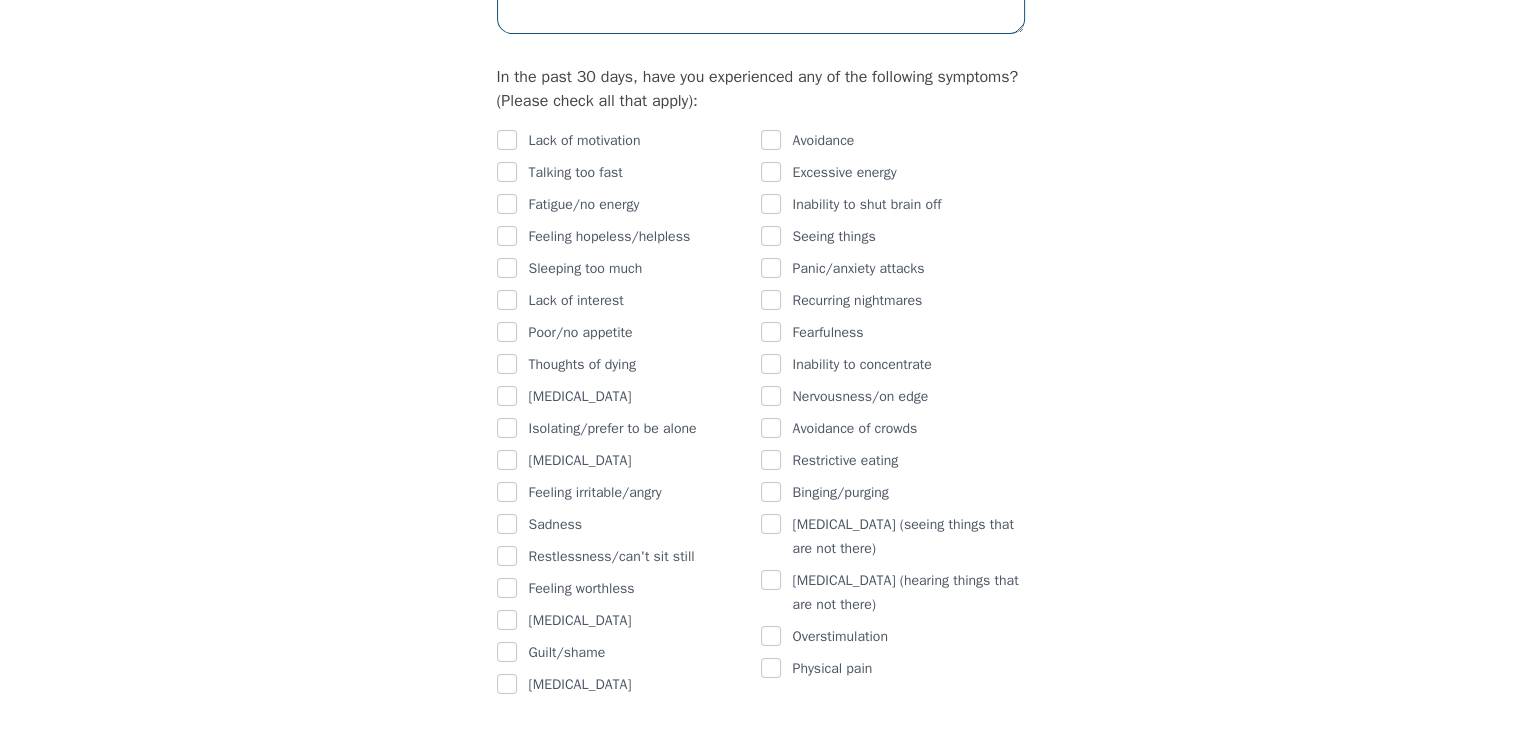 type on "parenting, work and health" 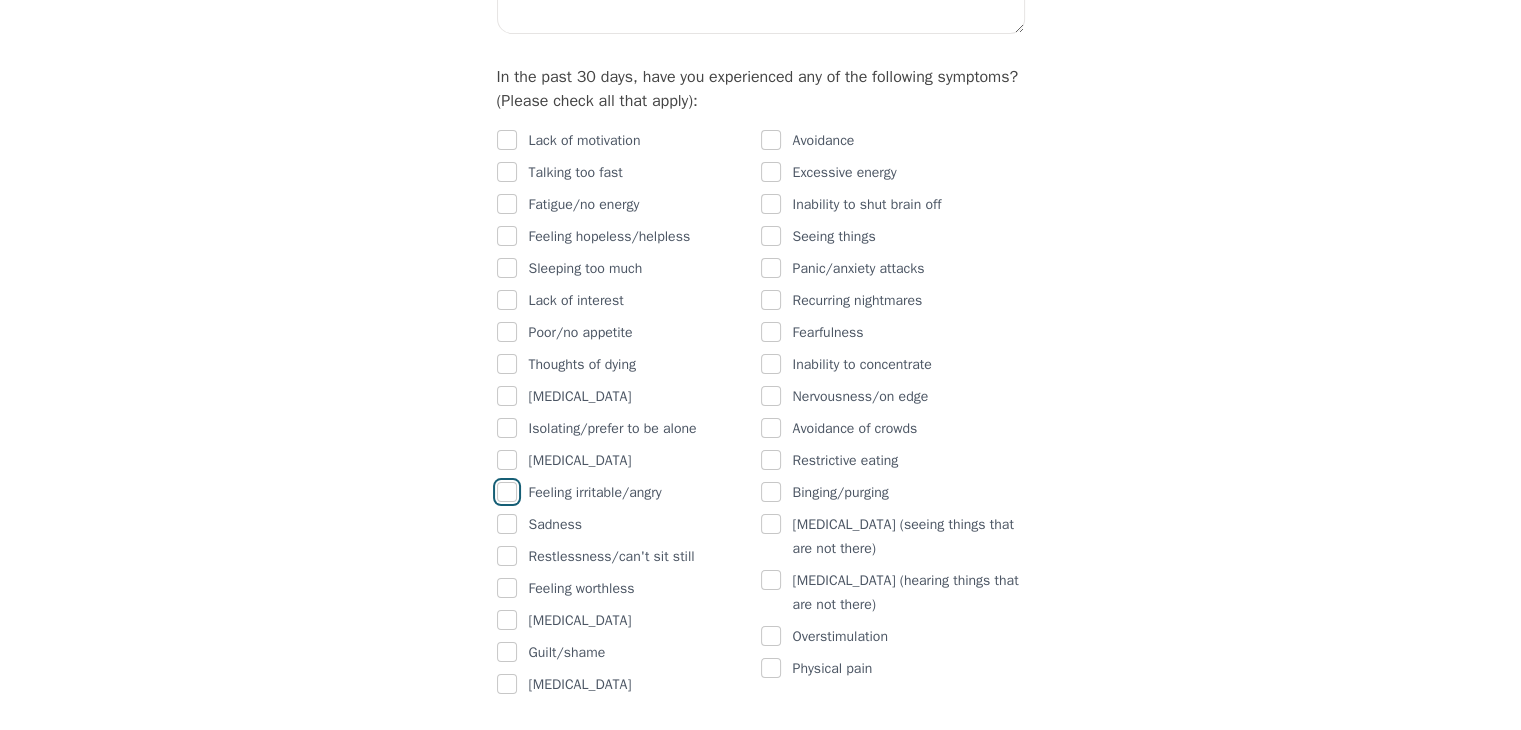 click at bounding box center [507, 492] 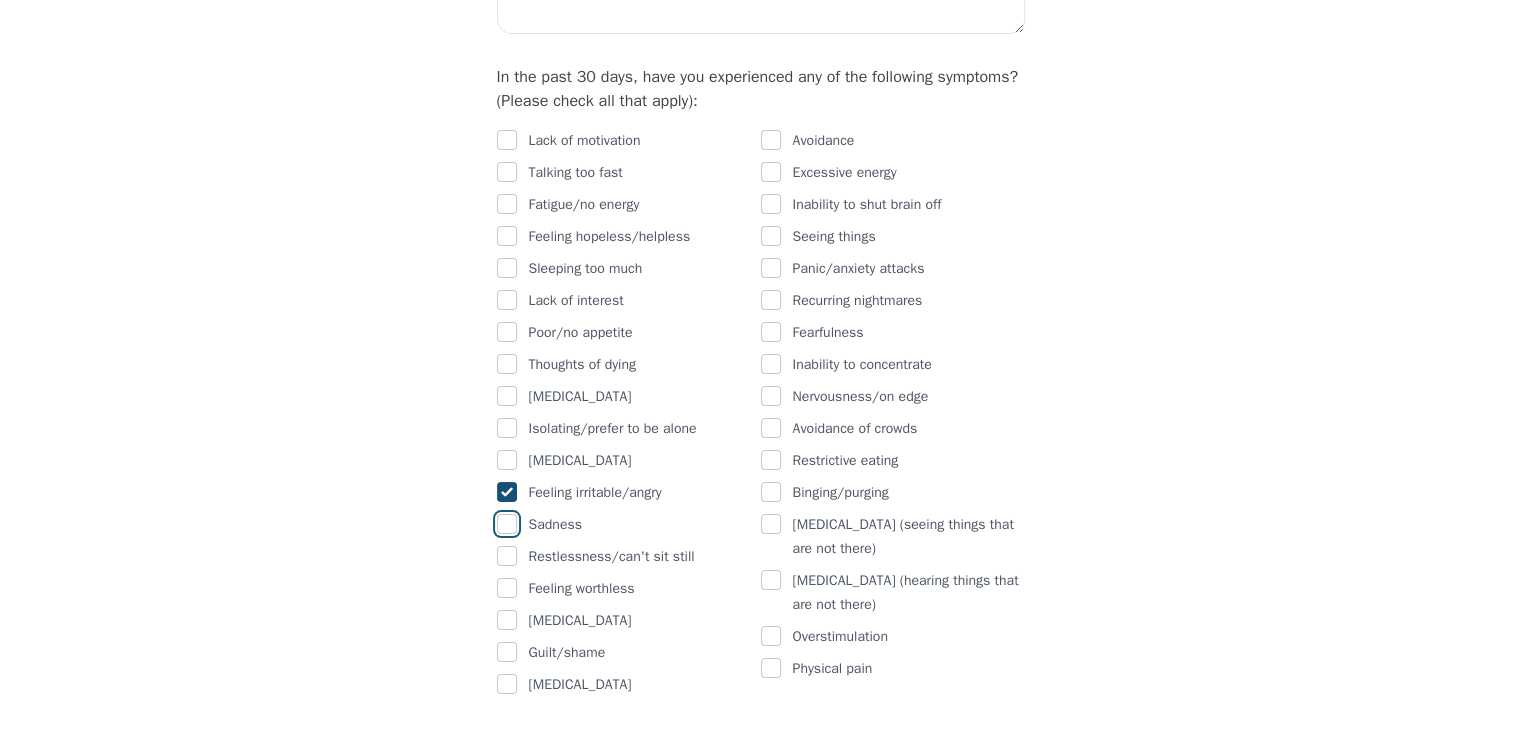 click at bounding box center [507, 524] 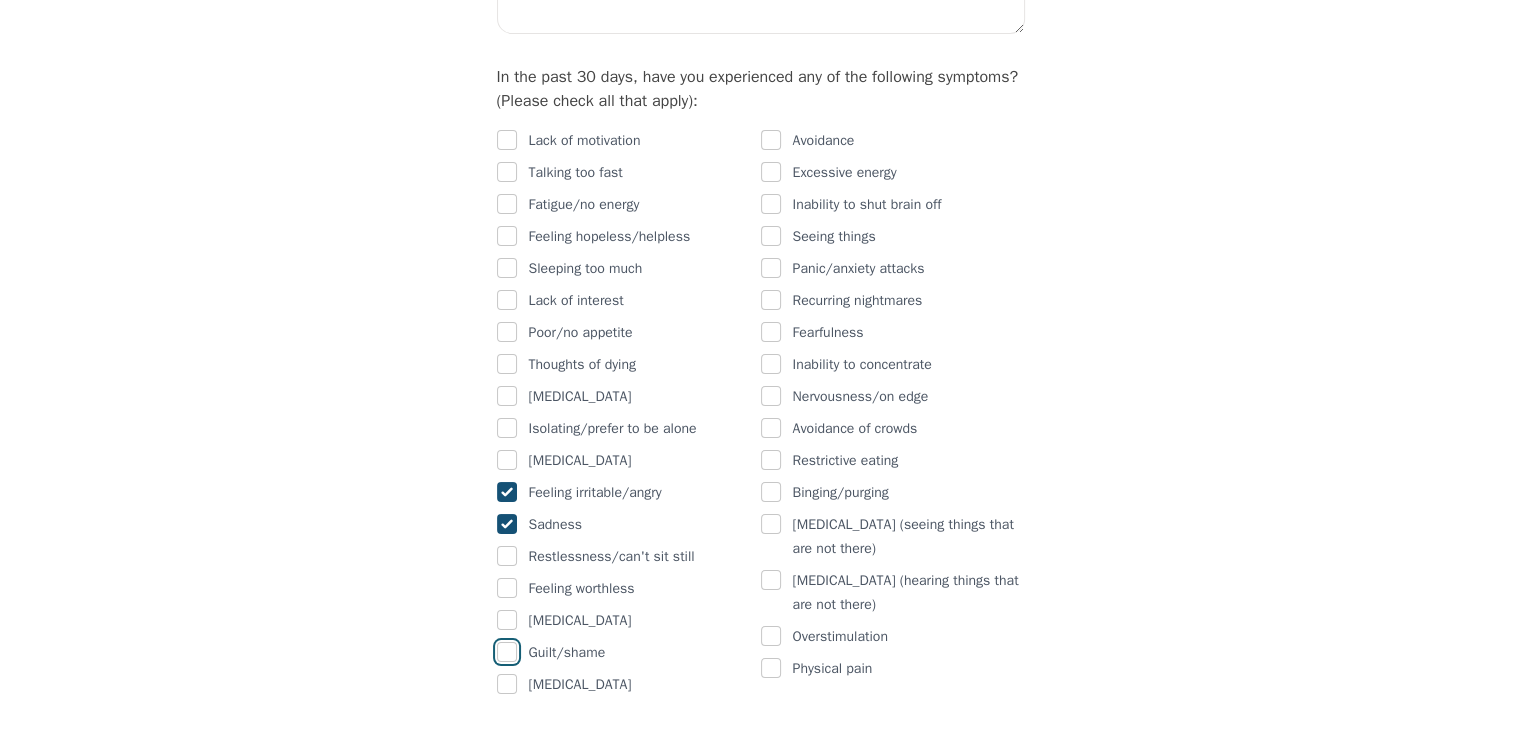 click at bounding box center [507, 652] 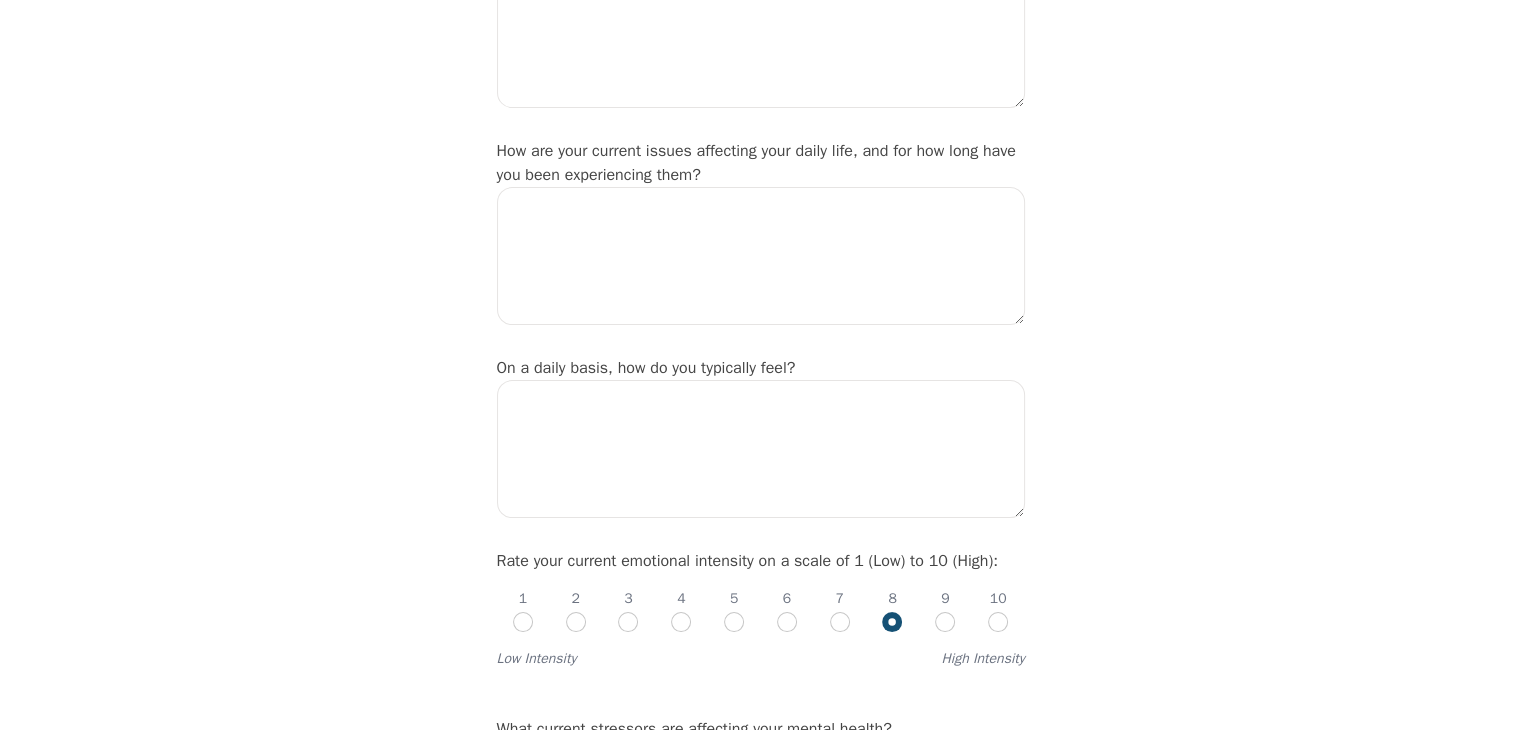 scroll, scrollTop: 350, scrollLeft: 0, axis: vertical 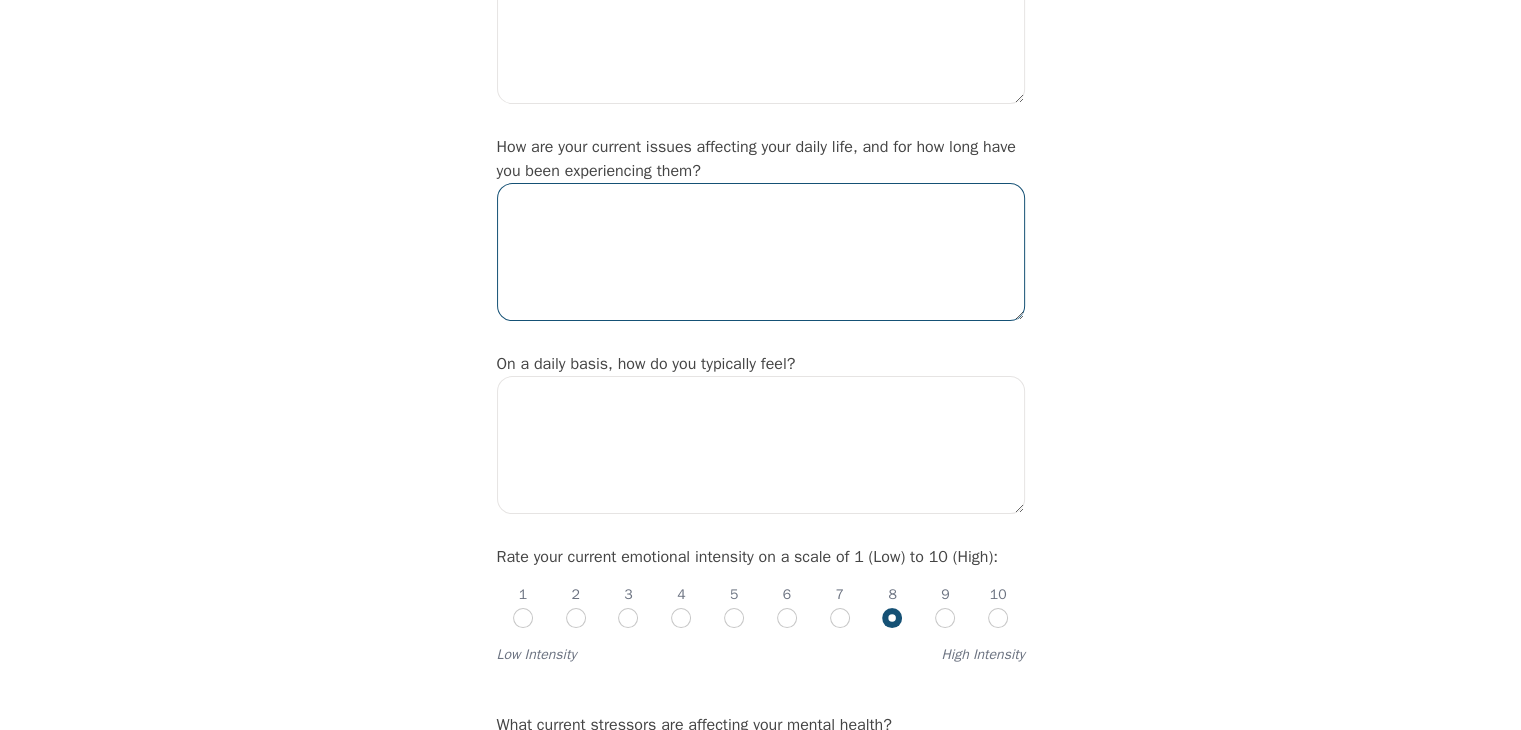 click at bounding box center [761, 252] 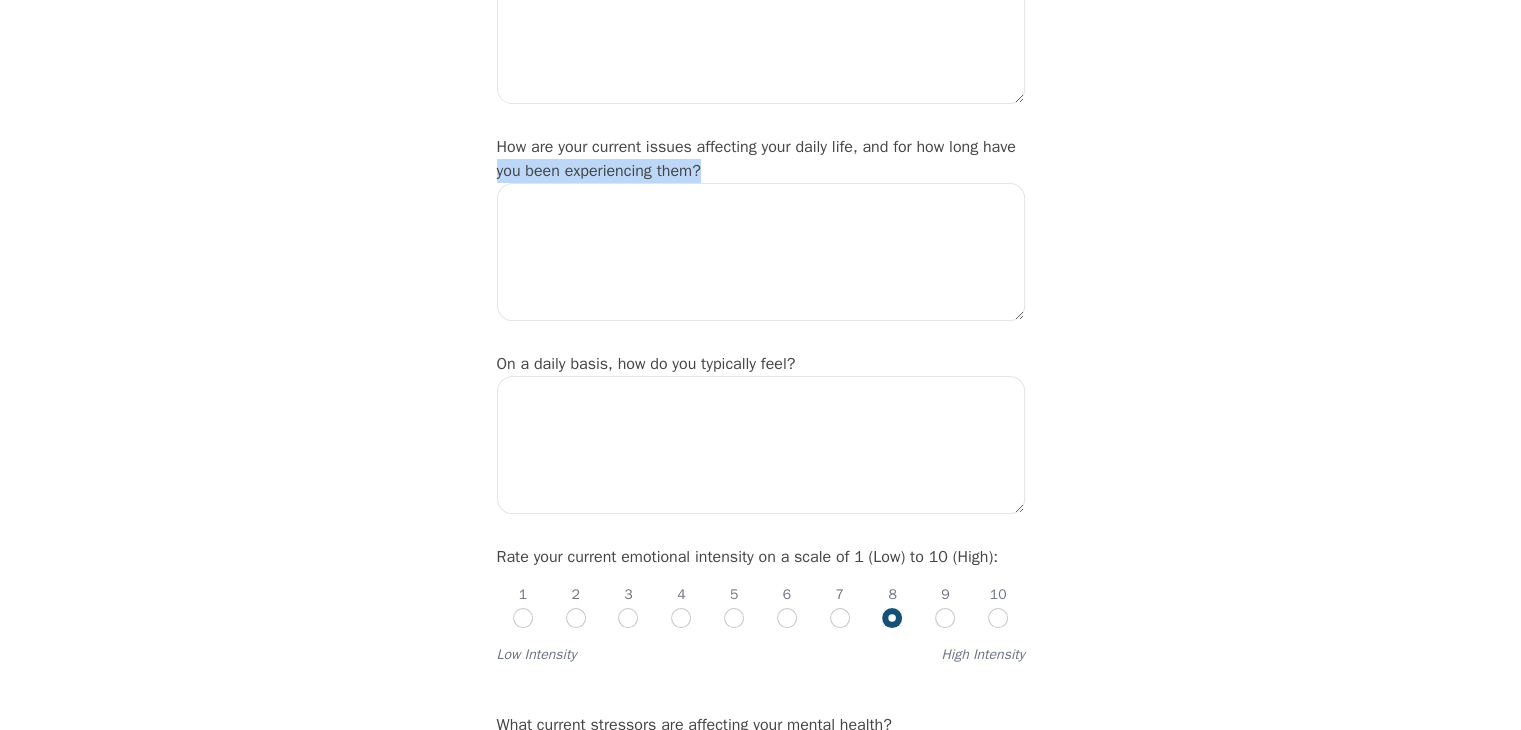 drag, startPoint x: 1517, startPoint y: 150, endPoint x: 1512, endPoint y: 164, distance: 14.866069 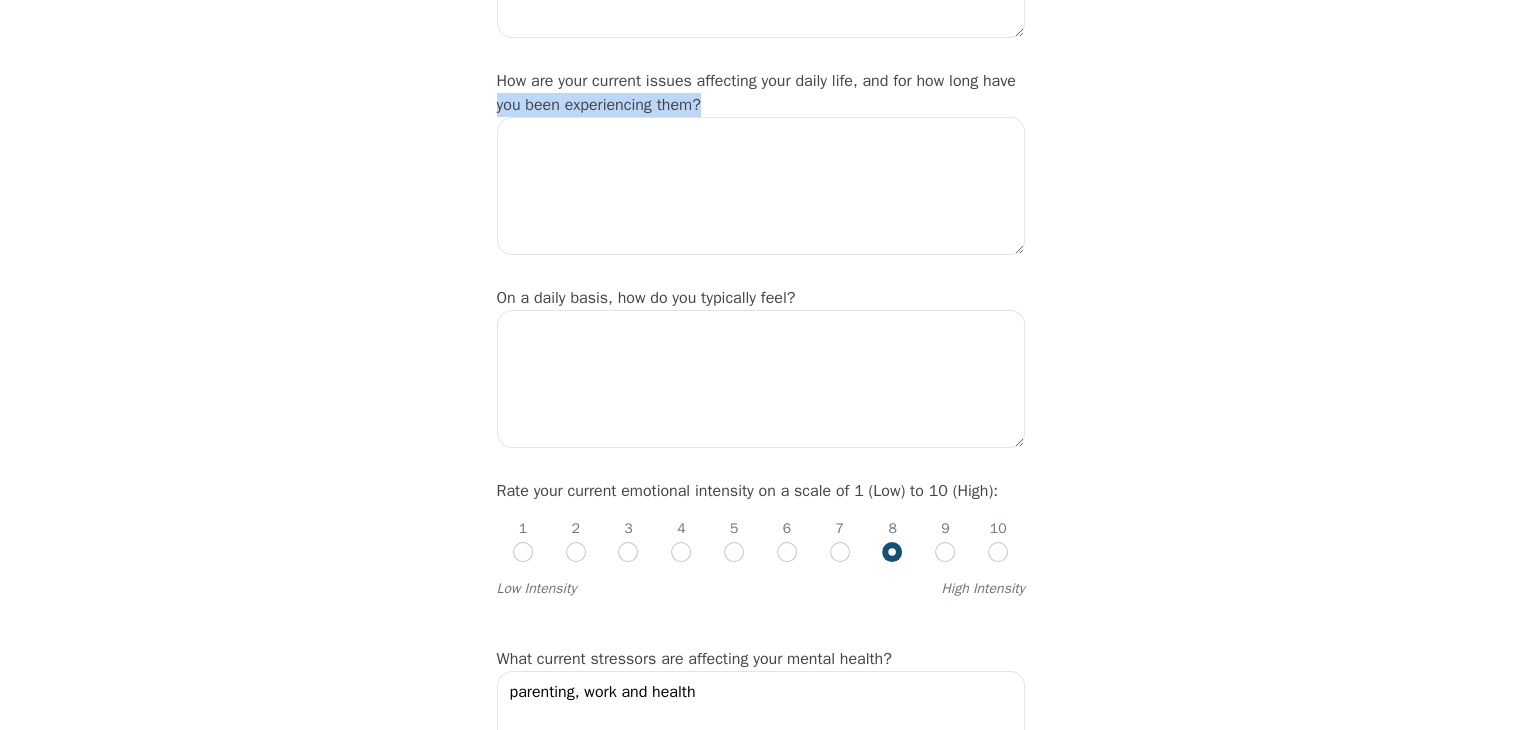 scroll, scrollTop: 386, scrollLeft: 0, axis: vertical 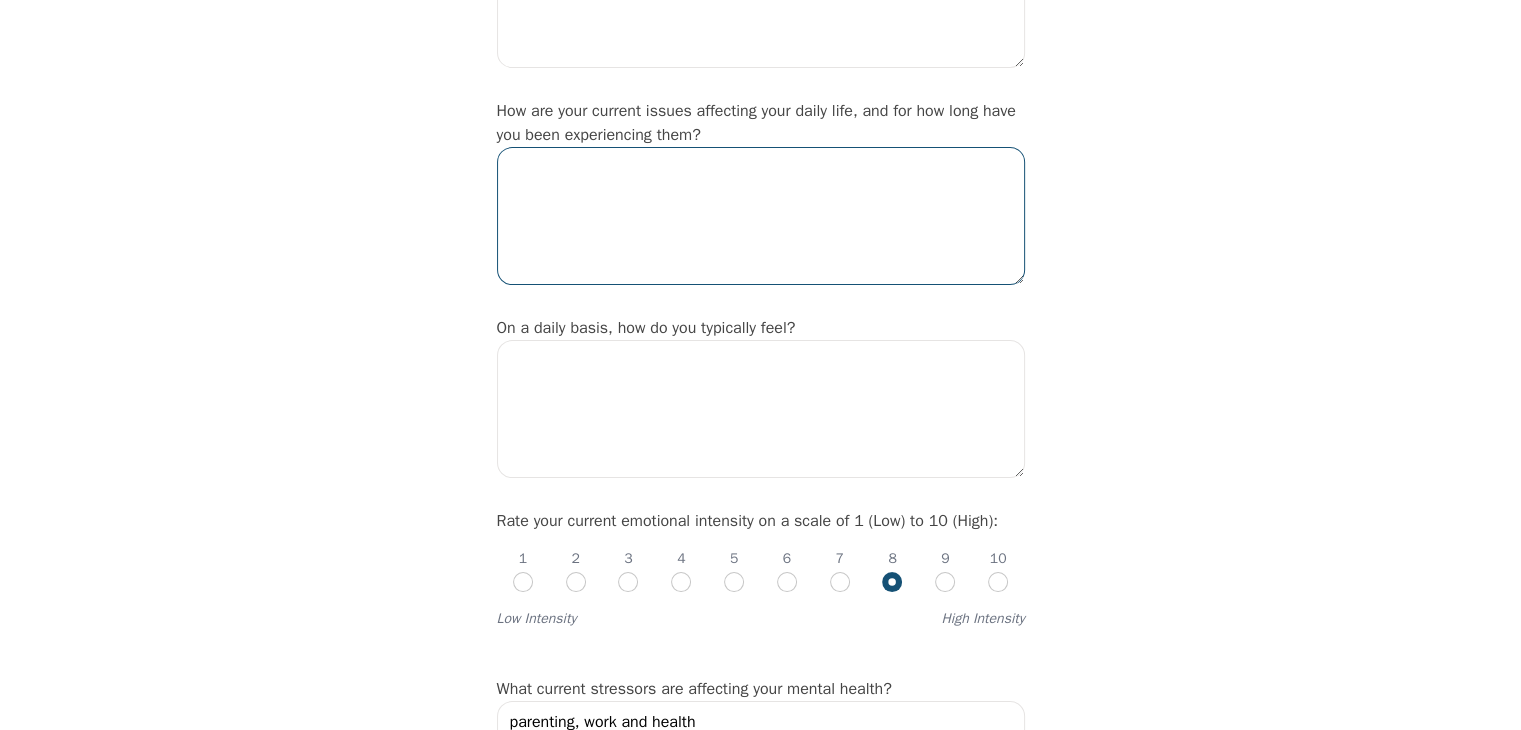 click at bounding box center (761, 216) 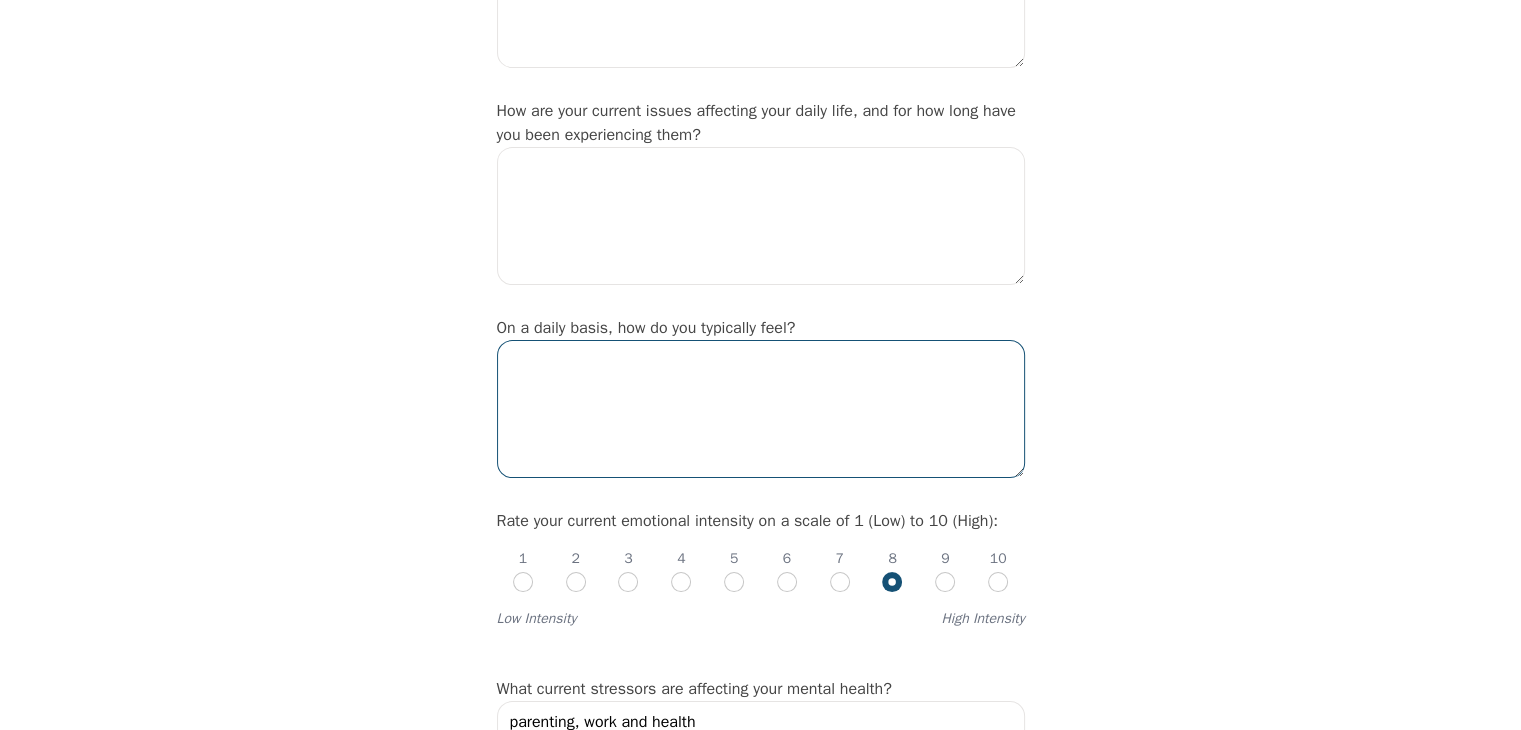 click at bounding box center [761, 409] 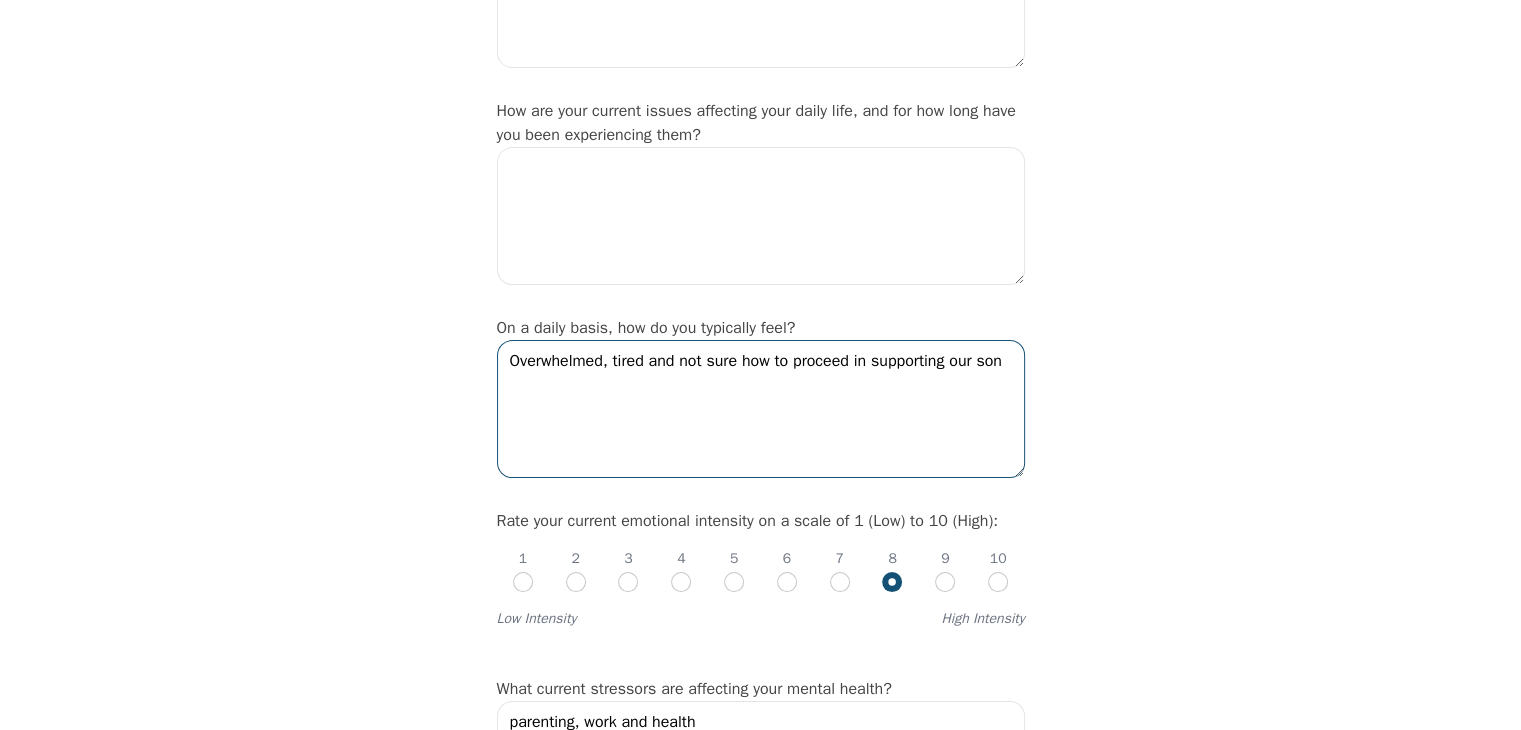 type on "Overwhelmed, tired and not sure how to proceed in supporting our son" 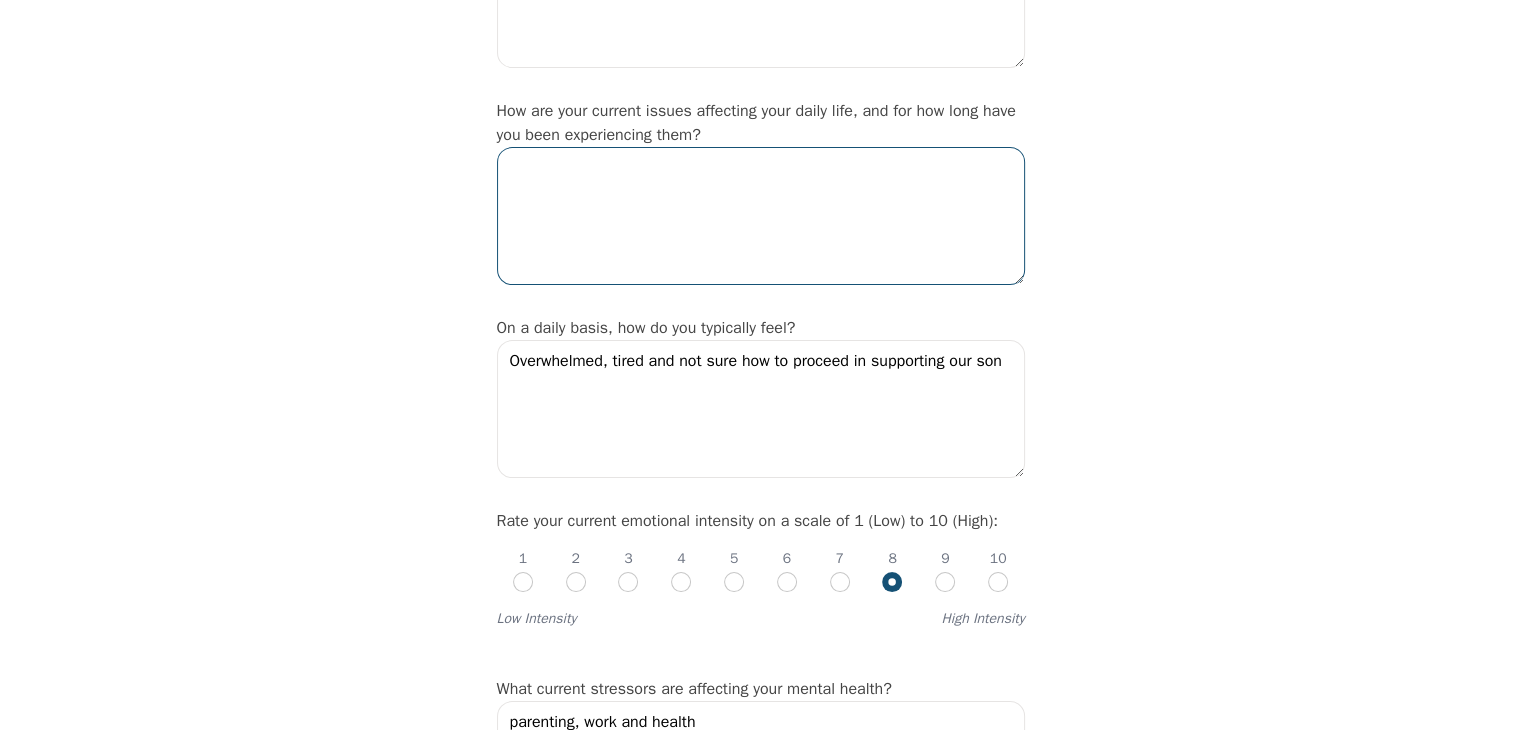 click at bounding box center (761, 216) 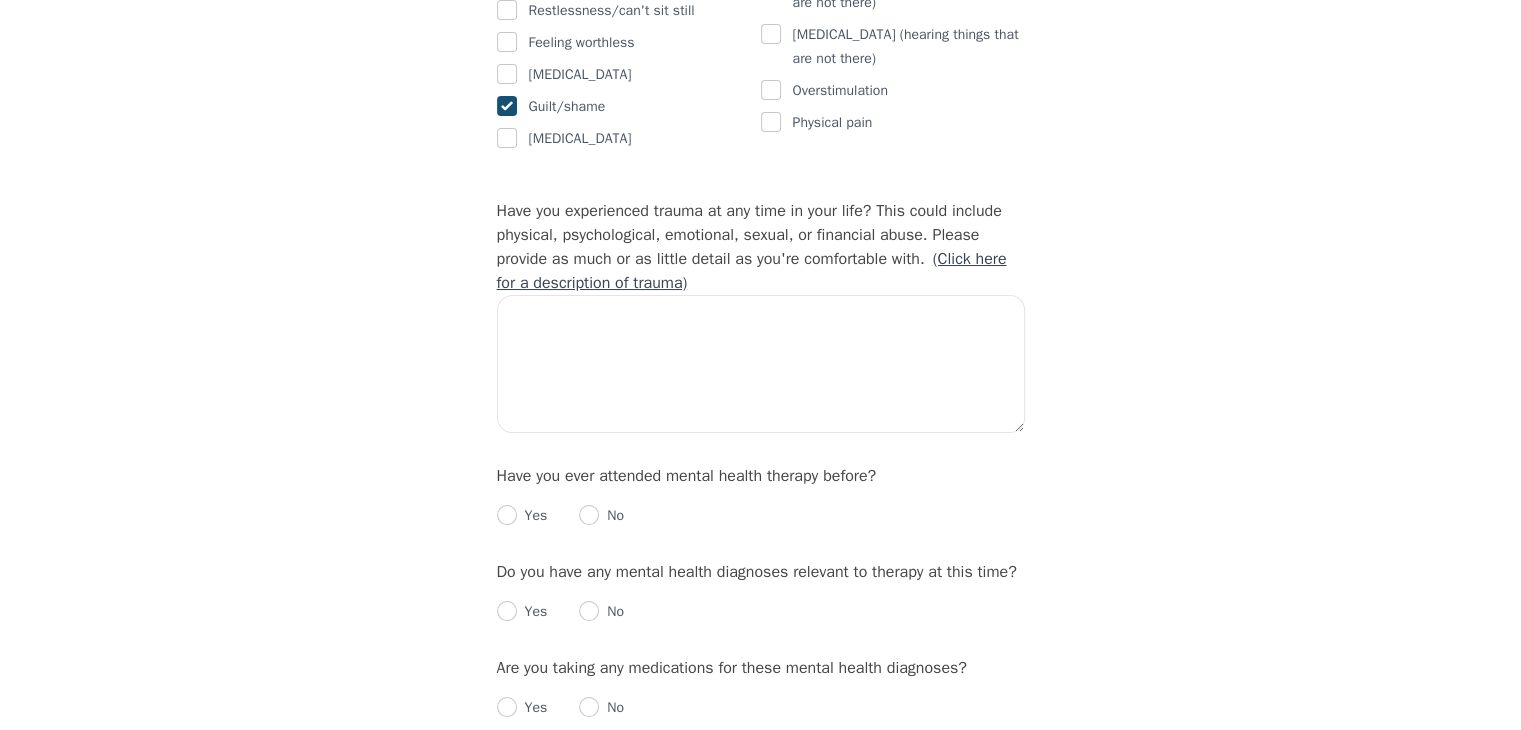 scroll, scrollTop: 1745, scrollLeft: 0, axis: vertical 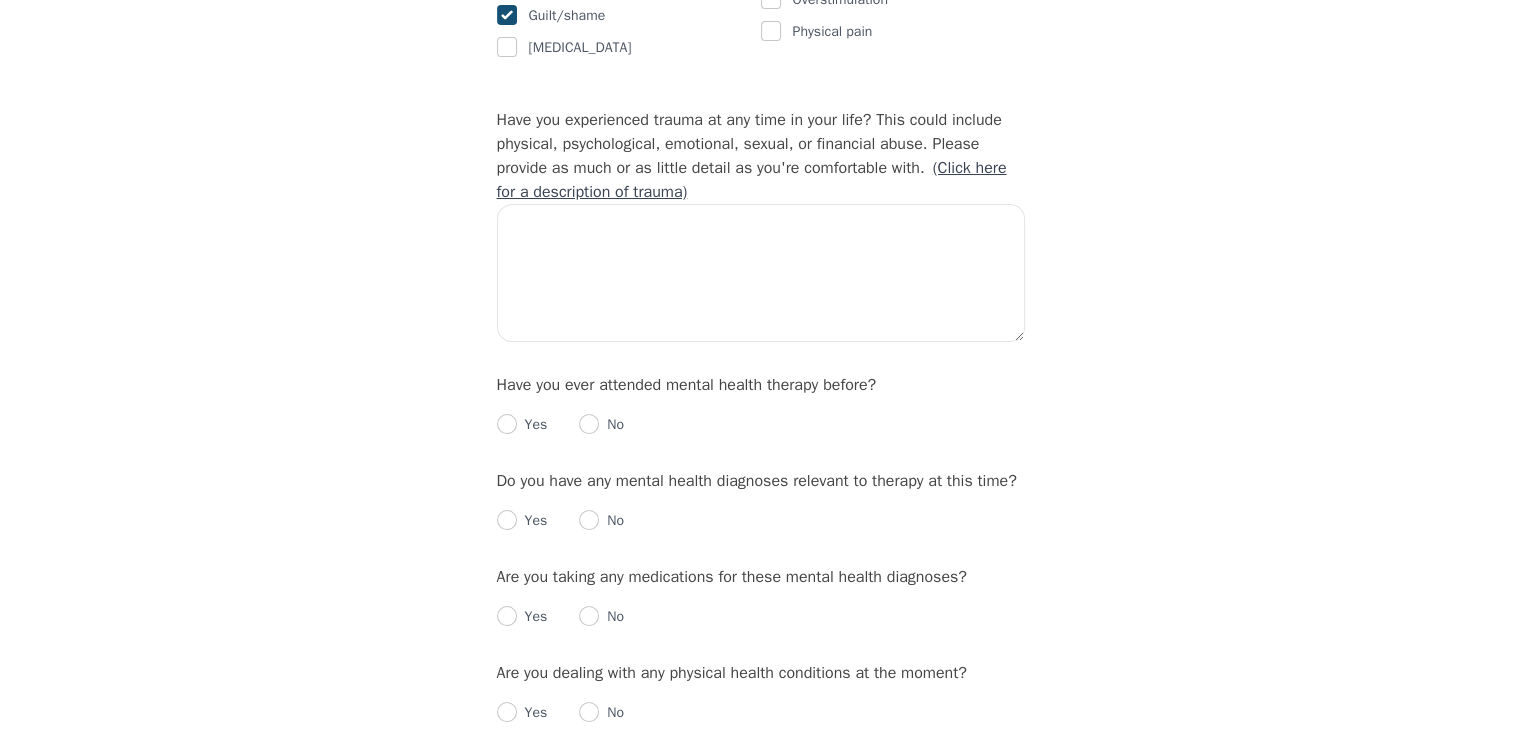 type on "Parenting issues (overstimulated child, hitting, threatening, bullying, using bad language)" 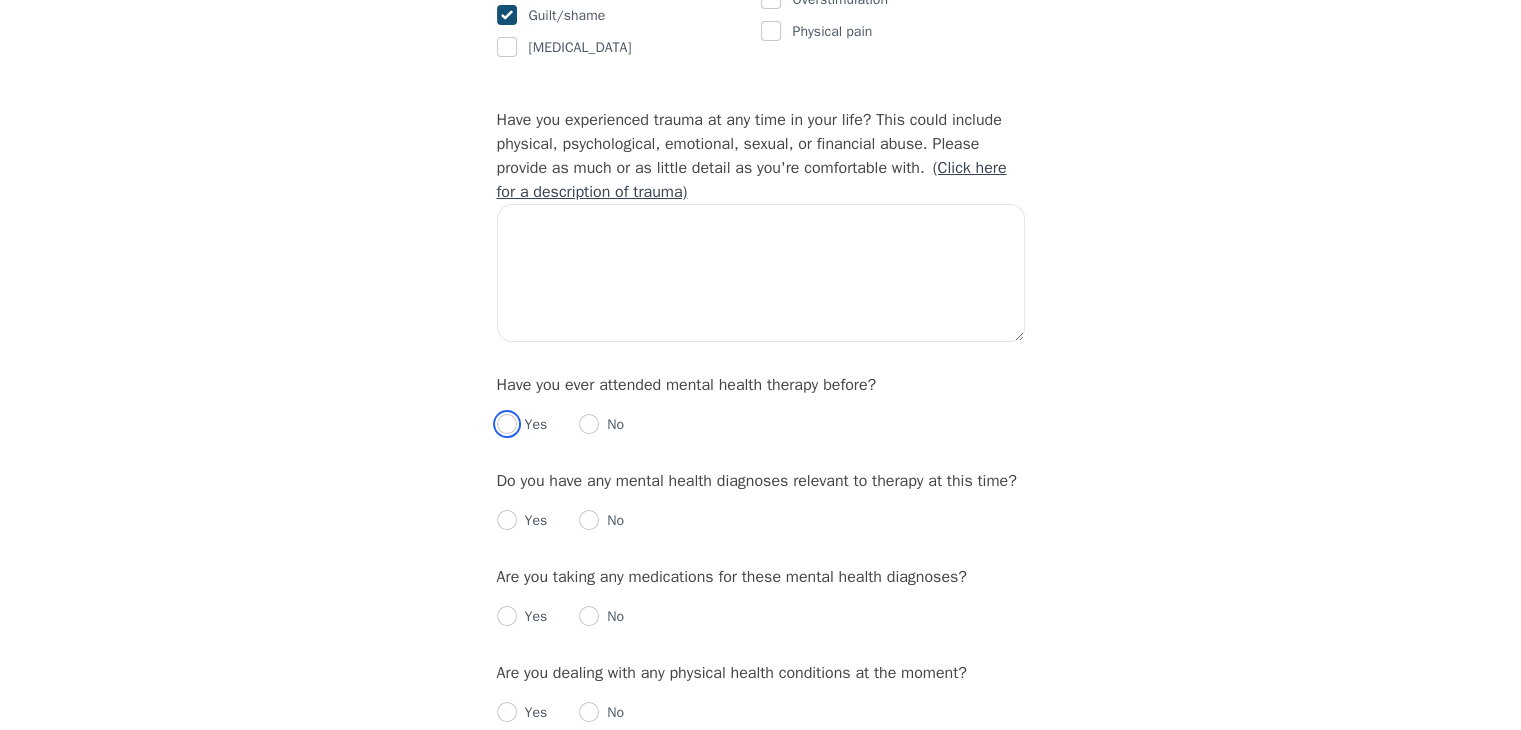 click at bounding box center [507, 424] 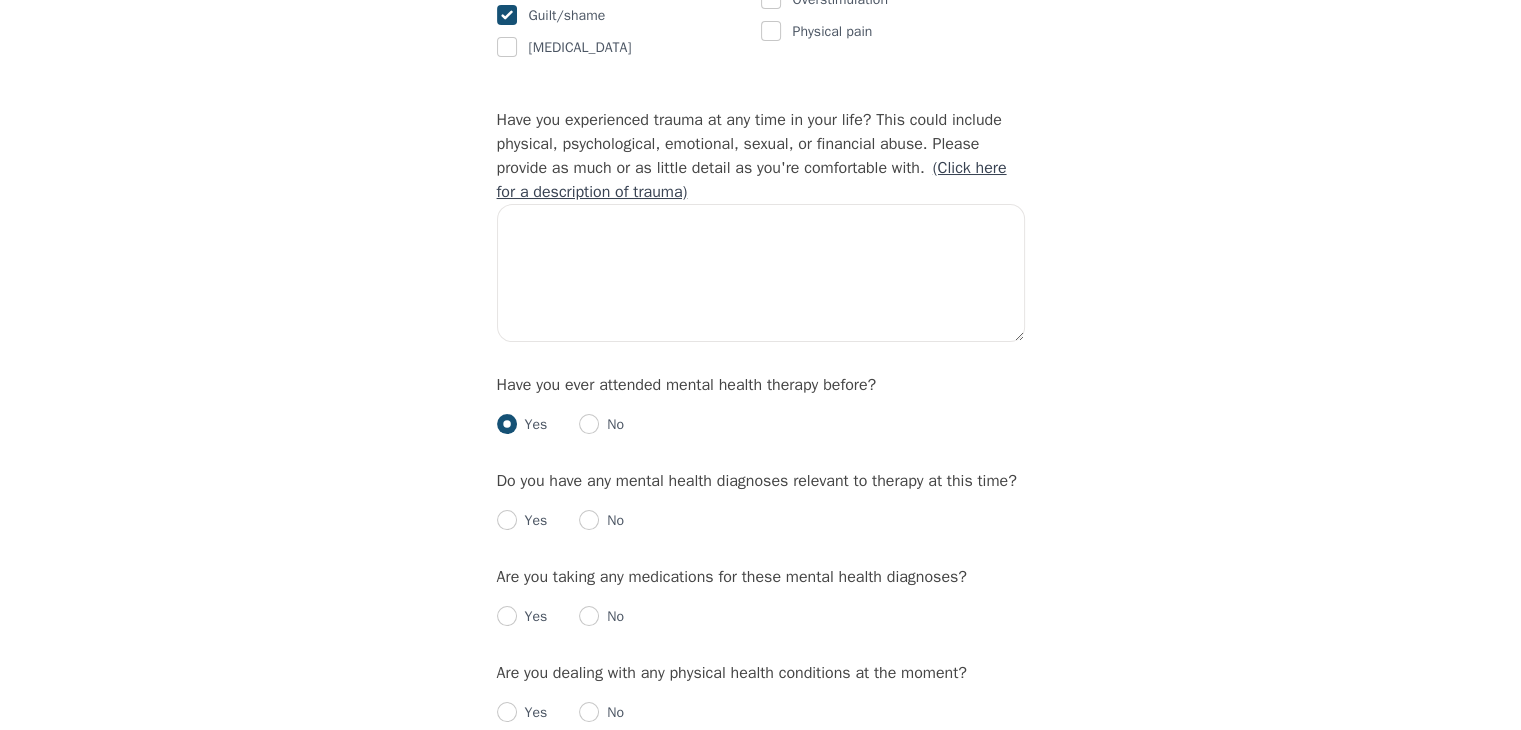 radio on "true" 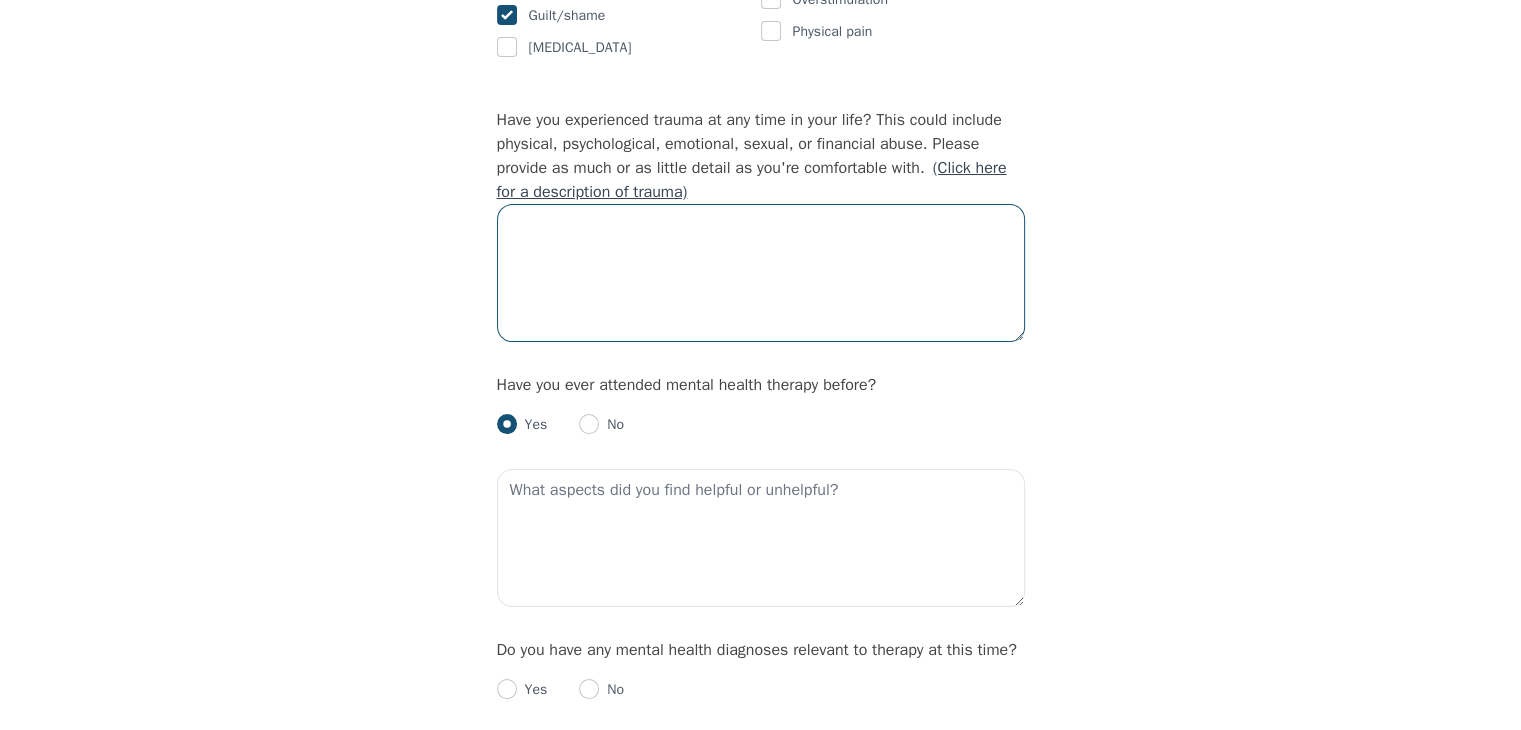 click at bounding box center (761, 273) 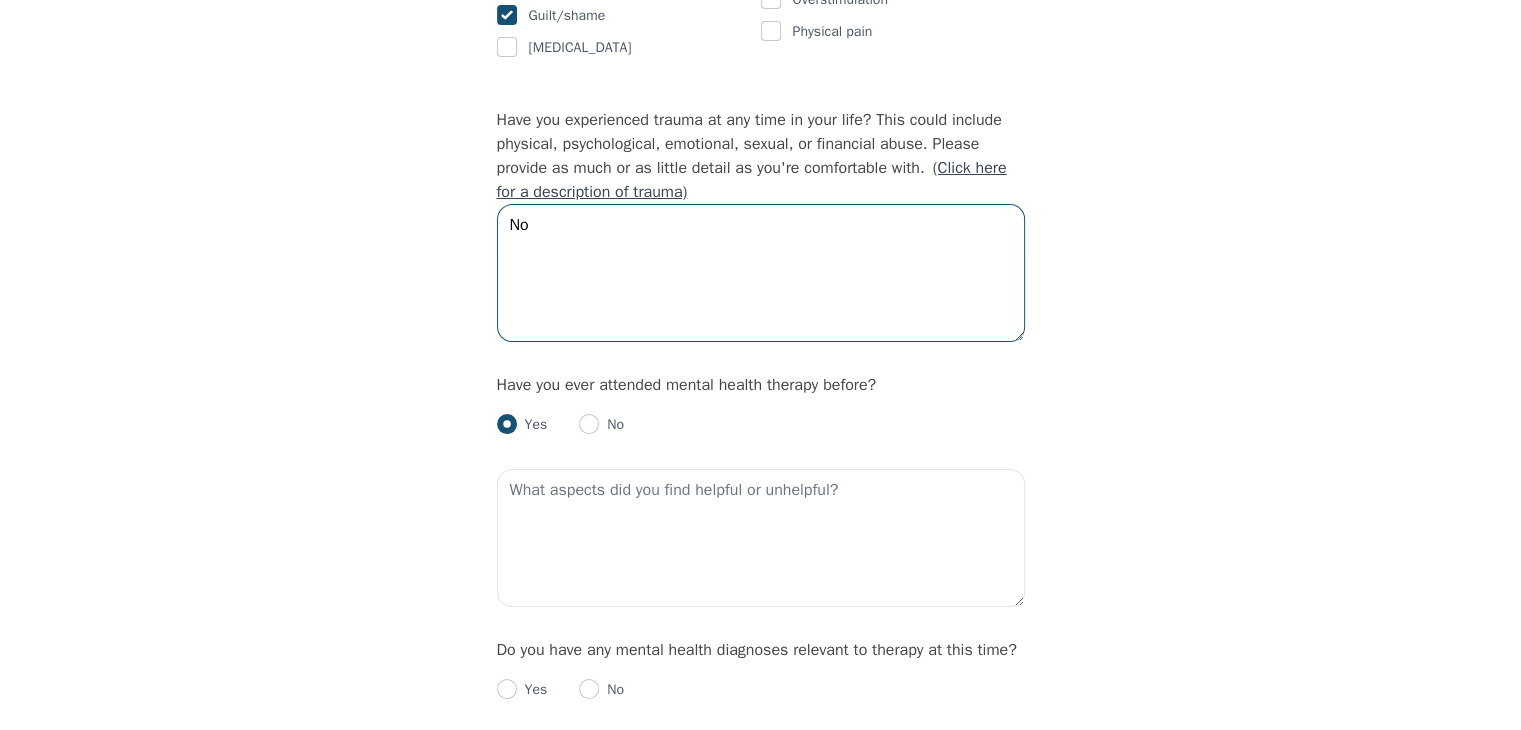 type on "No" 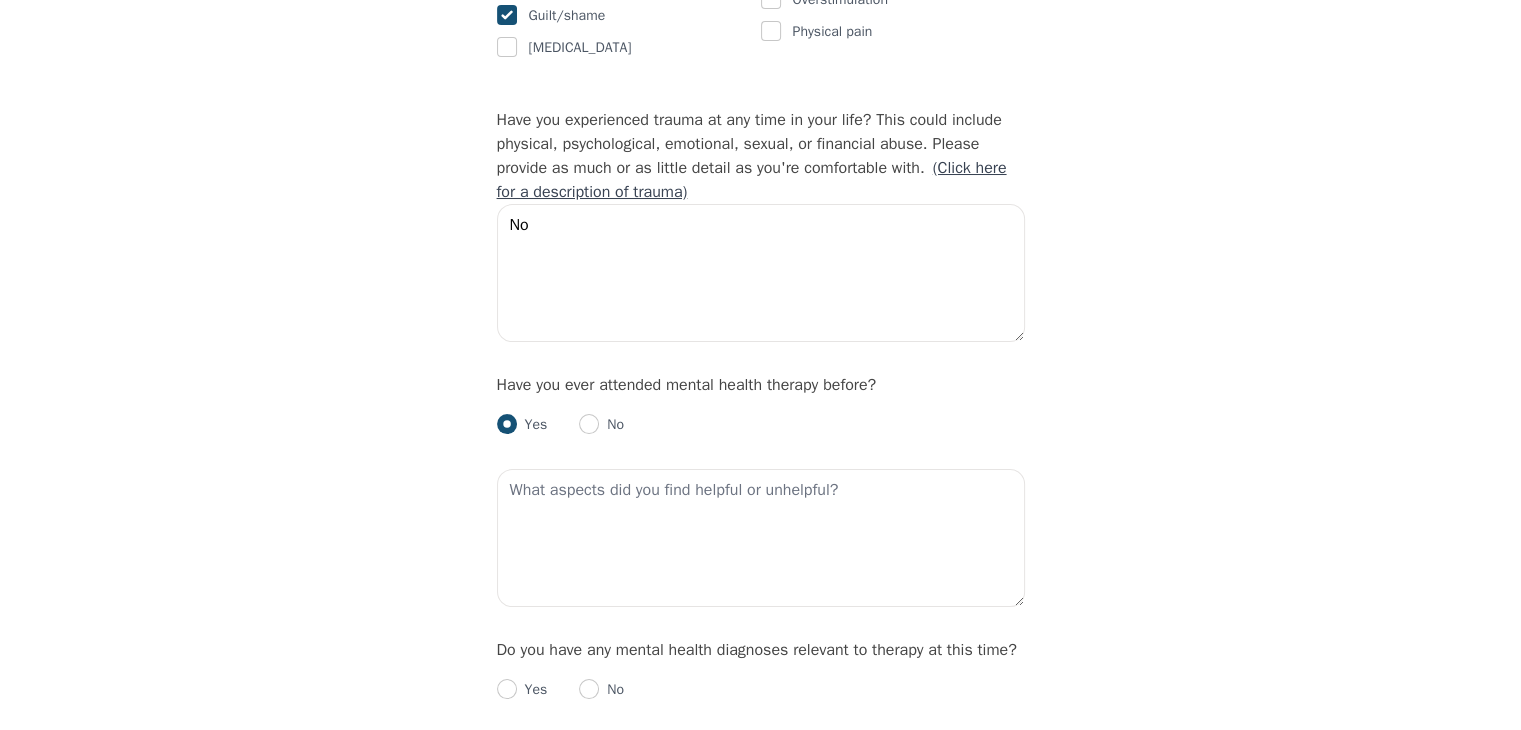 click on "Intake Assessment for [PERSON_NAME] Part 2 of 2: Clinical Self-Report Please complete the following information before your initial session. This step is crucial to kickstart your therapeutic journey with your therapist: Please describe what has brought you to seek therapy at this time? Looking for parenting support and guidance How are your current issues affecting your daily life, and for how long have you been experiencing them? Parenting issues (overstimulated child, hitting, threatening, bullying, using bad language) On a daily basis, how do you typically feel? Overwhelmed, tired and not sure how to proceed in supporting our son Rate your current emotional intensity on a scale of 1 (Low) to 10 (High): 1 2 3 4 5 6 7 8 9 10 Low Intensity High Intensity What current stressors are affecting your mental health? parenting, work and health In the past 30 days, have you experienced any of the following symptoms? (Please check all that apply): Lack of motivation Talking too fast Fatigue/no energy Sleeping too much" at bounding box center [760, 75] 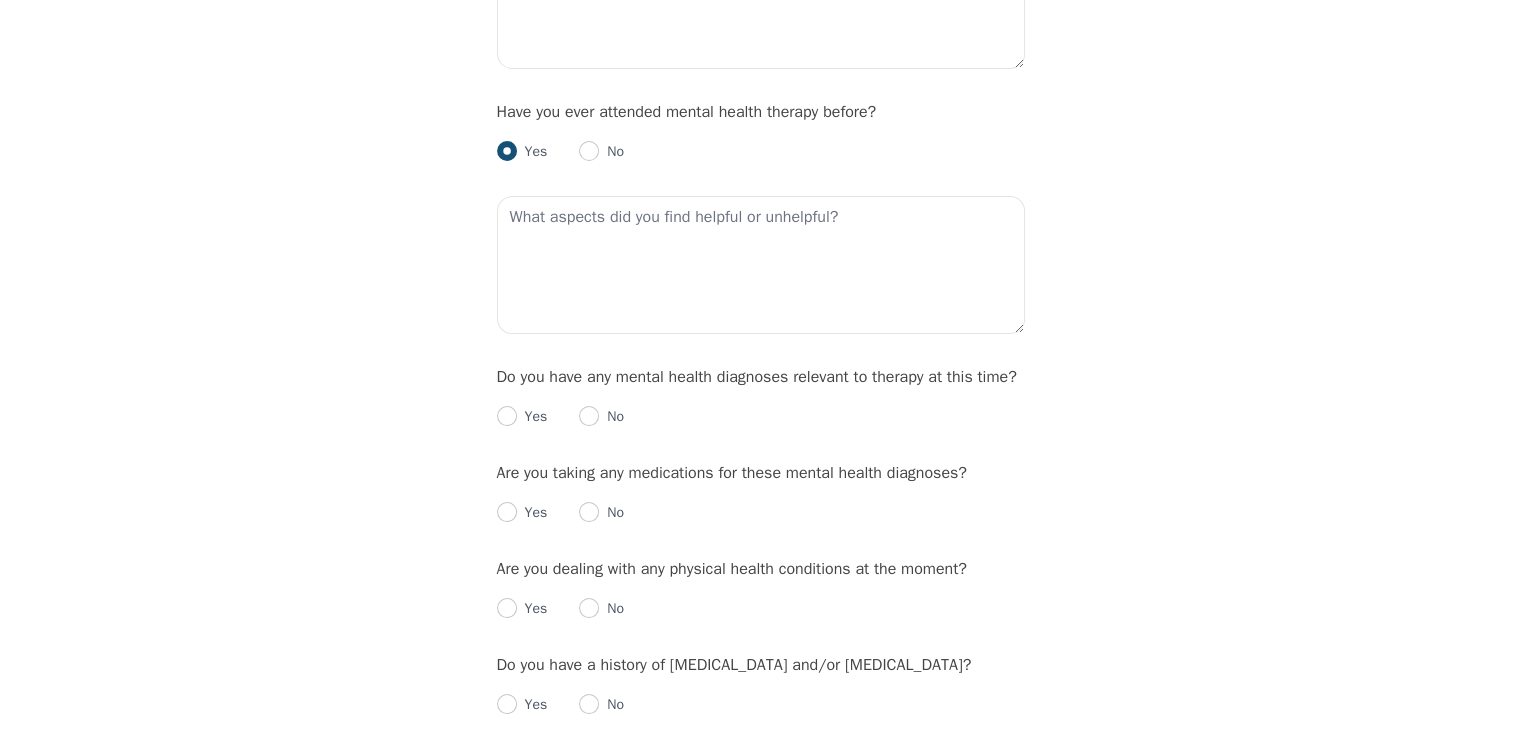 scroll, scrollTop: 2084, scrollLeft: 0, axis: vertical 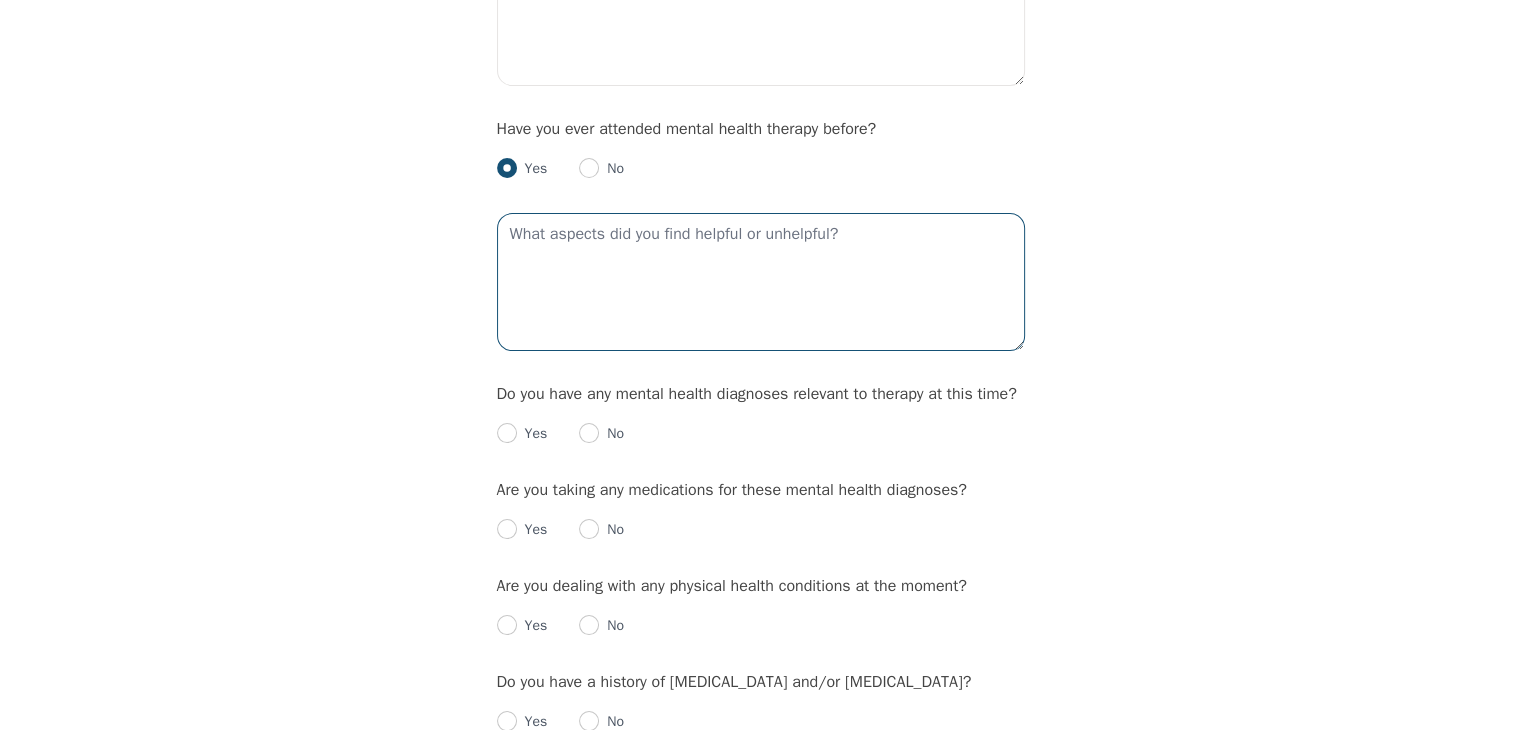 click at bounding box center [761, 282] 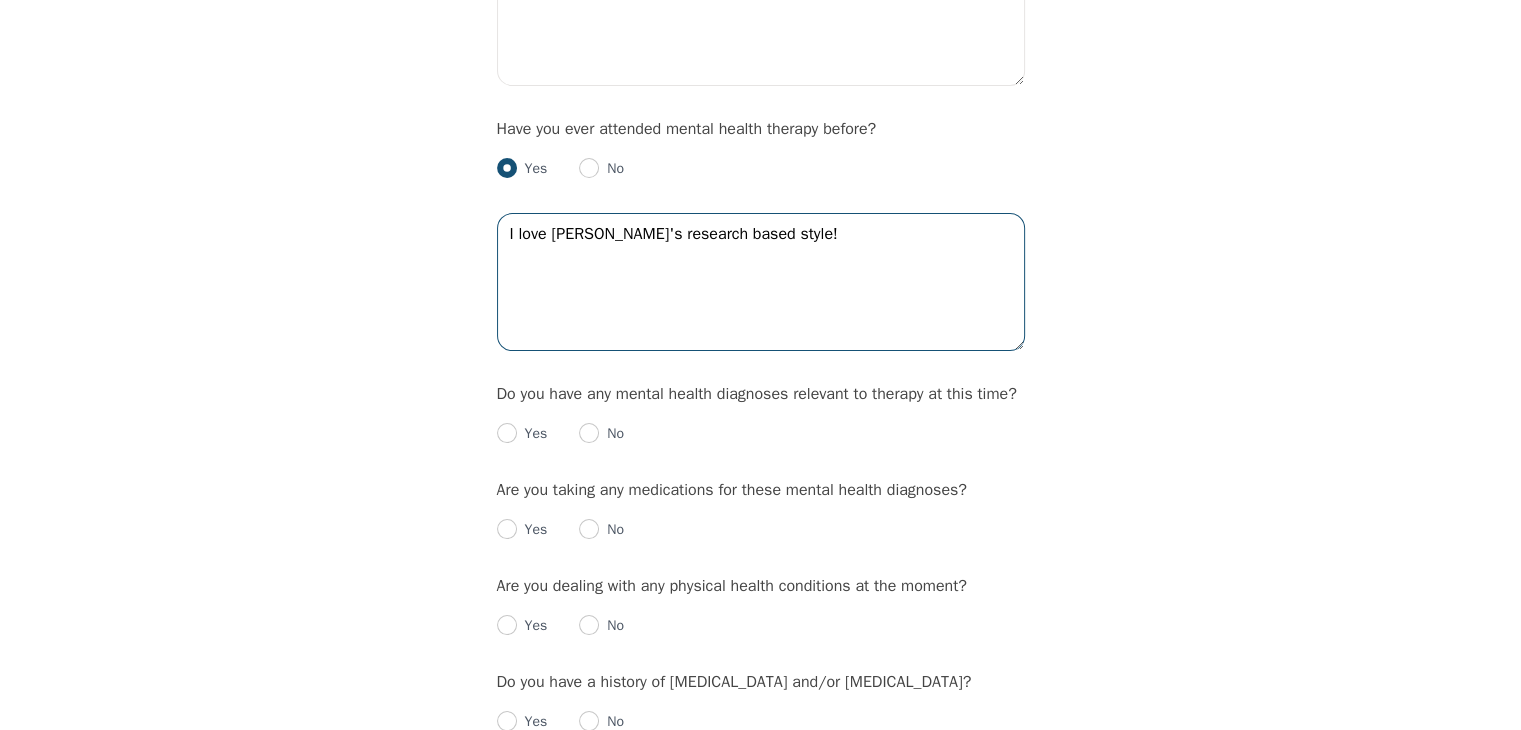 type on "I love [PERSON_NAME]'s research based style!" 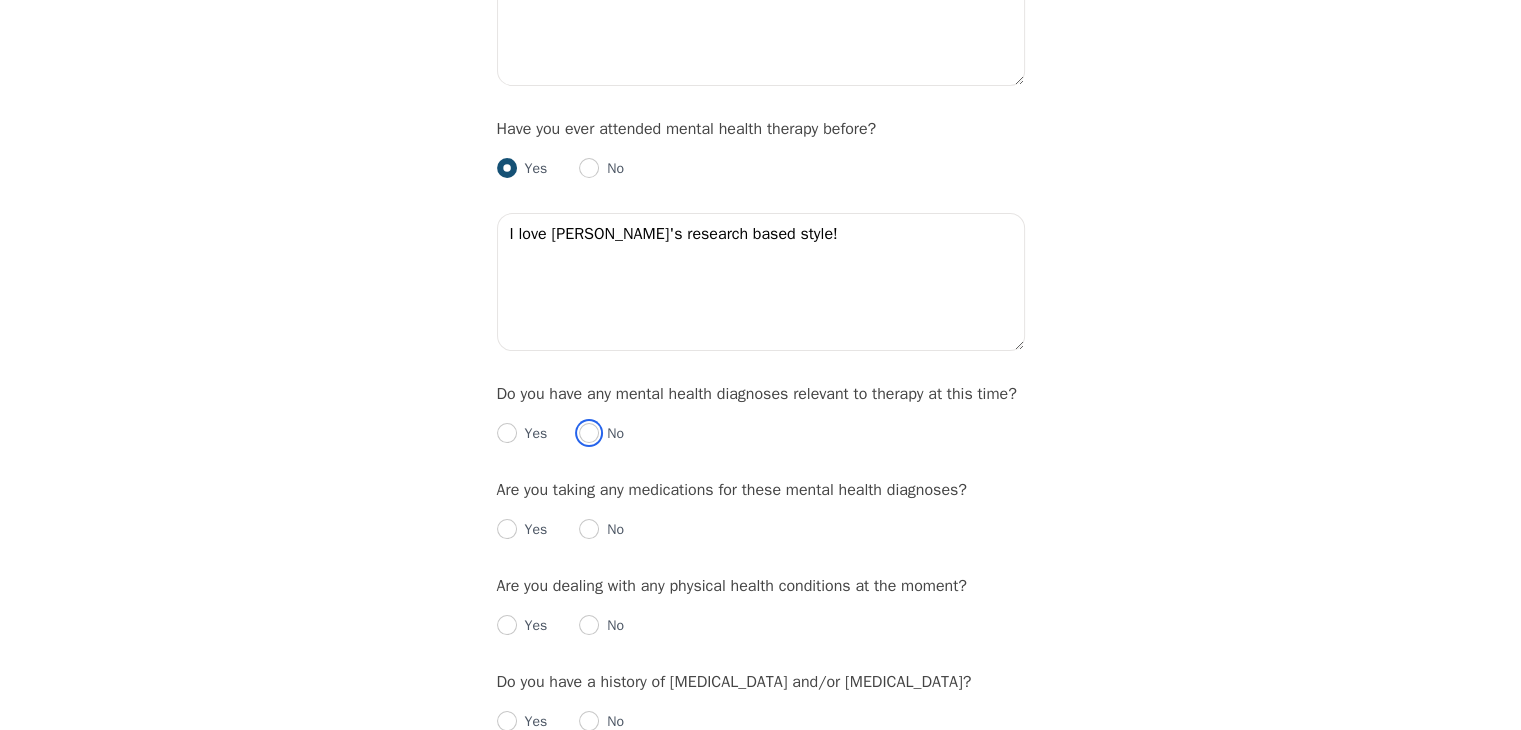 click at bounding box center (589, 433) 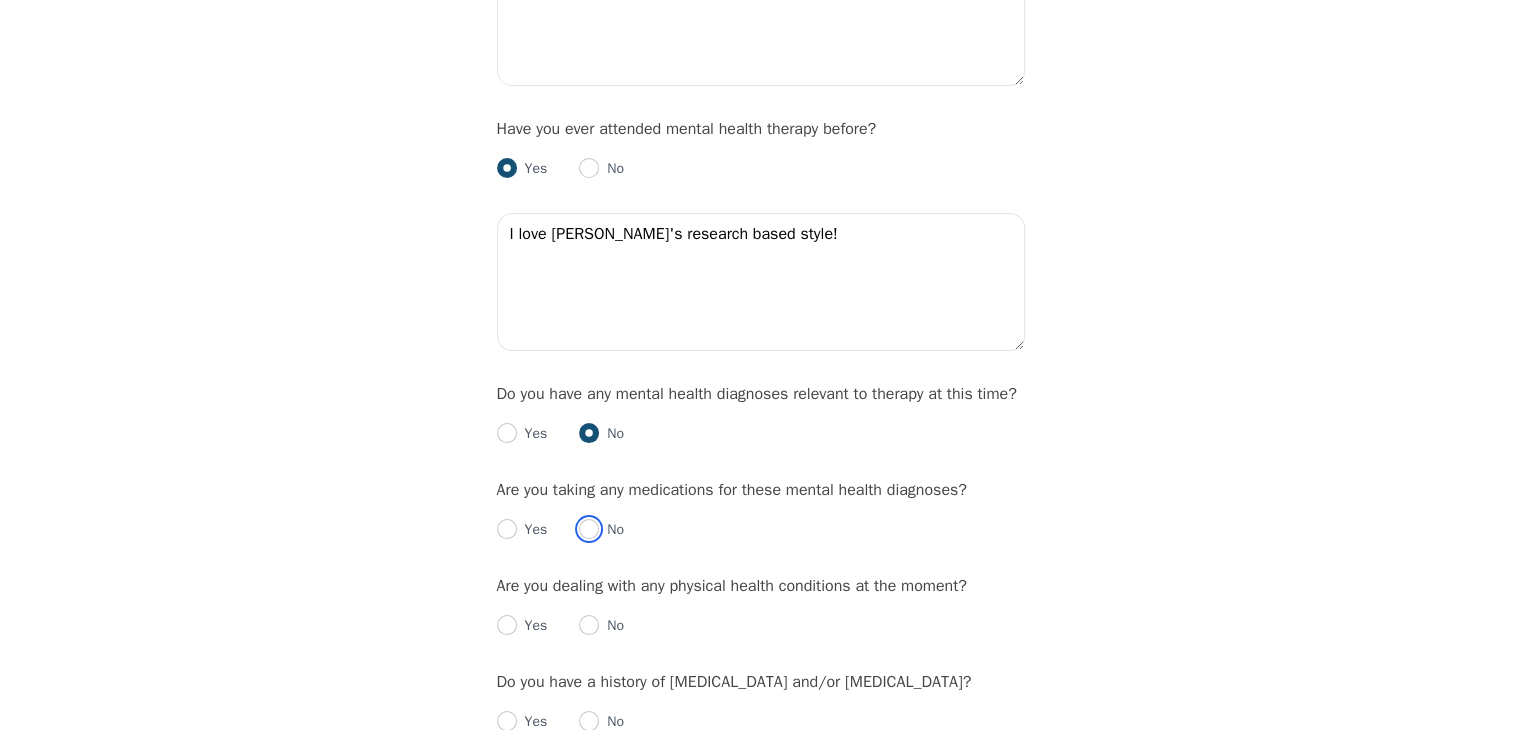 click at bounding box center [589, 529] 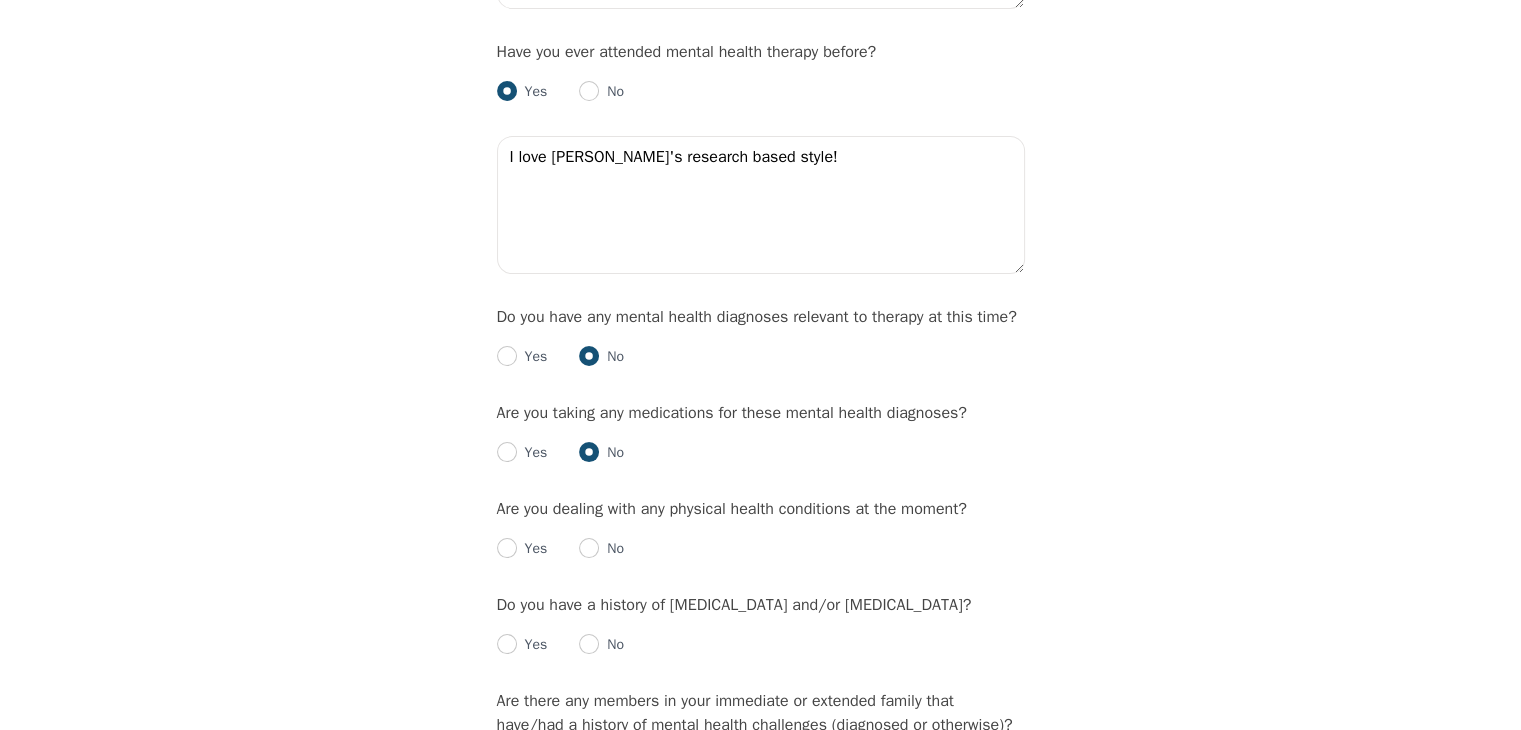 scroll, scrollTop: 2165, scrollLeft: 0, axis: vertical 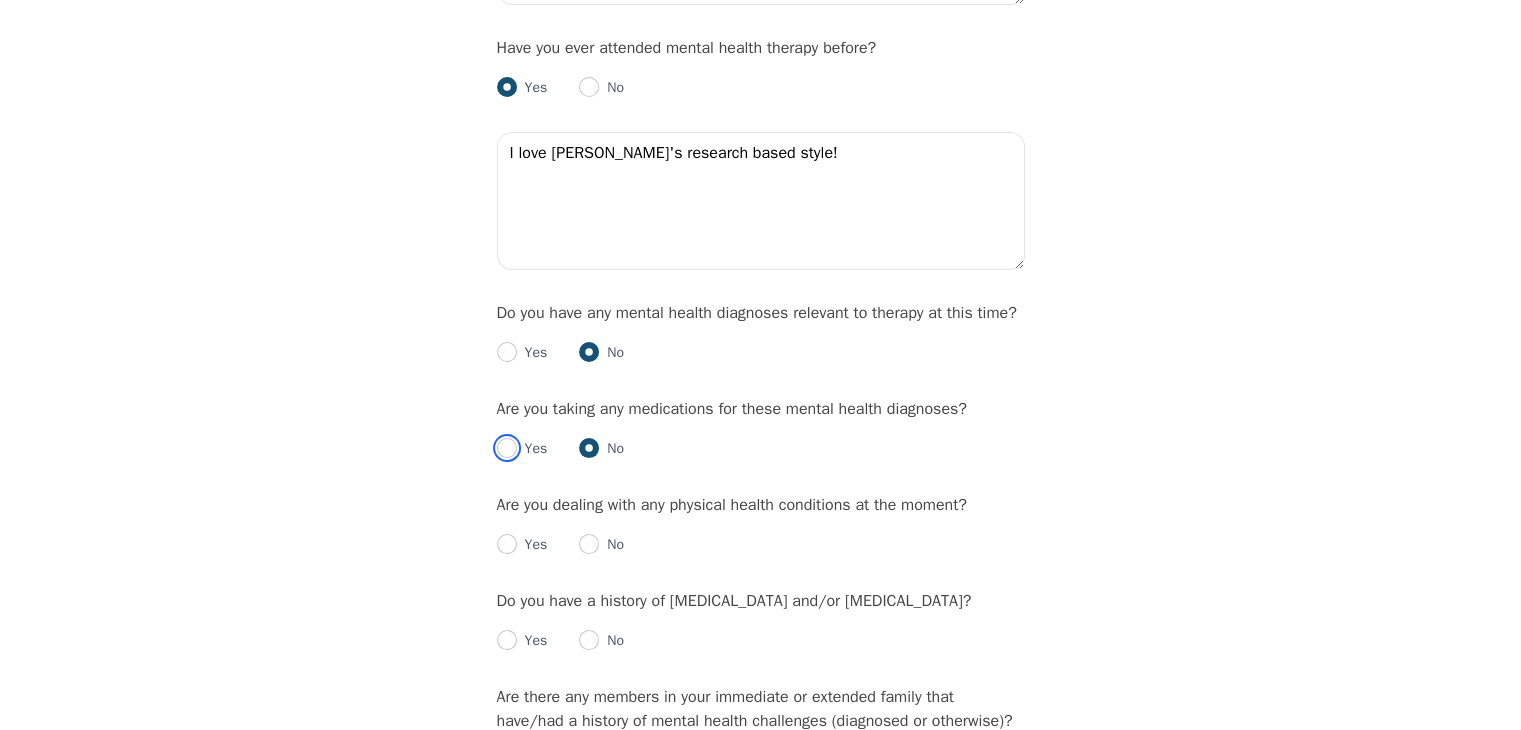 click at bounding box center [507, 448] 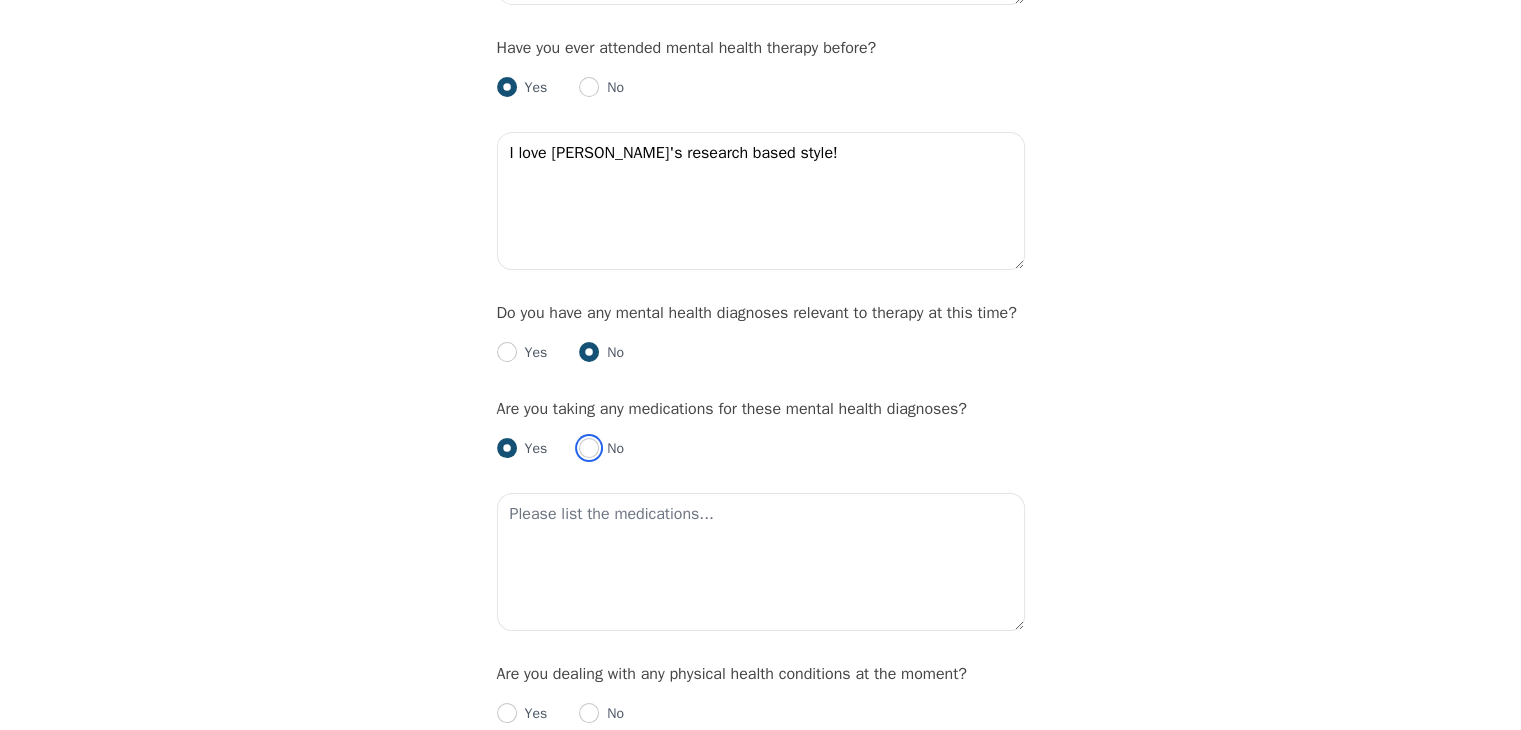 click at bounding box center (589, 448) 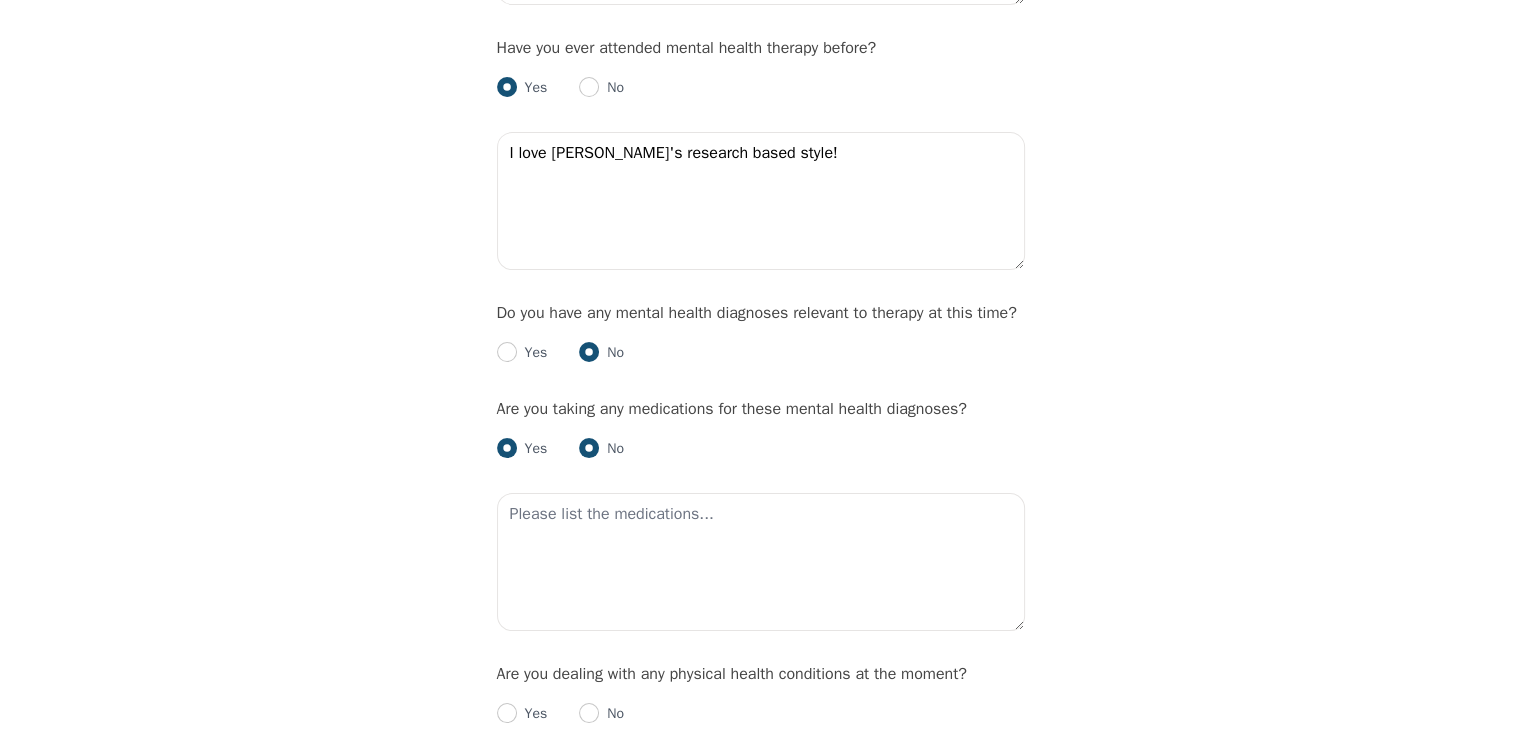 radio on "false" 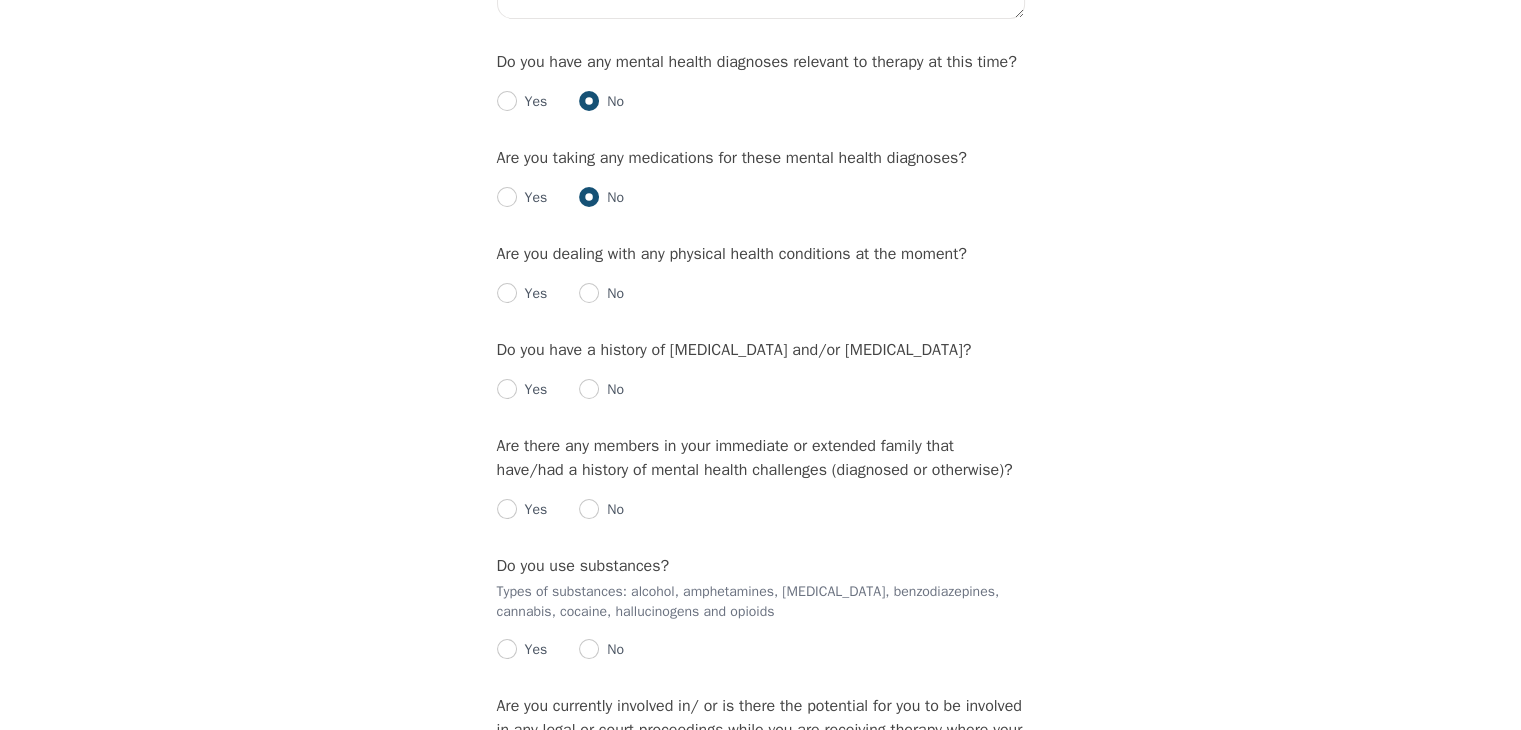 scroll, scrollTop: 2456, scrollLeft: 0, axis: vertical 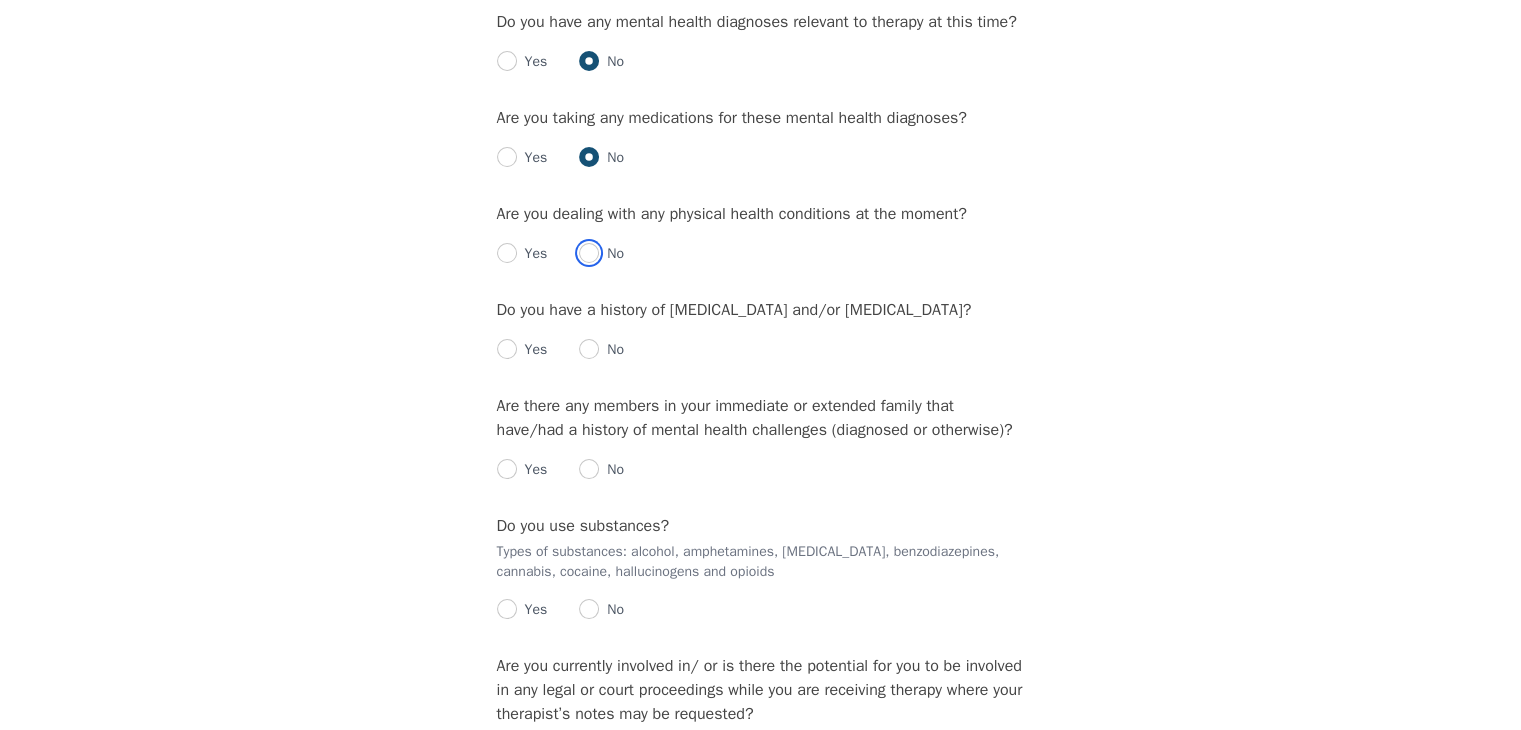 click at bounding box center (589, 253) 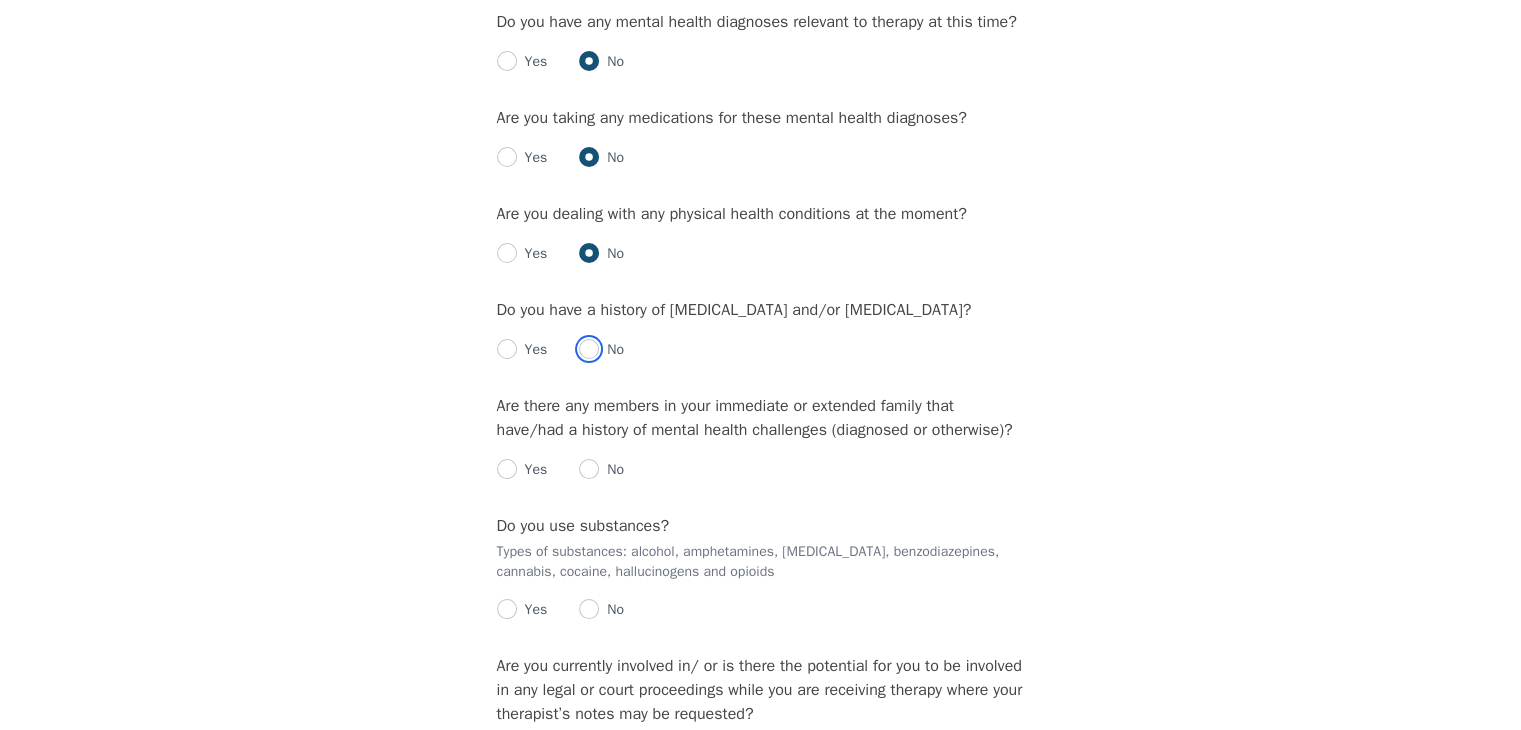 click at bounding box center [589, 349] 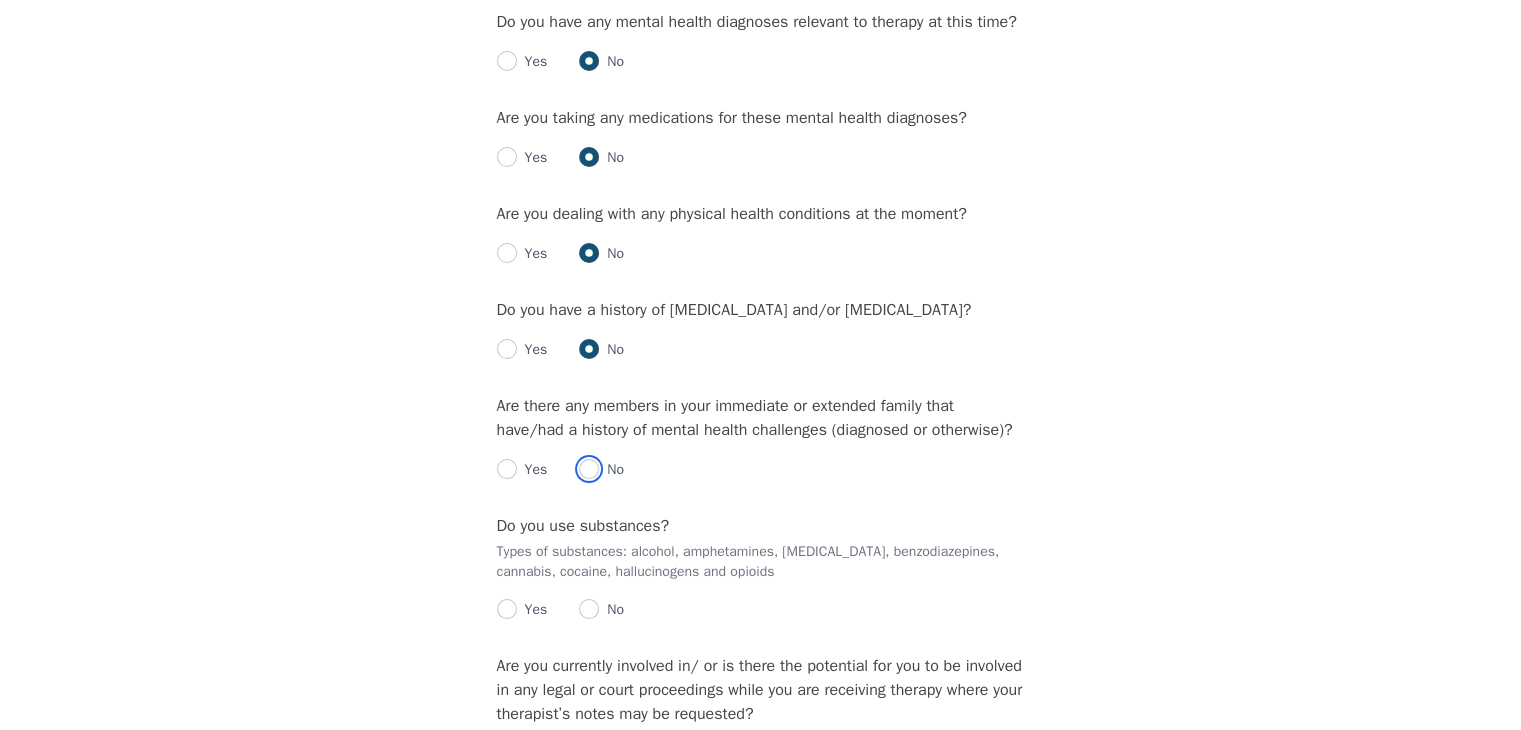click at bounding box center [589, 469] 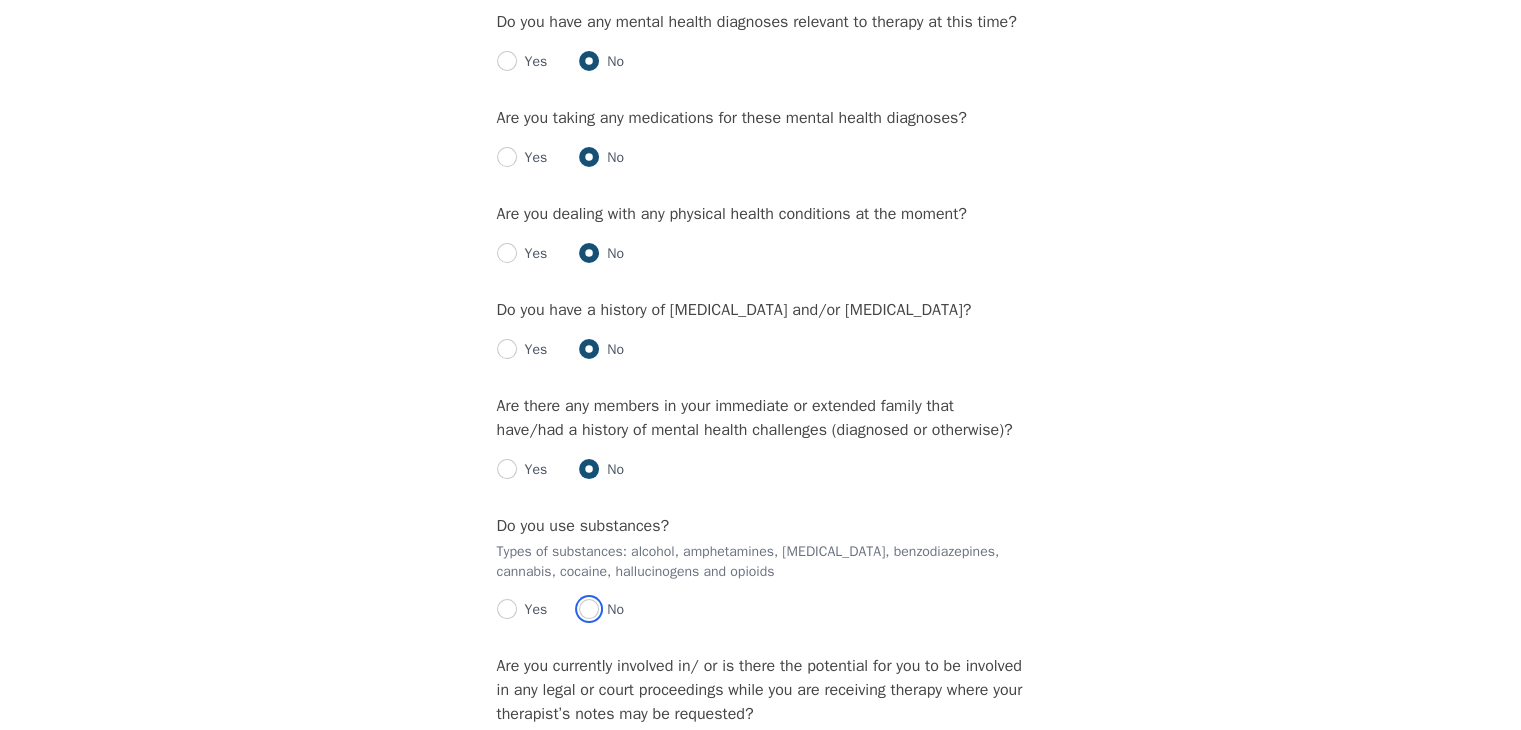 click at bounding box center [589, 609] 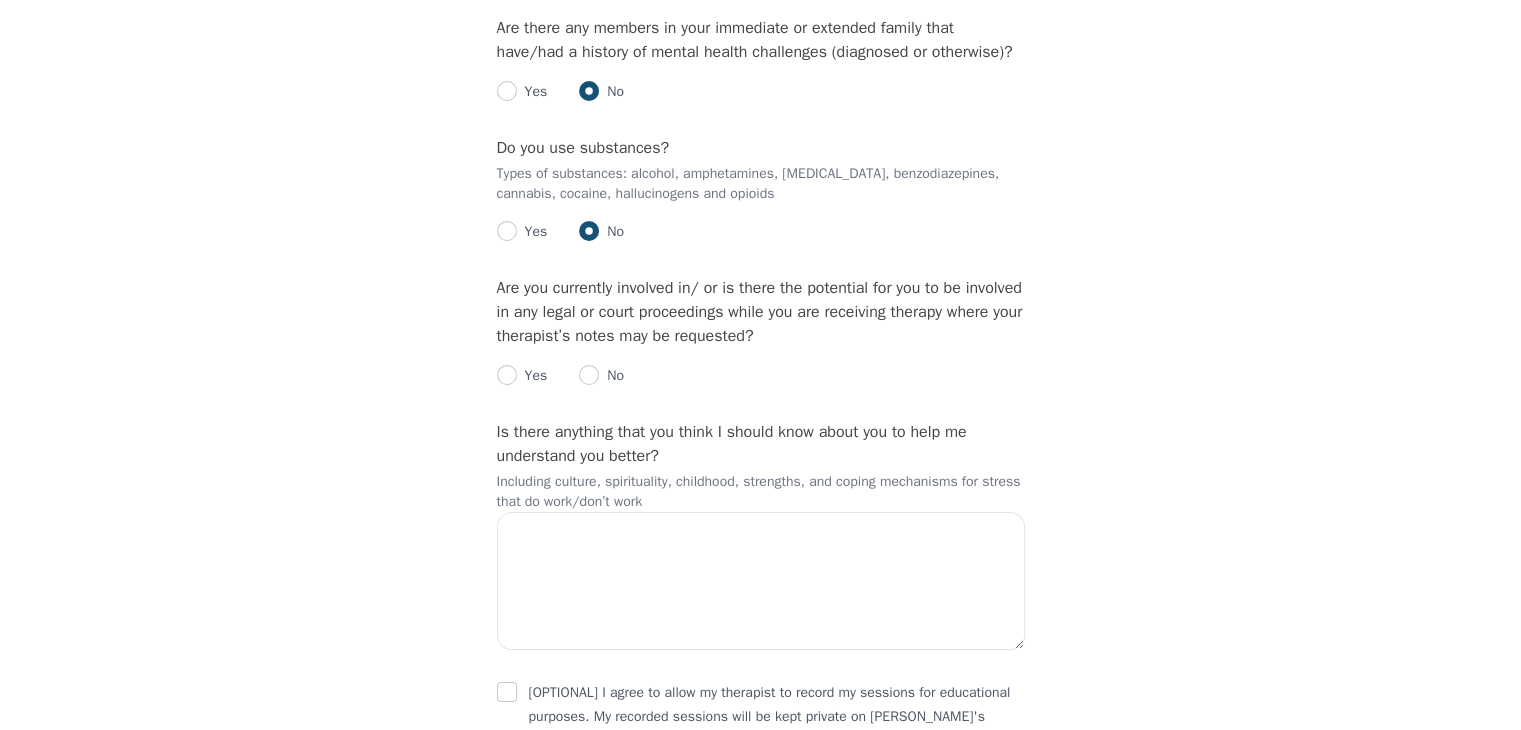 scroll, scrollTop: 2838, scrollLeft: 0, axis: vertical 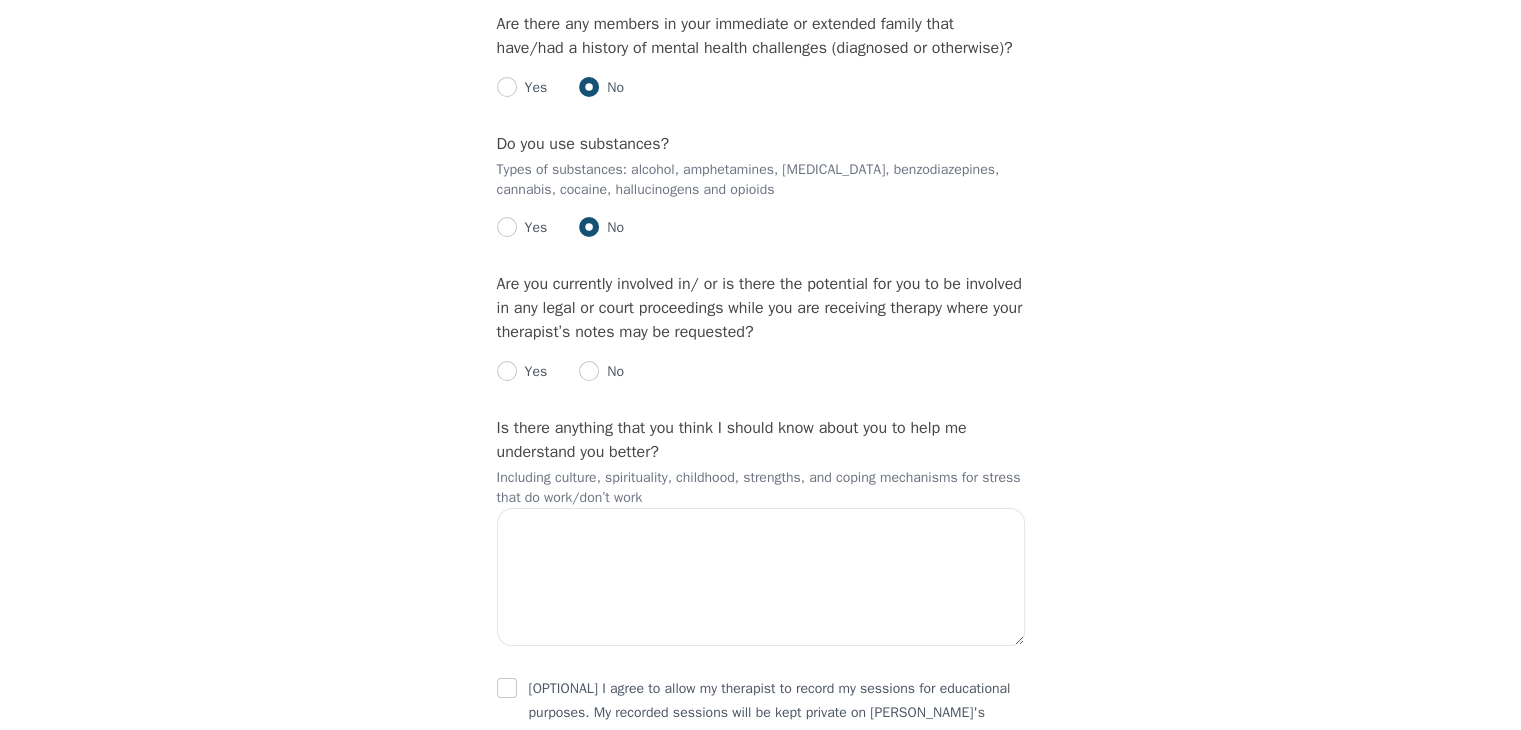 click on "Intake Assessment for [PERSON_NAME] Part 2 of 2: Clinical Self-Report Please complete the following information before your initial session. This step is crucial to kickstart your therapeutic journey with your therapist: Please describe what has brought you to seek therapy at this time? Looking for parenting support and guidance How are your current issues affecting your daily life, and for how long have you been experiencing them? Parenting issues (overstimulated child, hitting, threatening, bullying, using bad language) On a daily basis, how do you typically feel? Overwhelmed, tired and not sure how to proceed in supporting our son Rate your current emotional intensity on a scale of 1 (Low) to 10 (High): 1 2 3 4 5 6 7 8 9 10 Low Intensity High Intensity What current stressors are affecting your mental health? parenting, work and health In the past 30 days, have you experienced any of the following symptoms? (Please check all that apply): Lack of motivation Talking too fast Fatigue/no energy Sleeping too much" at bounding box center (760, -935) 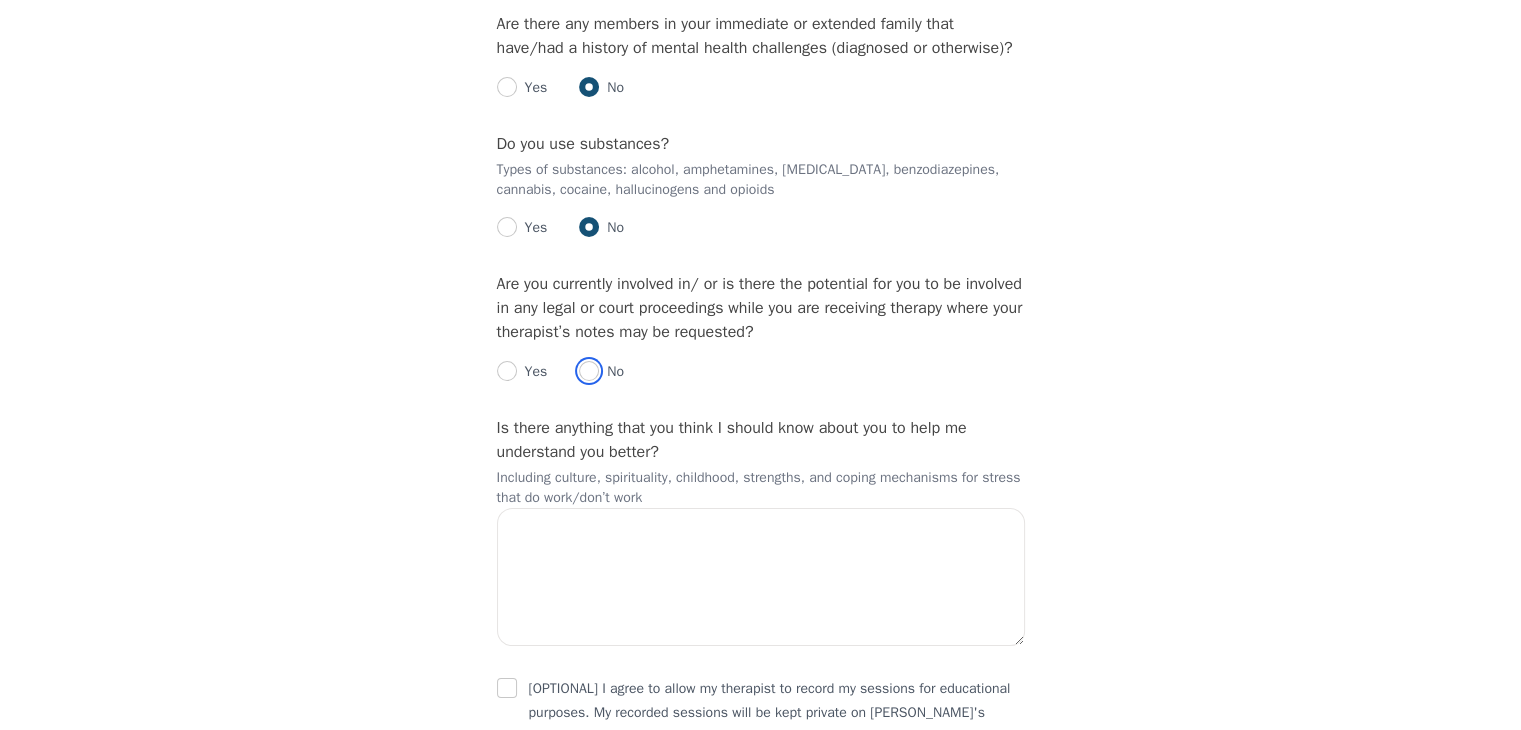 click at bounding box center (589, 371) 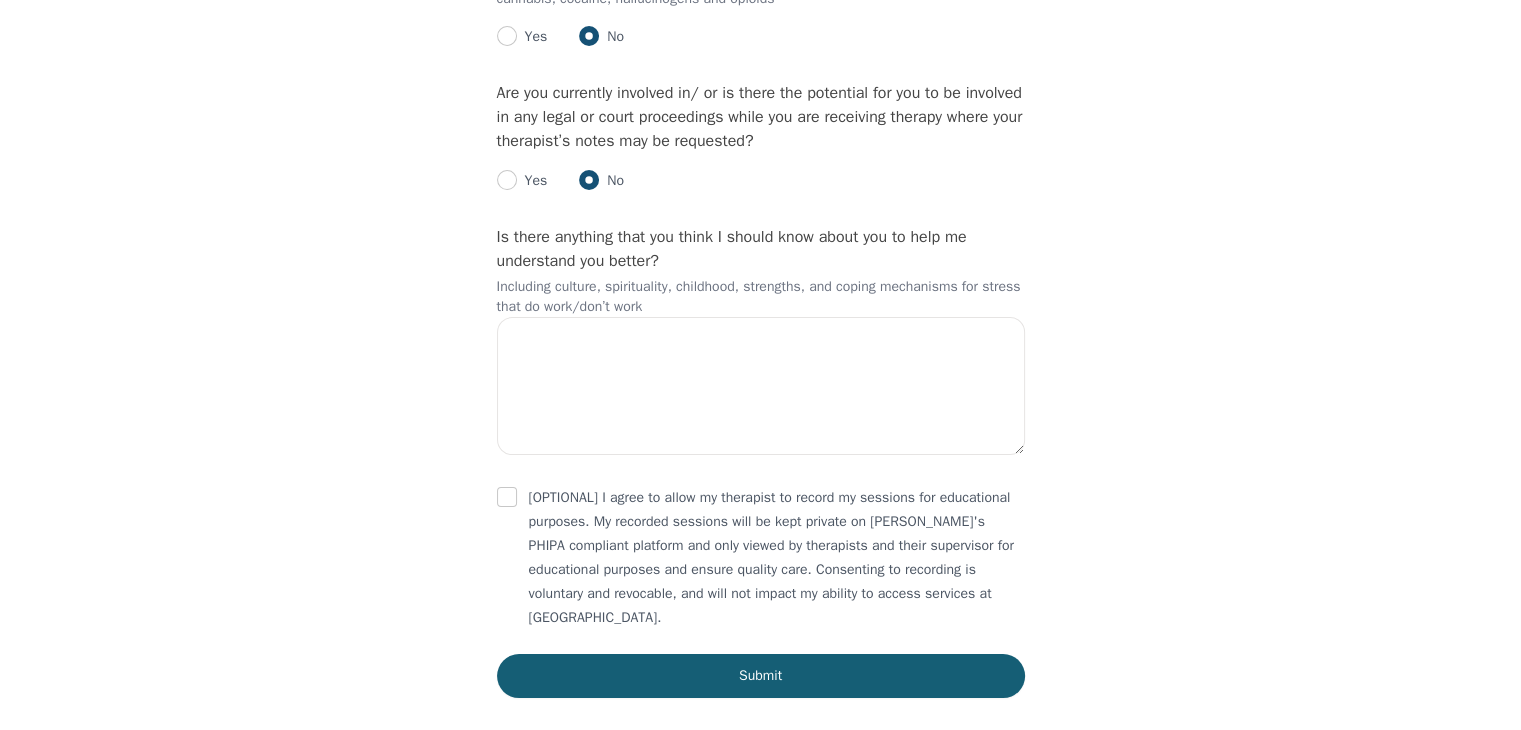 scroll, scrollTop: 3040, scrollLeft: 0, axis: vertical 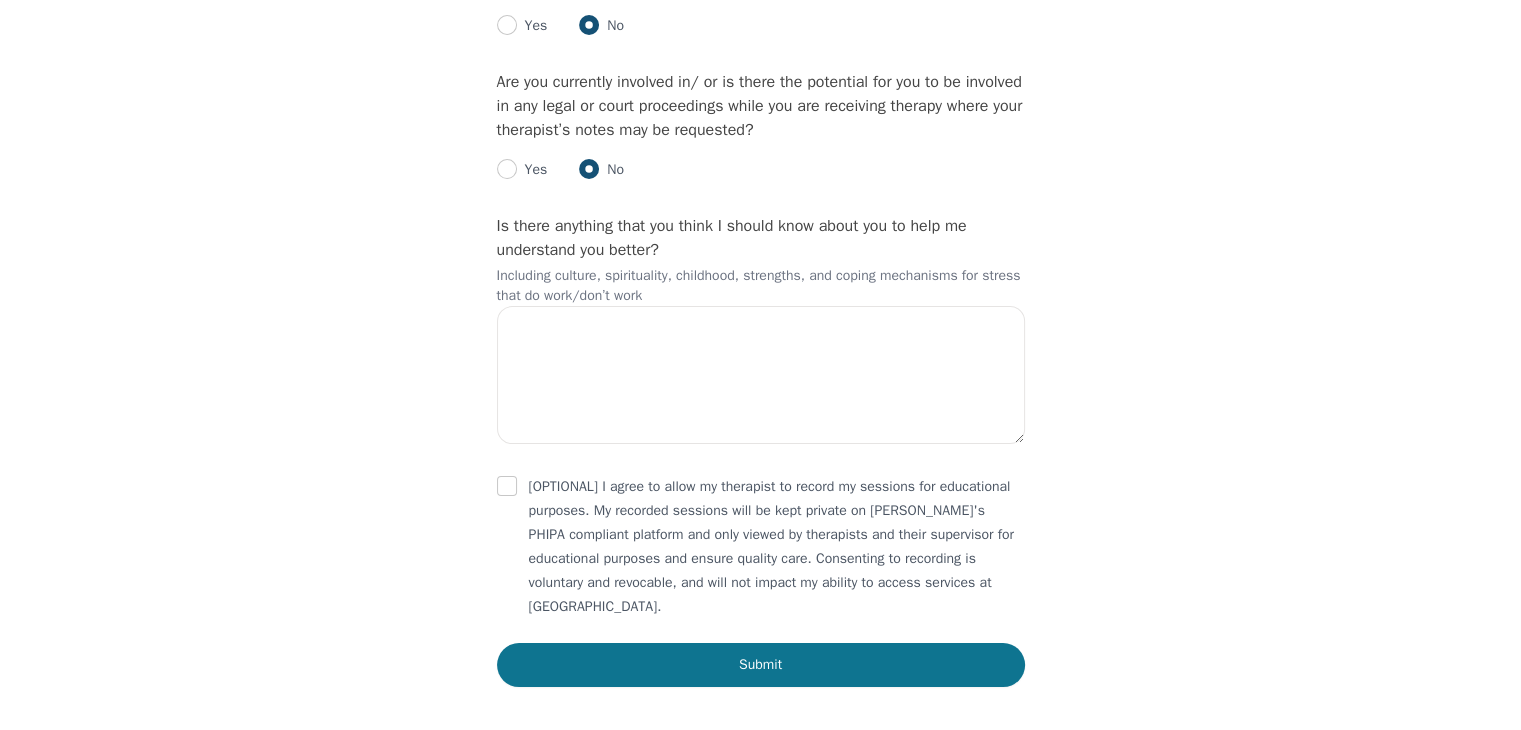 click on "Submit" at bounding box center [761, 665] 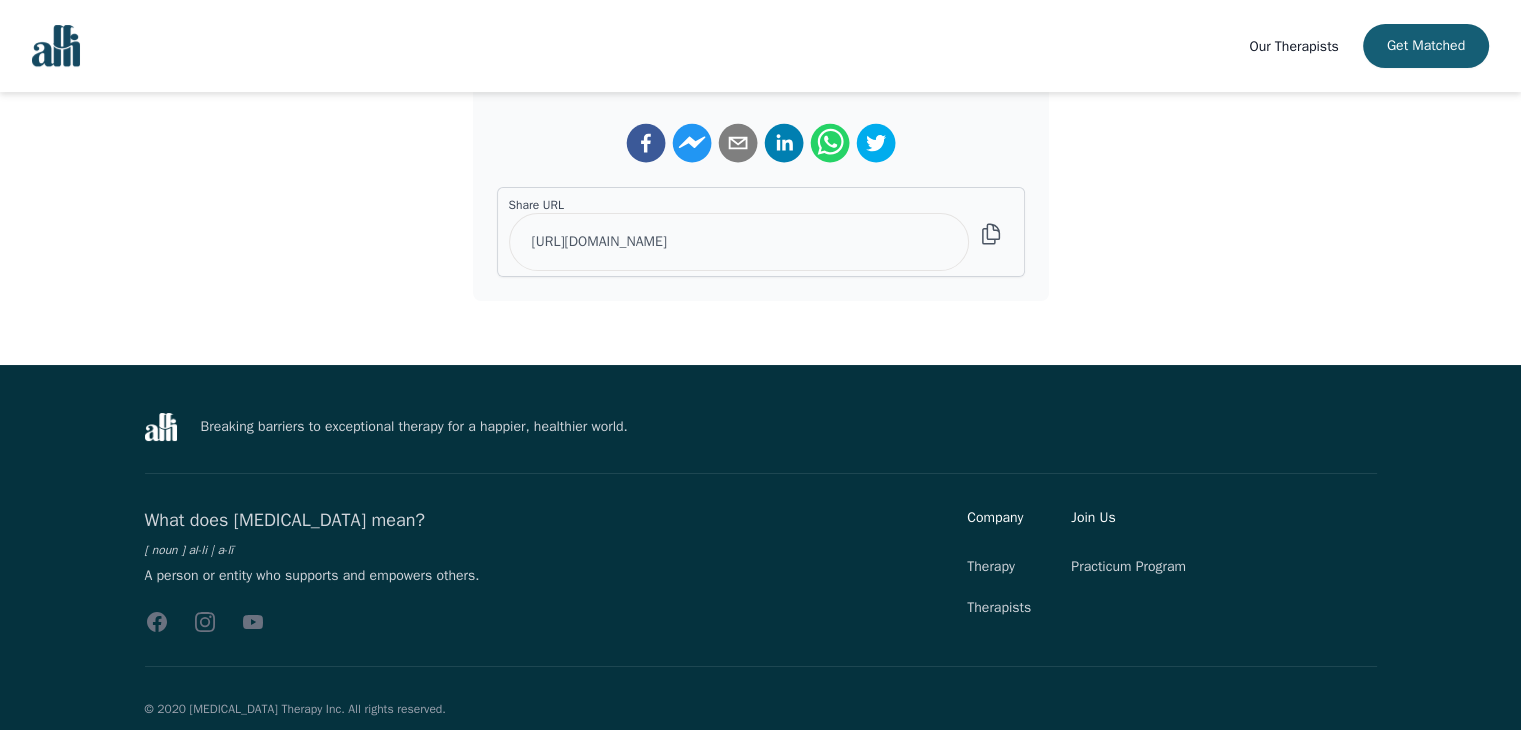 scroll, scrollTop: 0, scrollLeft: 0, axis: both 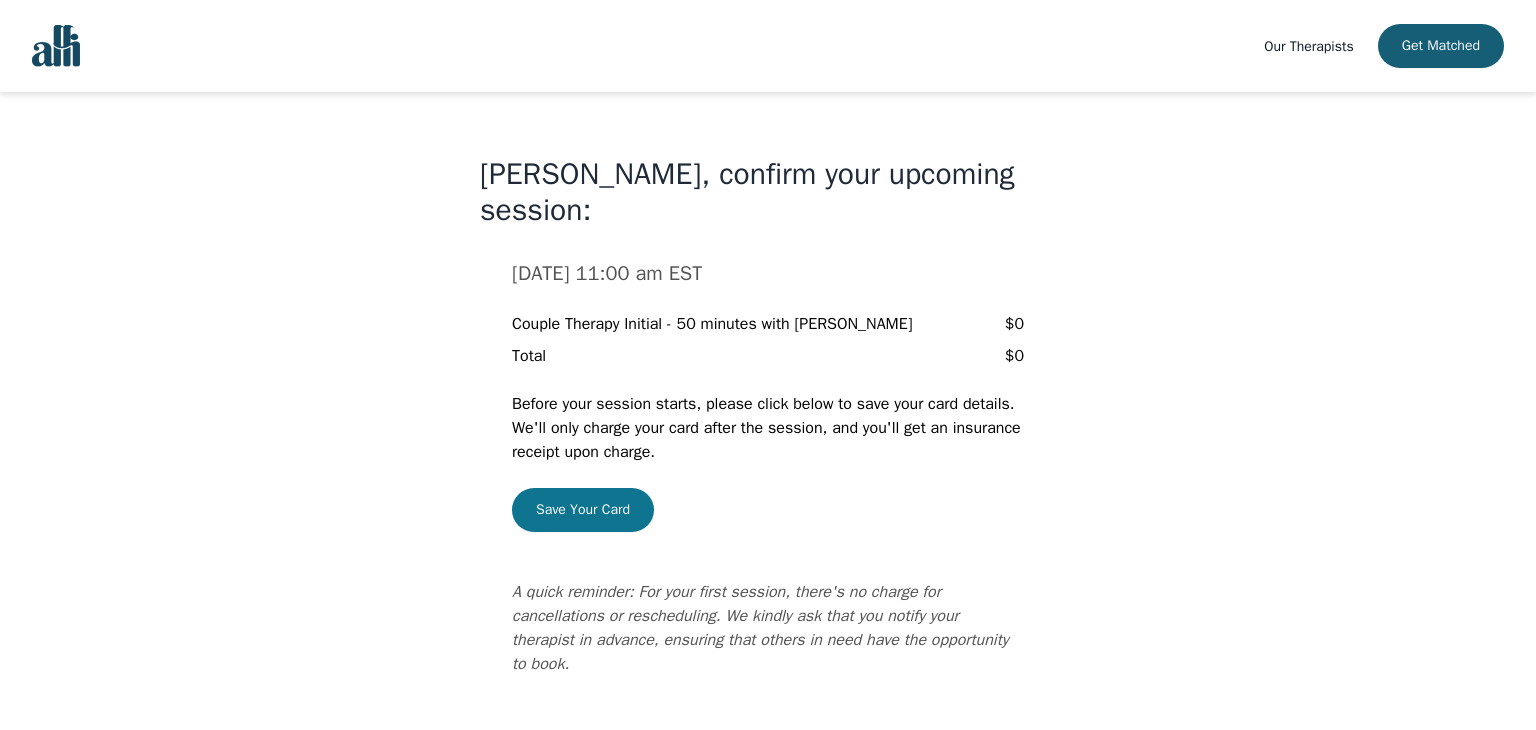 click on "Save Your Card" at bounding box center (583, 510) 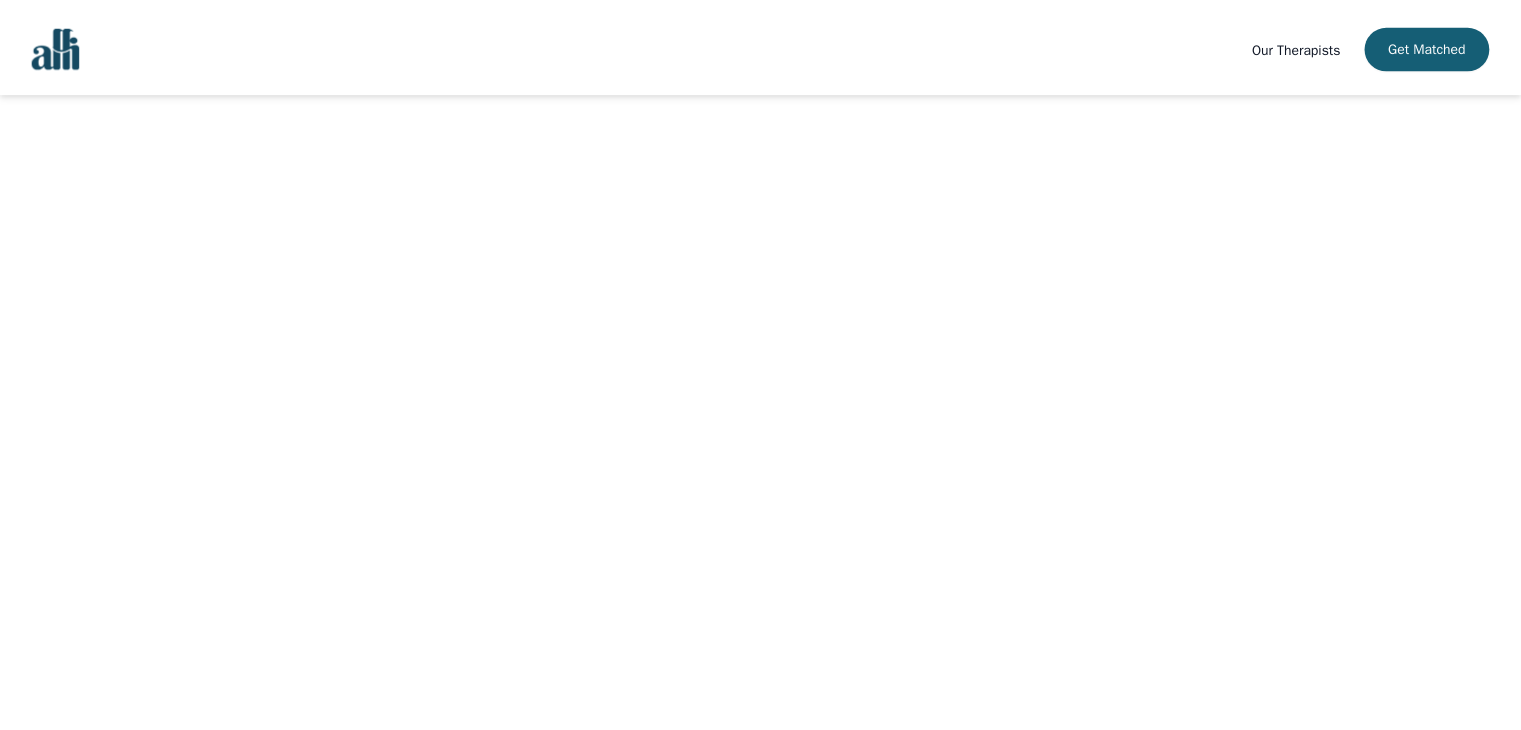 scroll, scrollTop: 0, scrollLeft: 0, axis: both 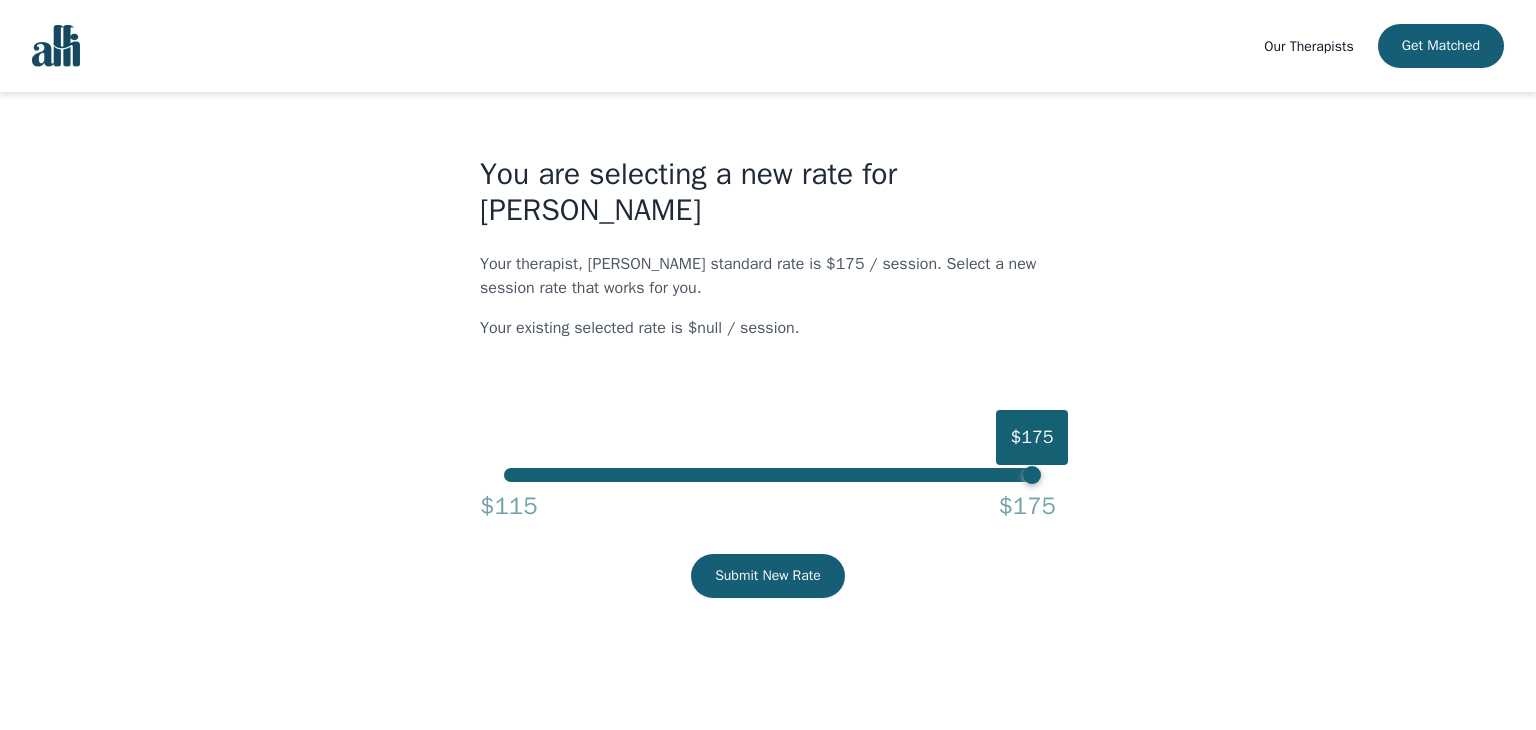 drag, startPoint x: 1032, startPoint y: 483, endPoint x: 1161, endPoint y: 543, distance: 142.27087 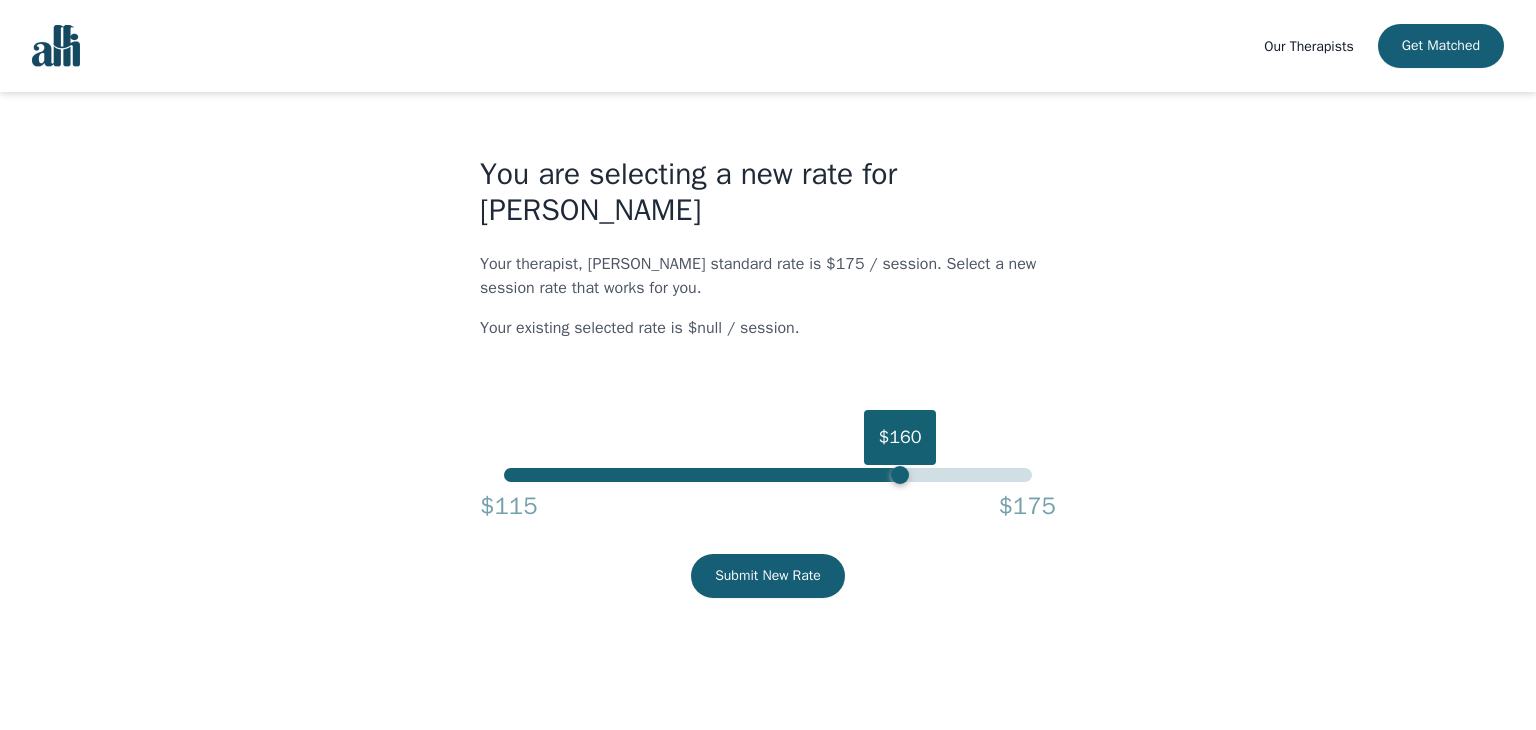 drag, startPoint x: 1034, startPoint y: 479, endPoint x: 903, endPoint y: 478, distance: 131.00381 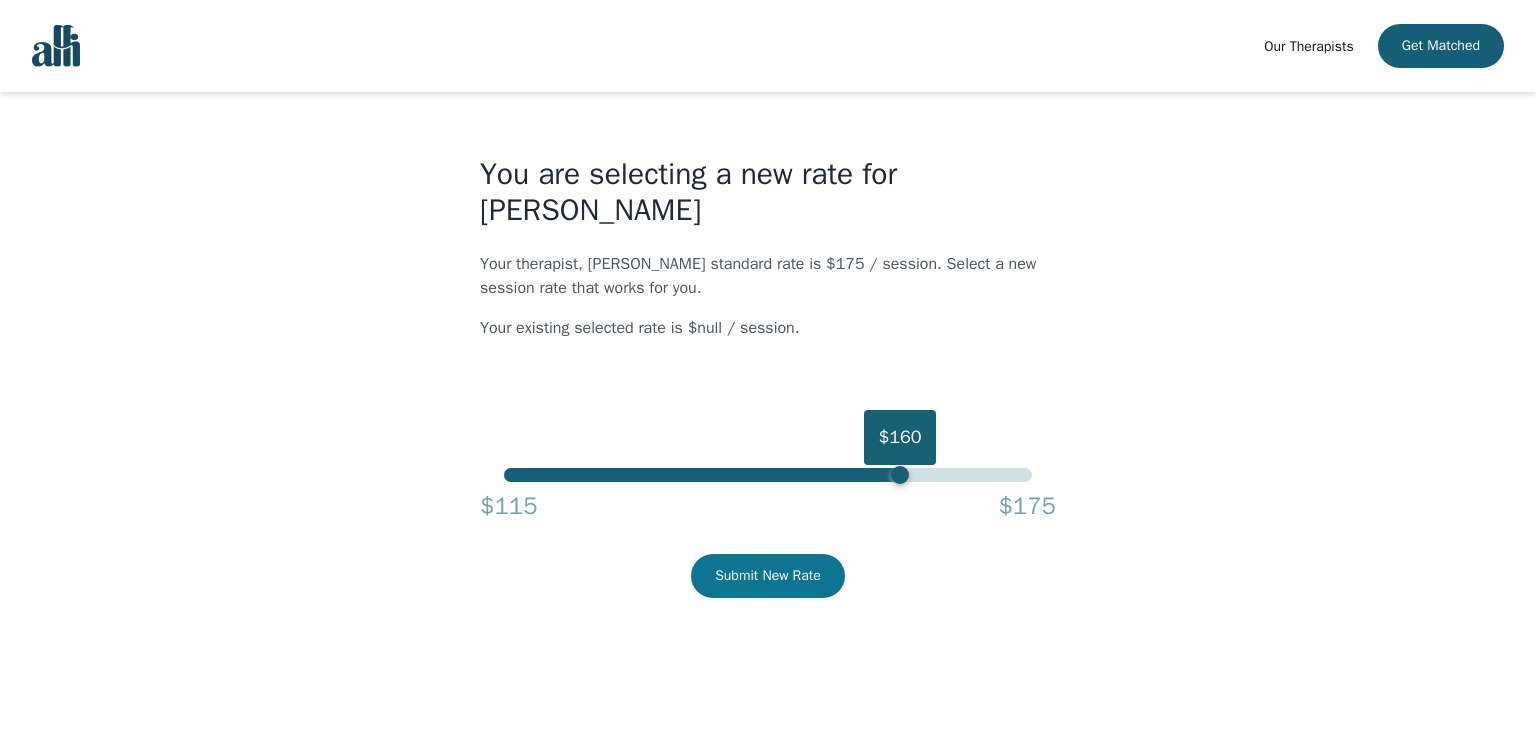 click on "Submit New Rate" at bounding box center (768, 576) 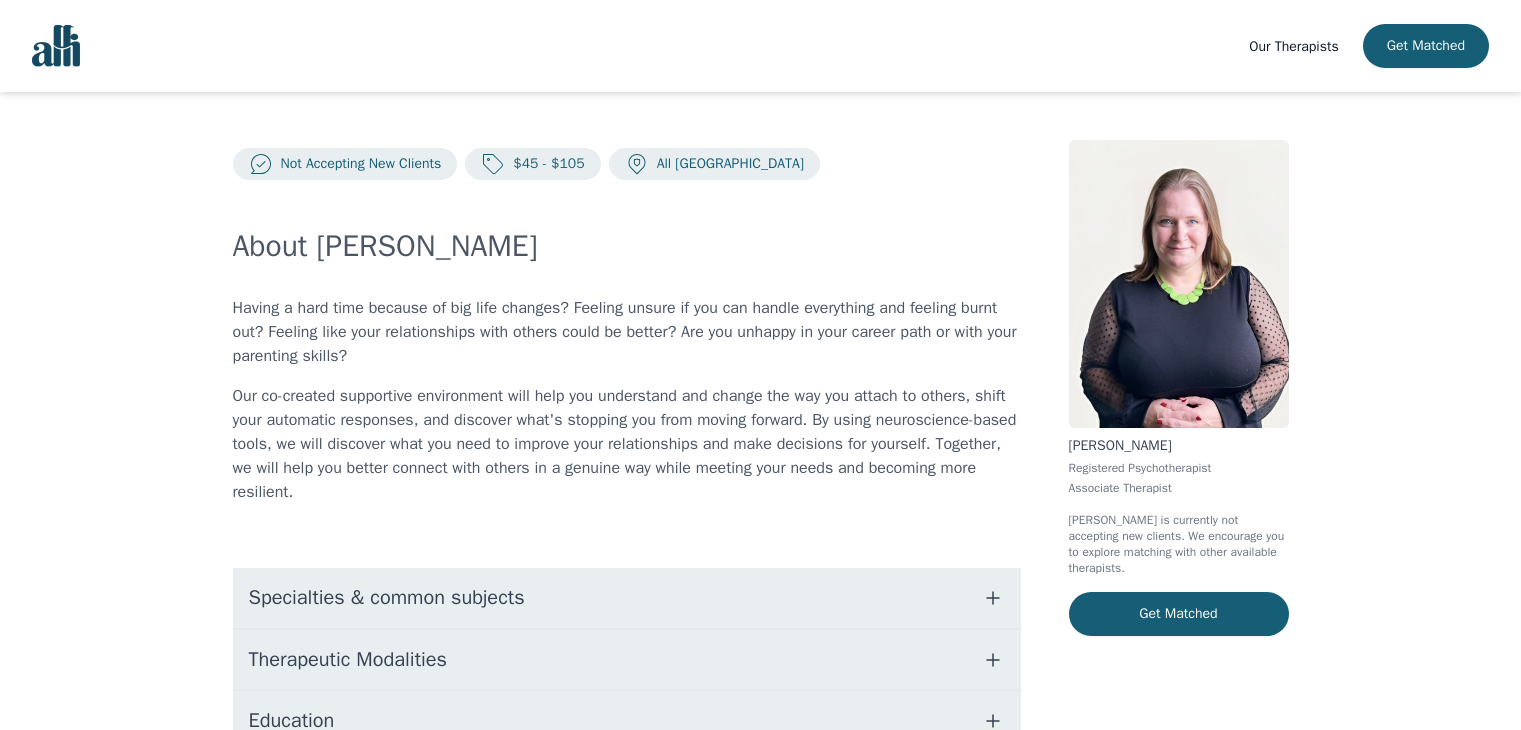 scroll, scrollTop: 0, scrollLeft: 0, axis: both 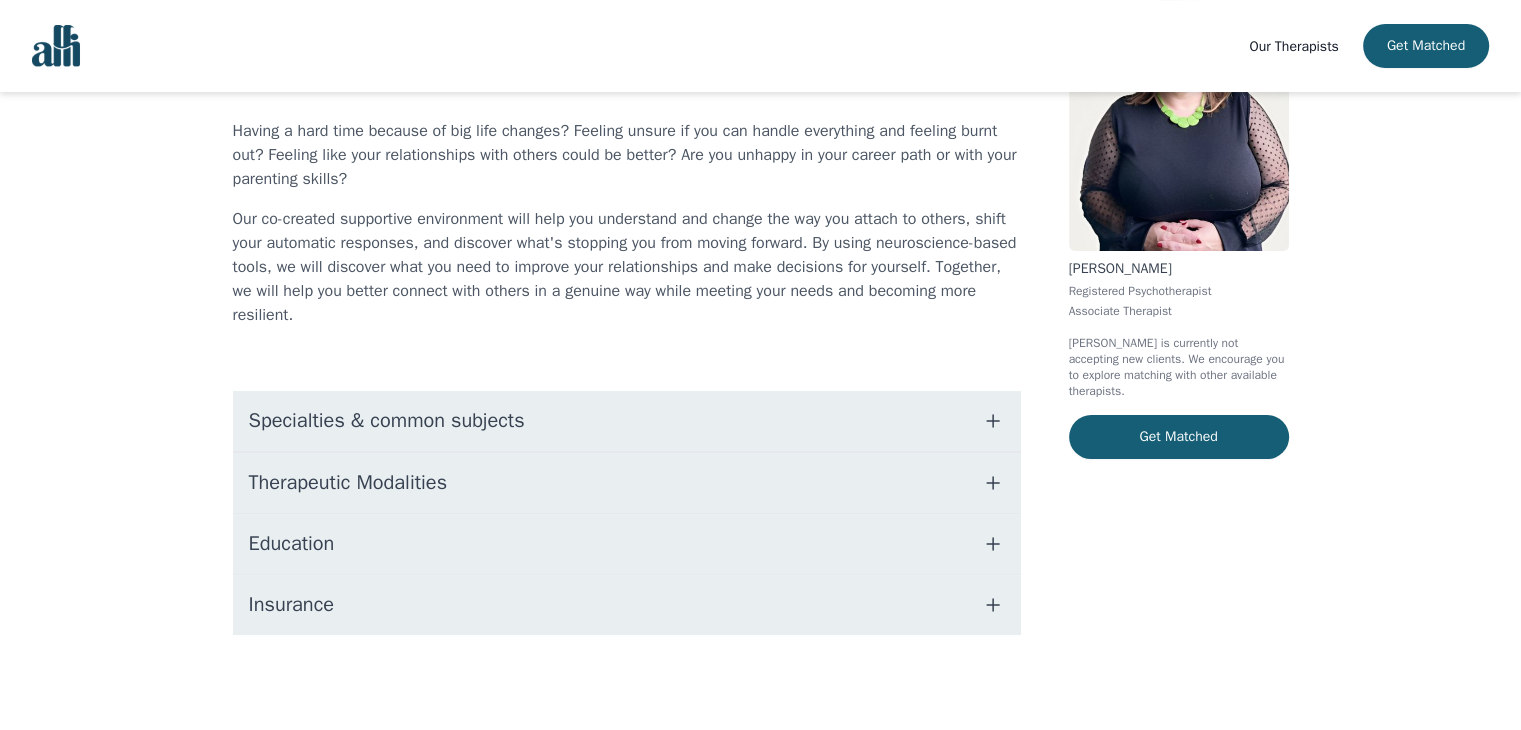 click on "Education" at bounding box center [627, 544] 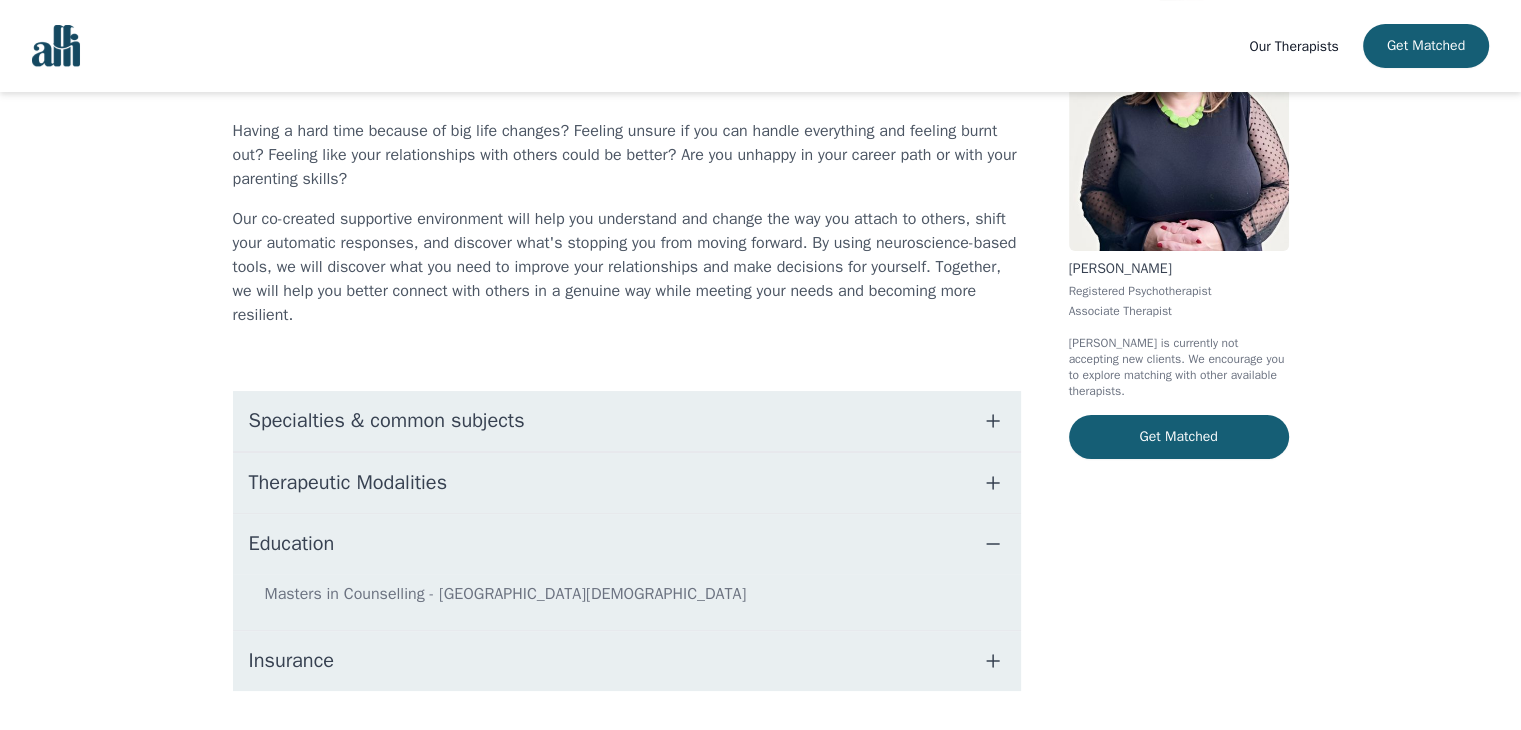 click on "Therapeutic Modalities" at bounding box center (627, 483) 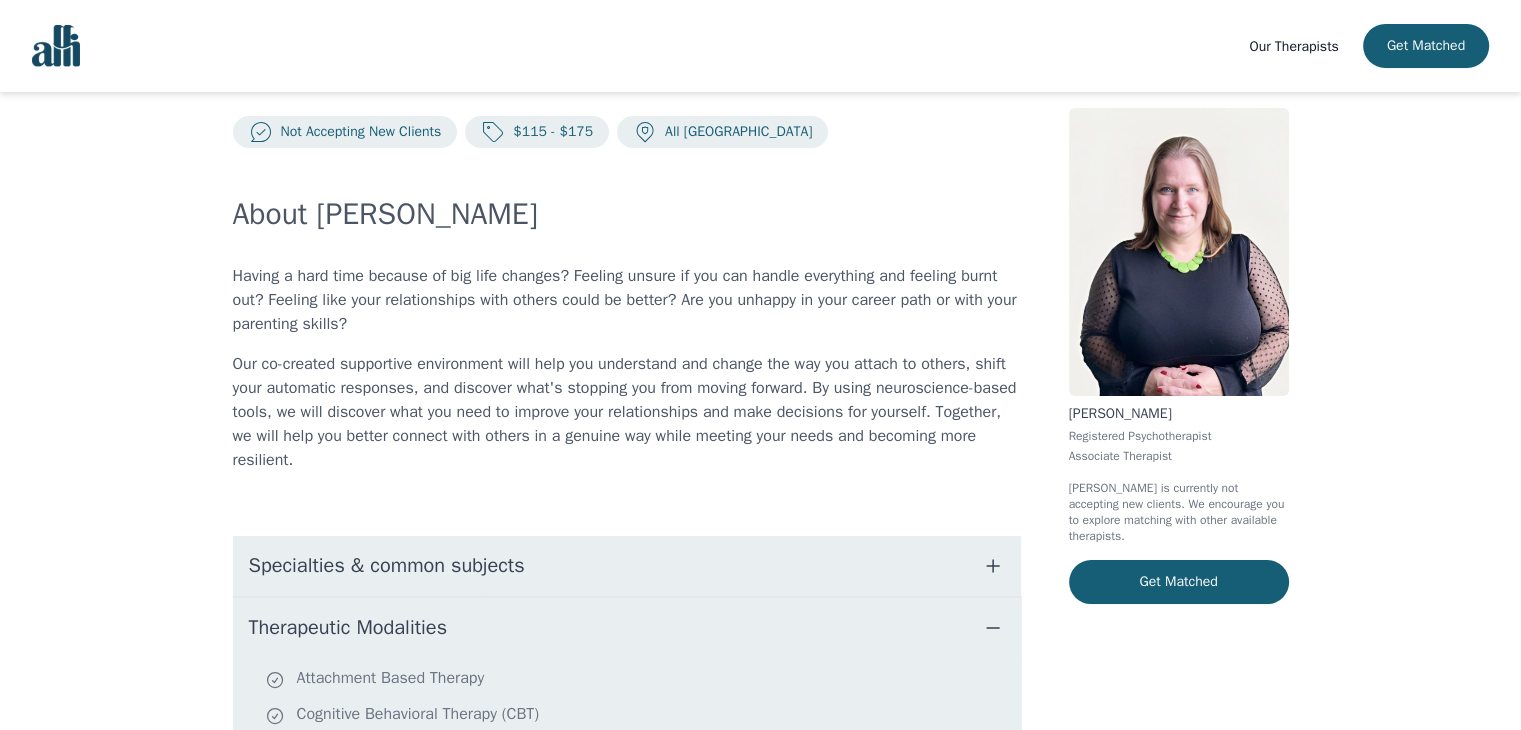 scroll, scrollTop: 0, scrollLeft: 0, axis: both 